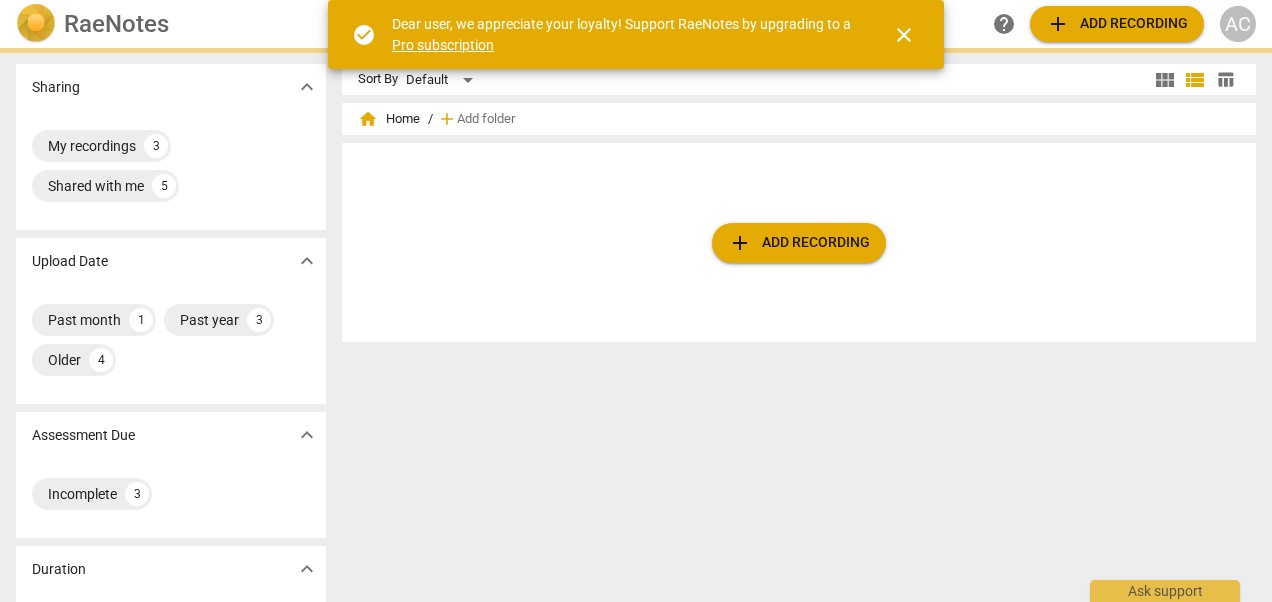 scroll, scrollTop: 0, scrollLeft: 0, axis: both 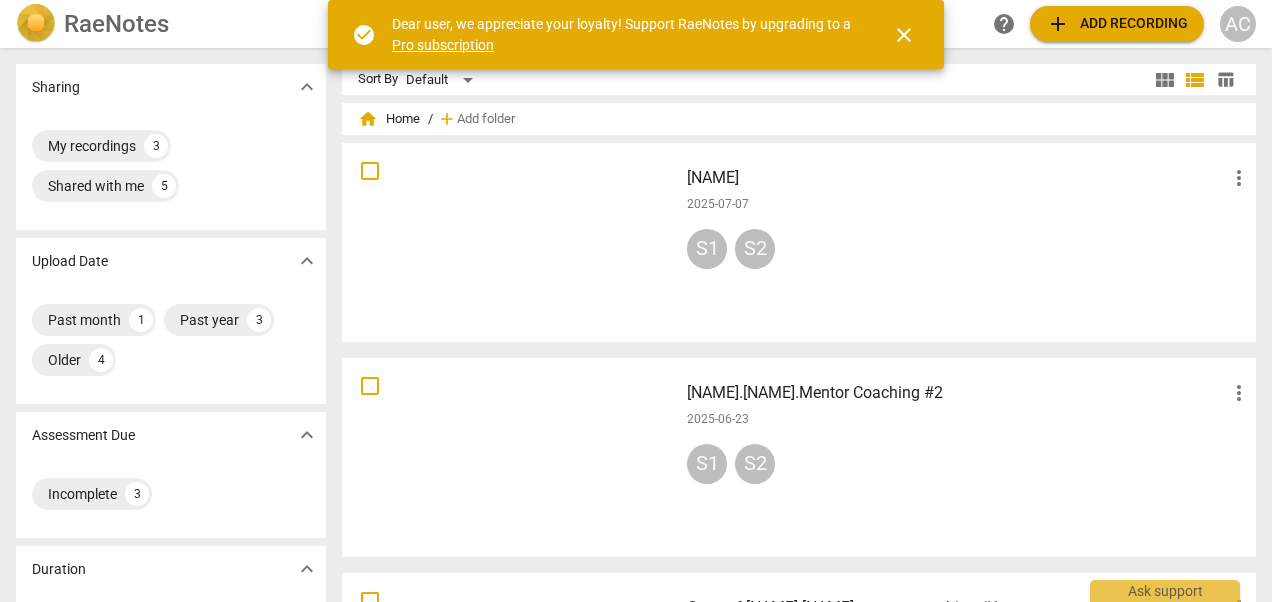 click on "add   Add recording" at bounding box center [1117, 24] 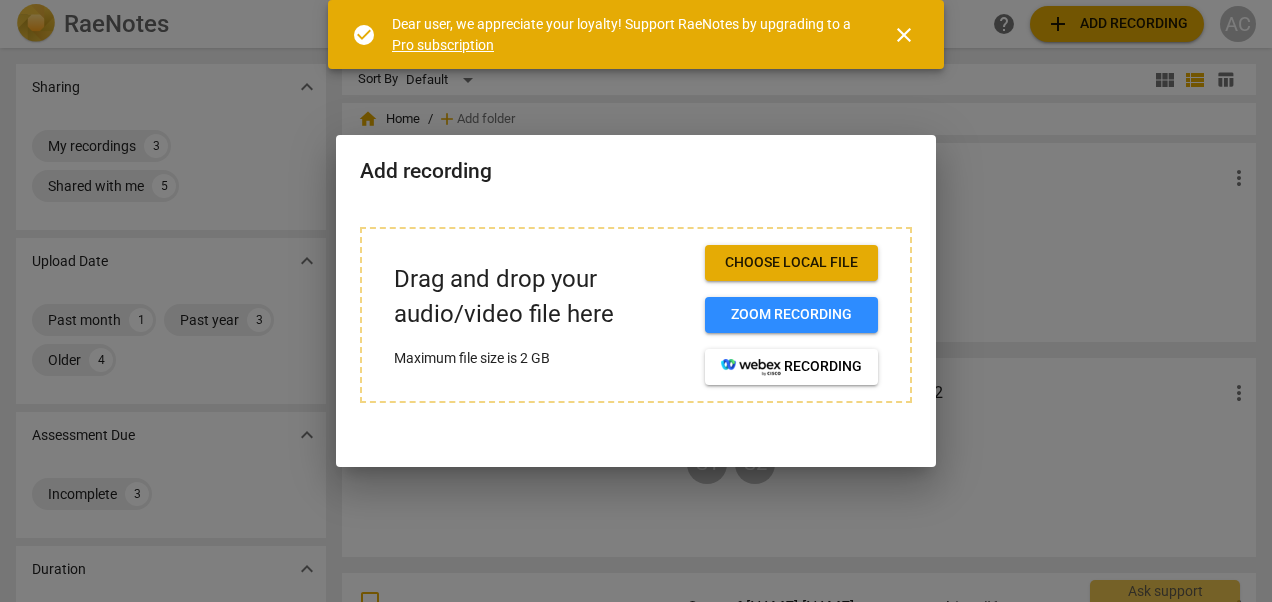 click on "Choose local file" at bounding box center (791, 263) 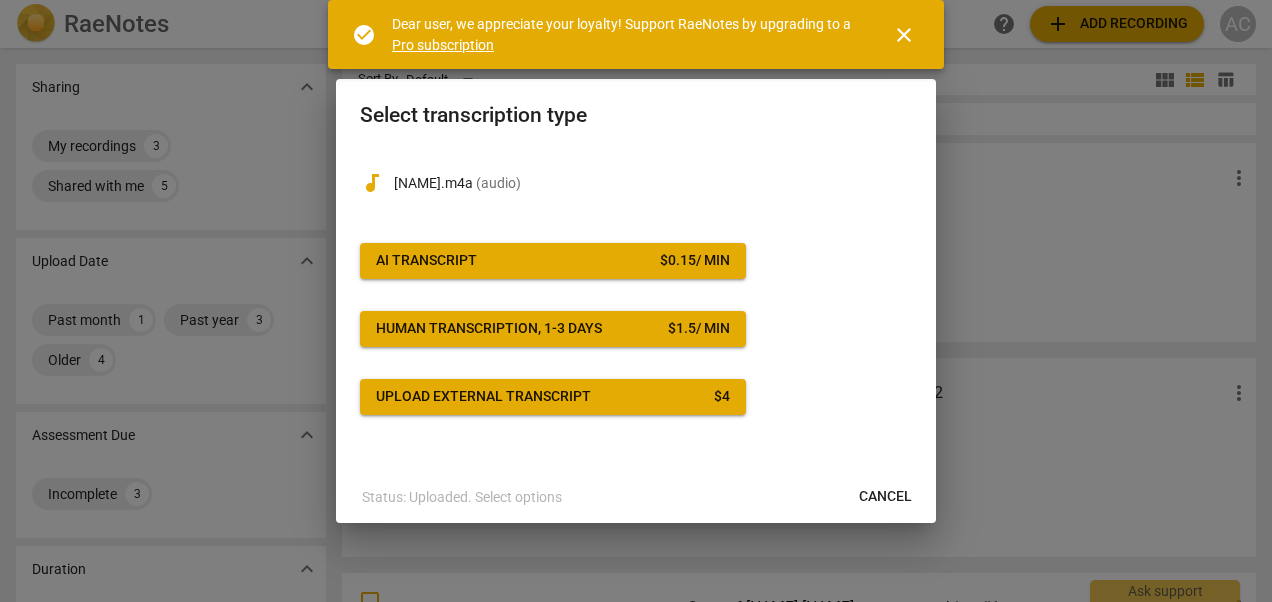 click on "AI Transcript" at bounding box center [426, 261] 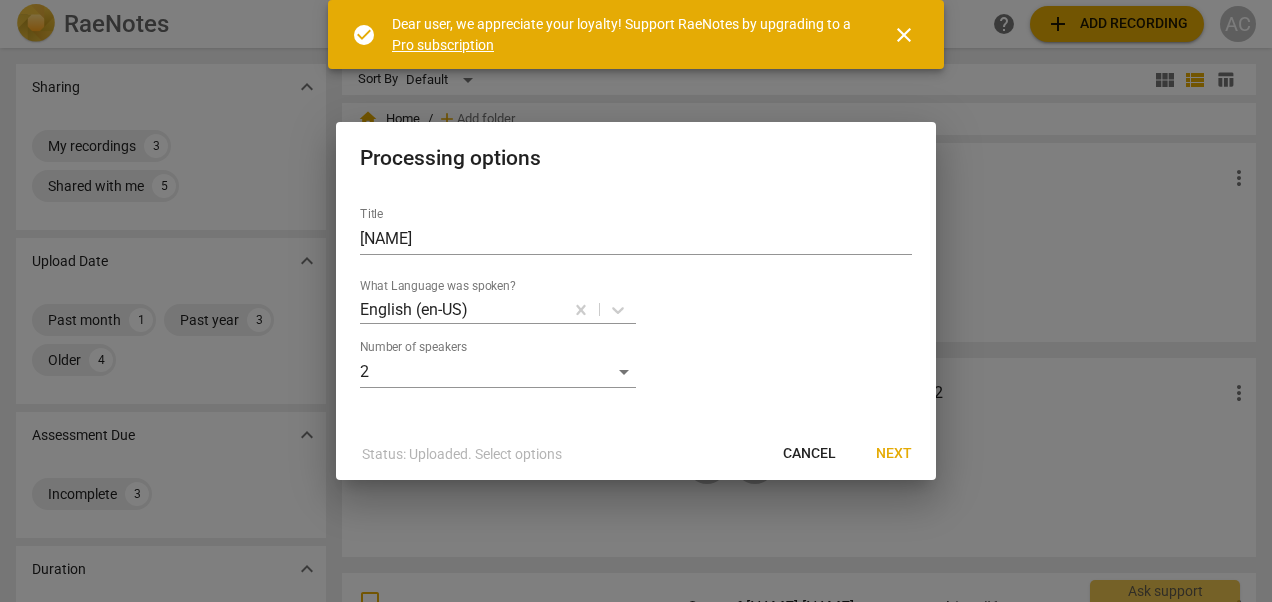 click on "Next" at bounding box center (894, 454) 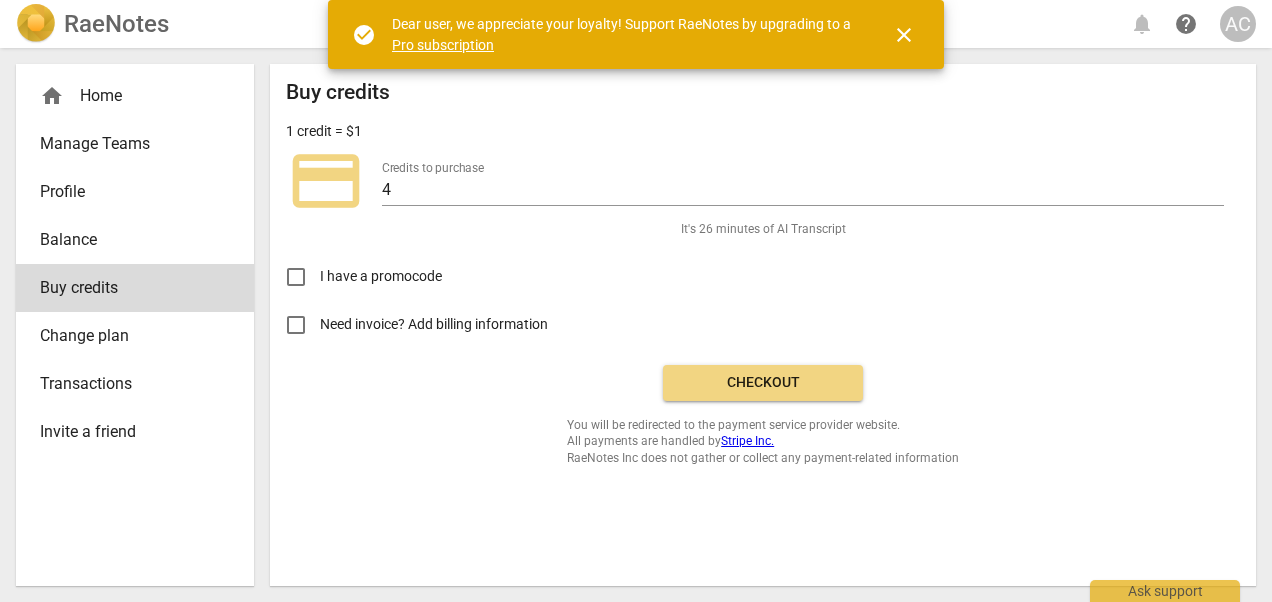 click on "Checkout" at bounding box center (763, 383) 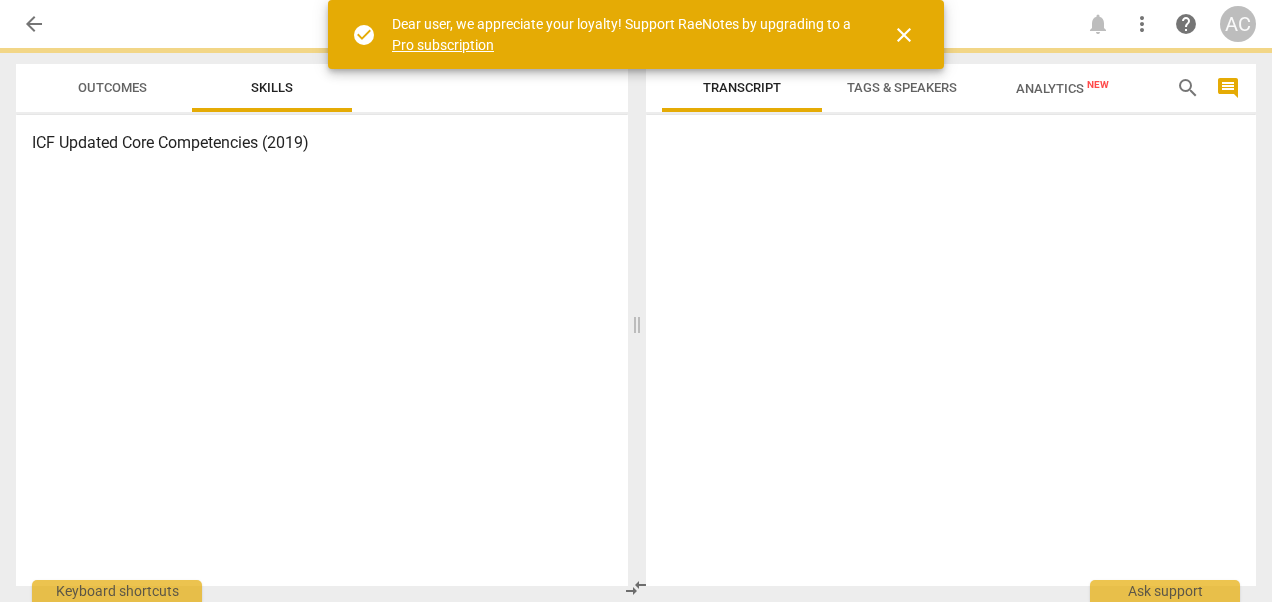 scroll, scrollTop: 0, scrollLeft: 0, axis: both 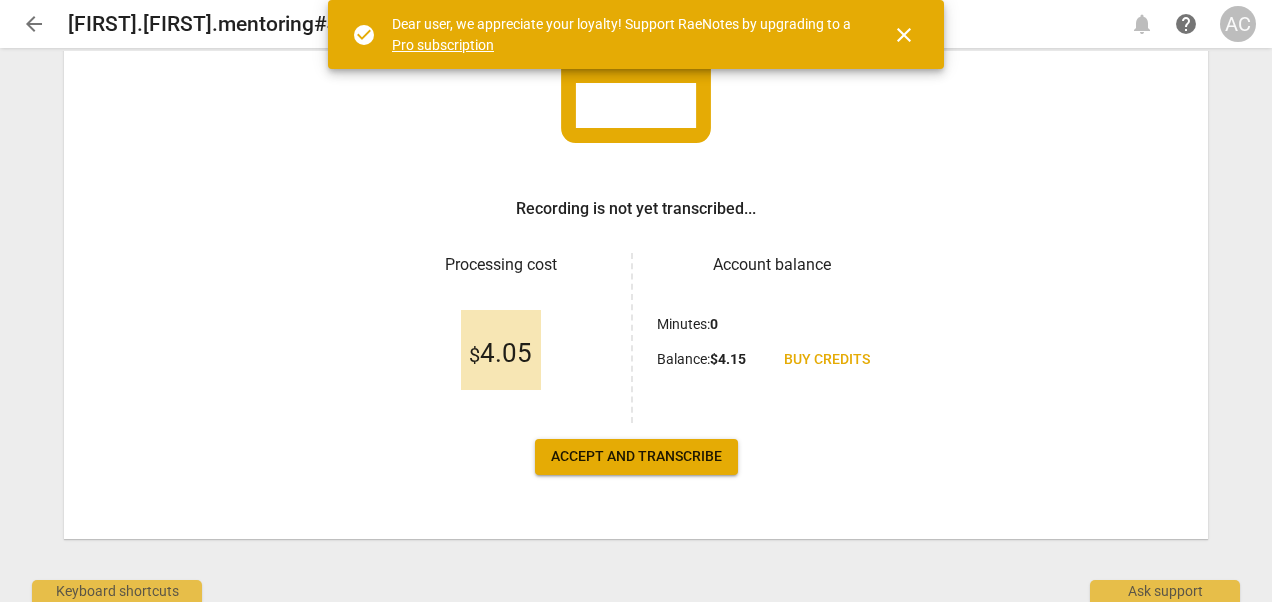 click on "Accept and transcribe" at bounding box center (636, 457) 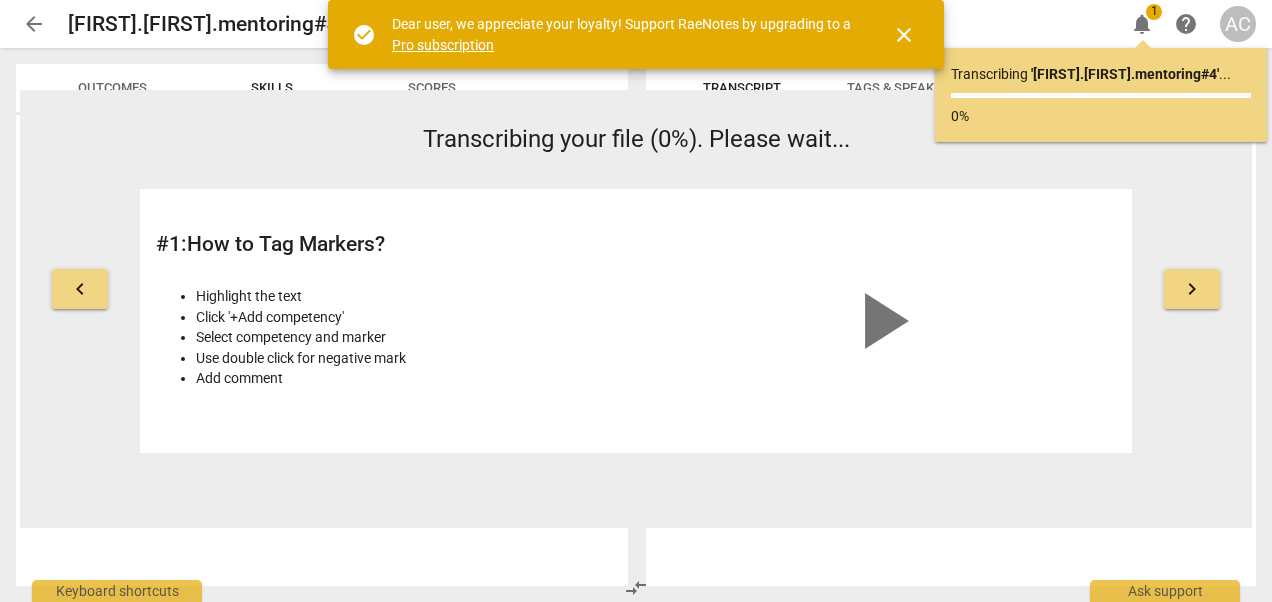 click on "keyboard_arrow_right" at bounding box center [1192, 289] 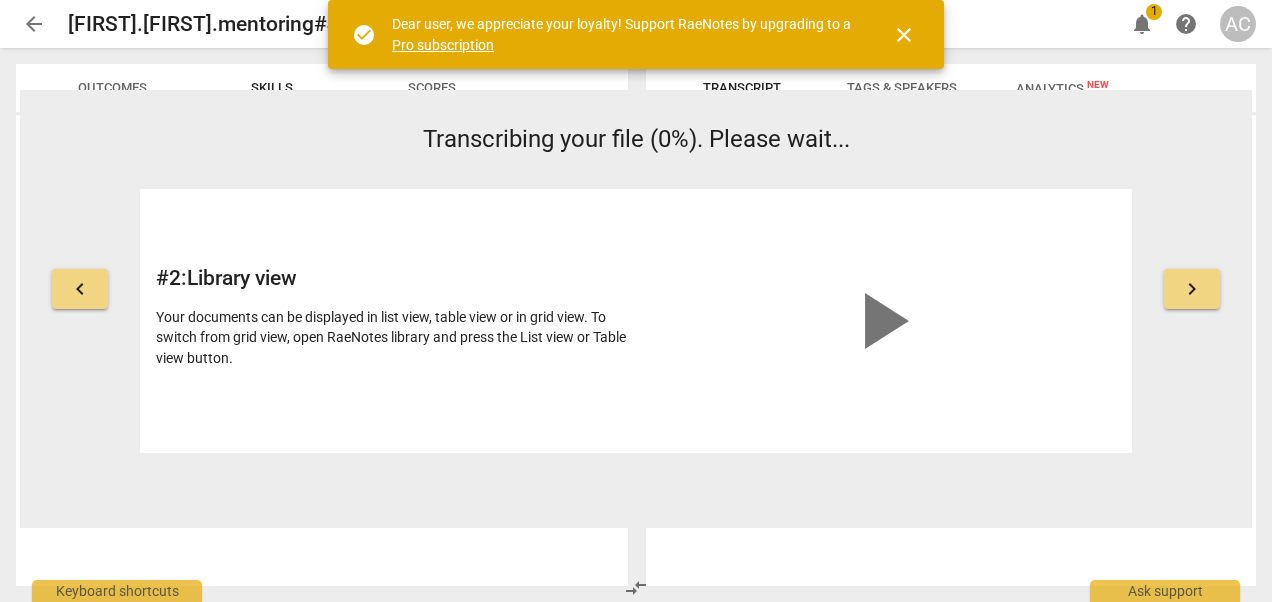 click on "keyboard_arrow_right" at bounding box center (1192, 289) 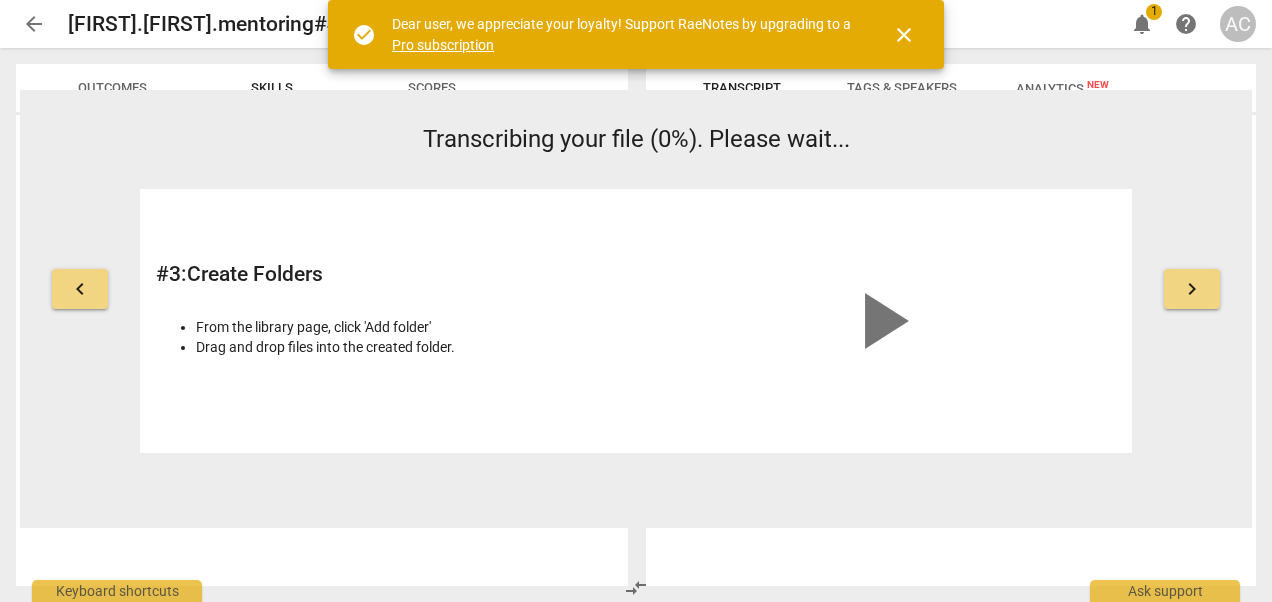 click on "keyboard_arrow_right" at bounding box center [1192, 289] 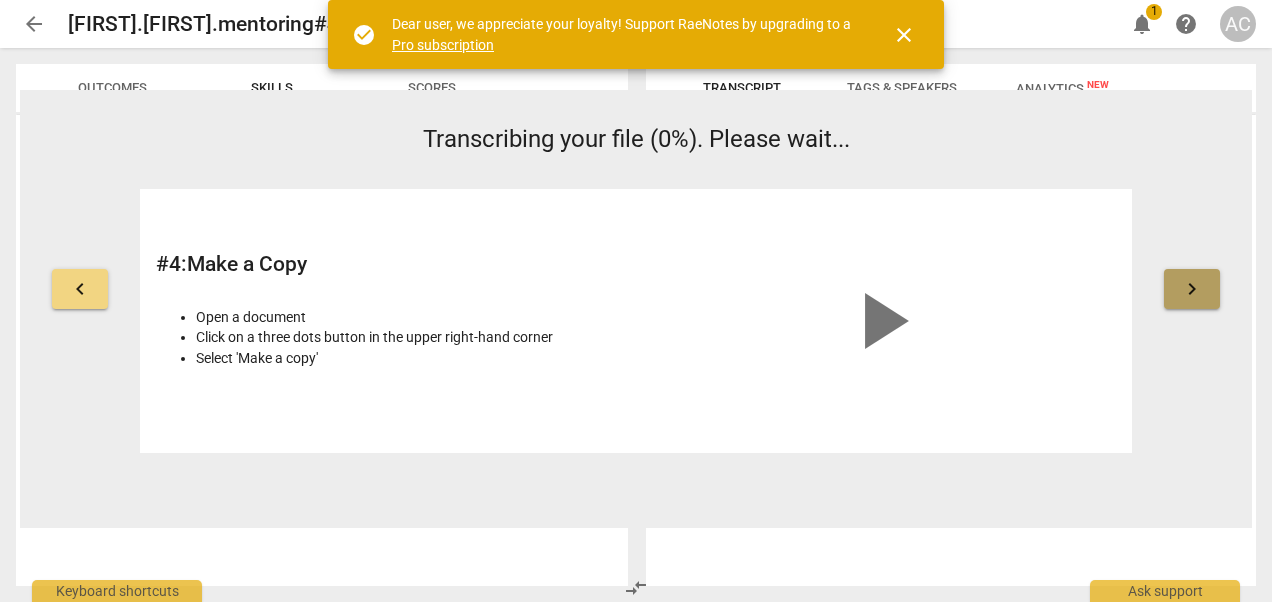 click on "keyboard_arrow_right" at bounding box center (1192, 289) 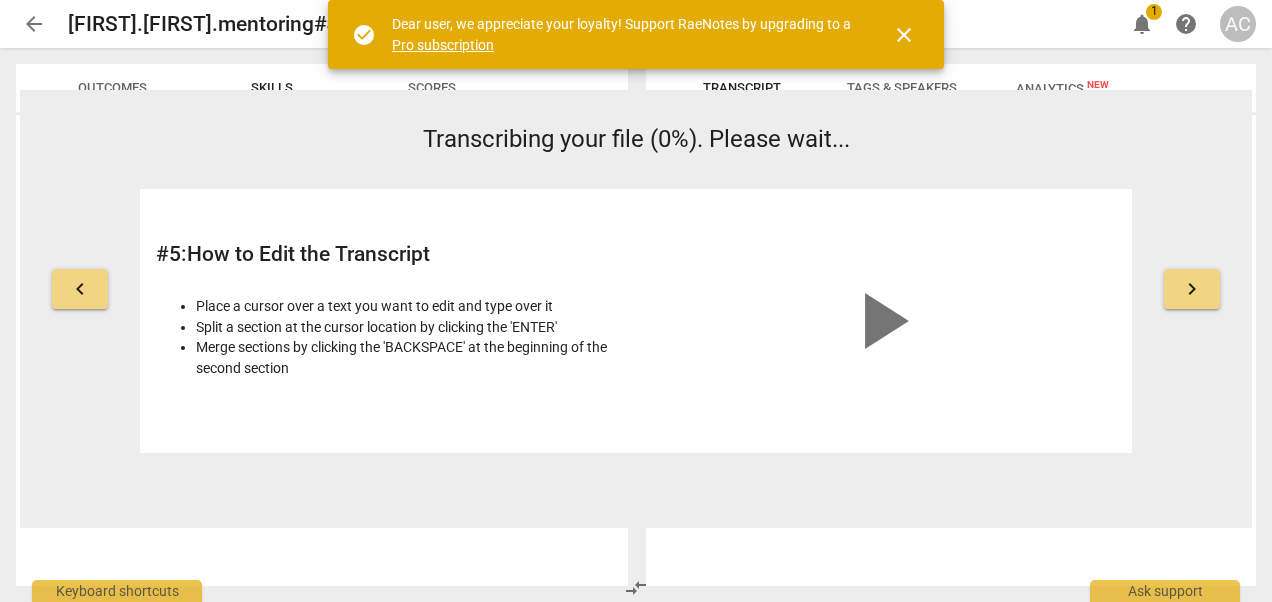 click on "keyboard_arrow_left Transcribing your file (0%). Please wait... # 5 :  How to Edit the Transcript Place a cursor over a text you want to edit and type over it Split a section at the cursor location by clicking the 'ENTER' Merge sections by clicking the 'BACKSPACE' at the beginning of the second section play_arrow keyboard_arrow_right" at bounding box center [636, 287] 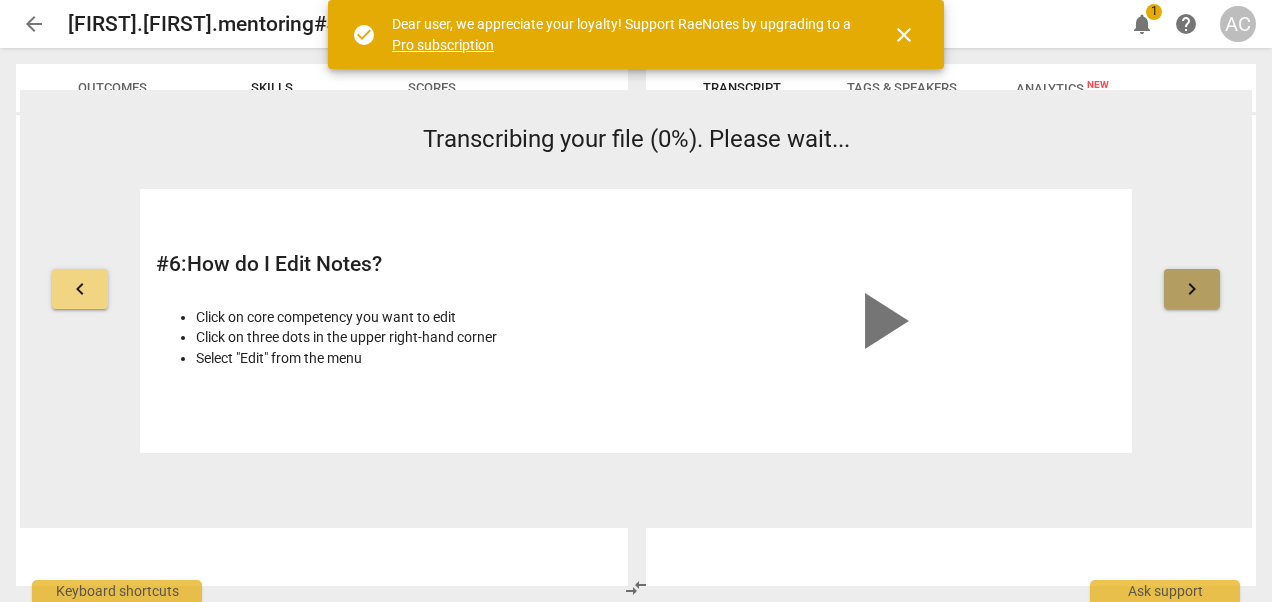 click on "keyboard_arrow_right" at bounding box center (1192, 289) 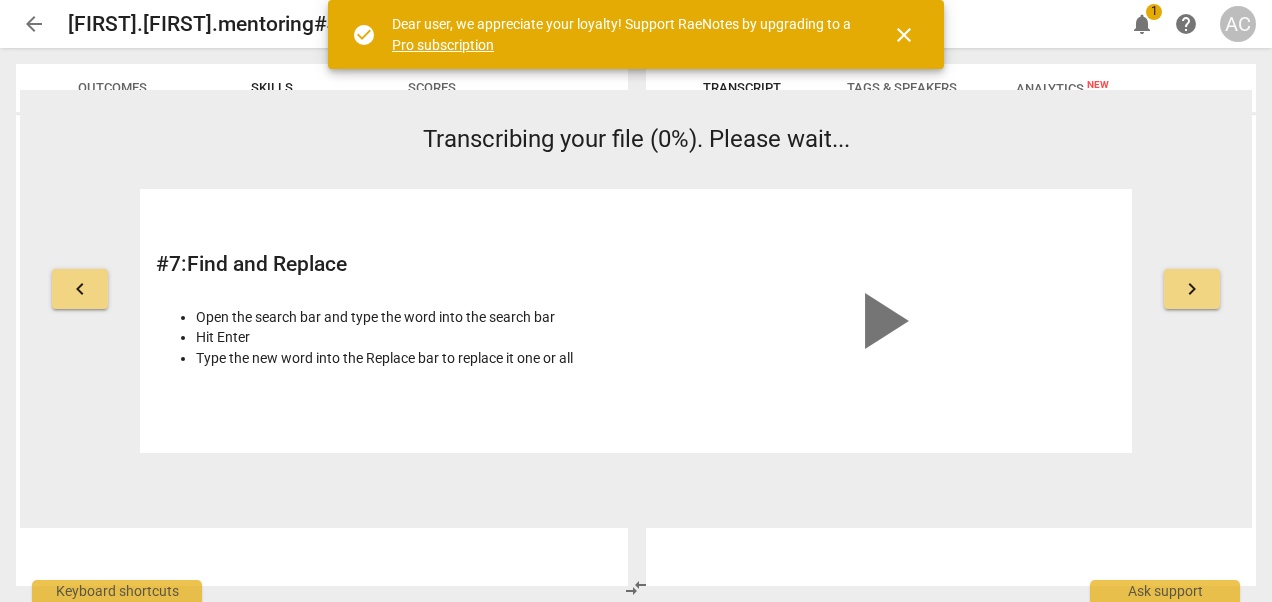 click on "keyboard_arrow_right" at bounding box center [1192, 289] 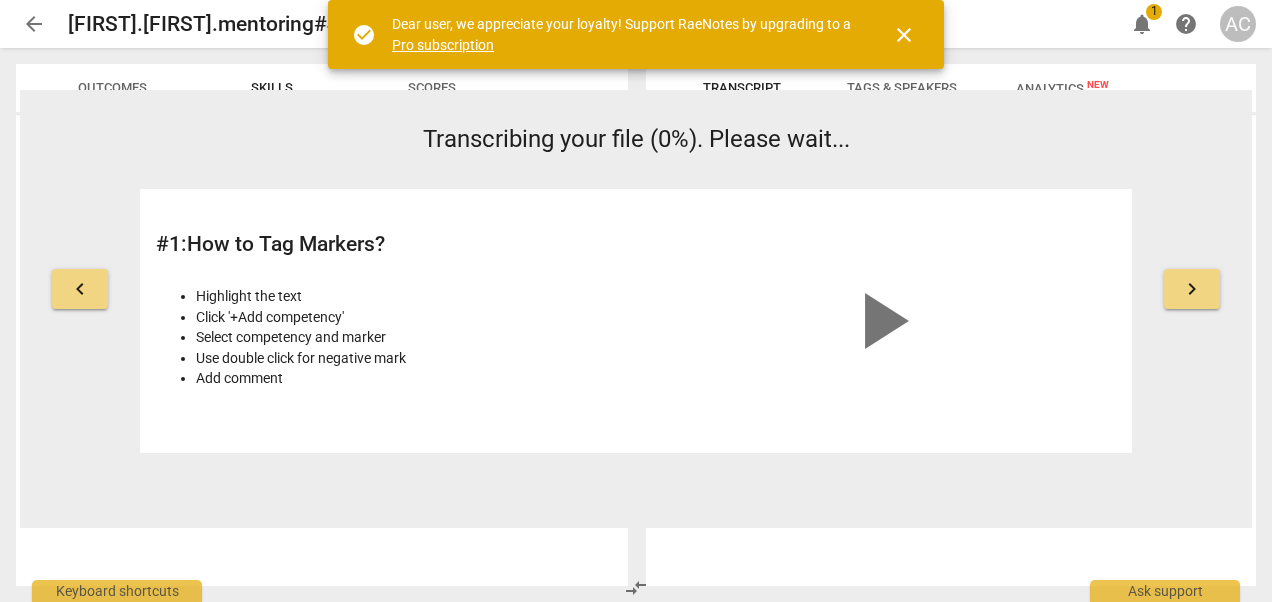 click on "keyboard_arrow_right" at bounding box center [1192, 289] 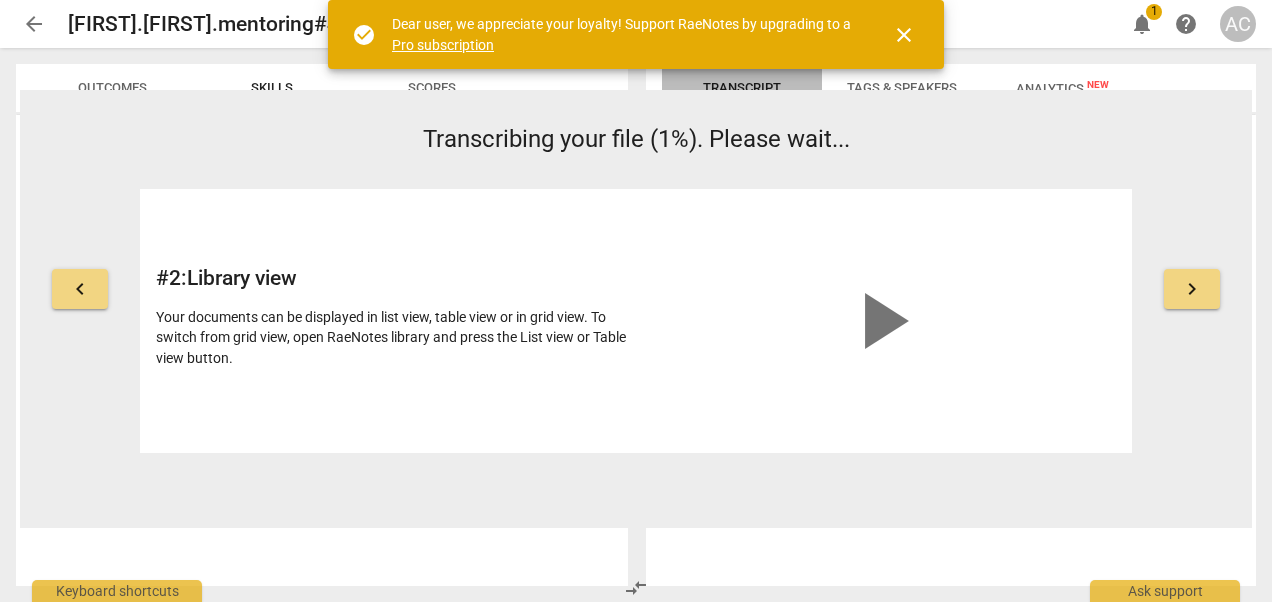 click on "Transcript" at bounding box center [742, 87] 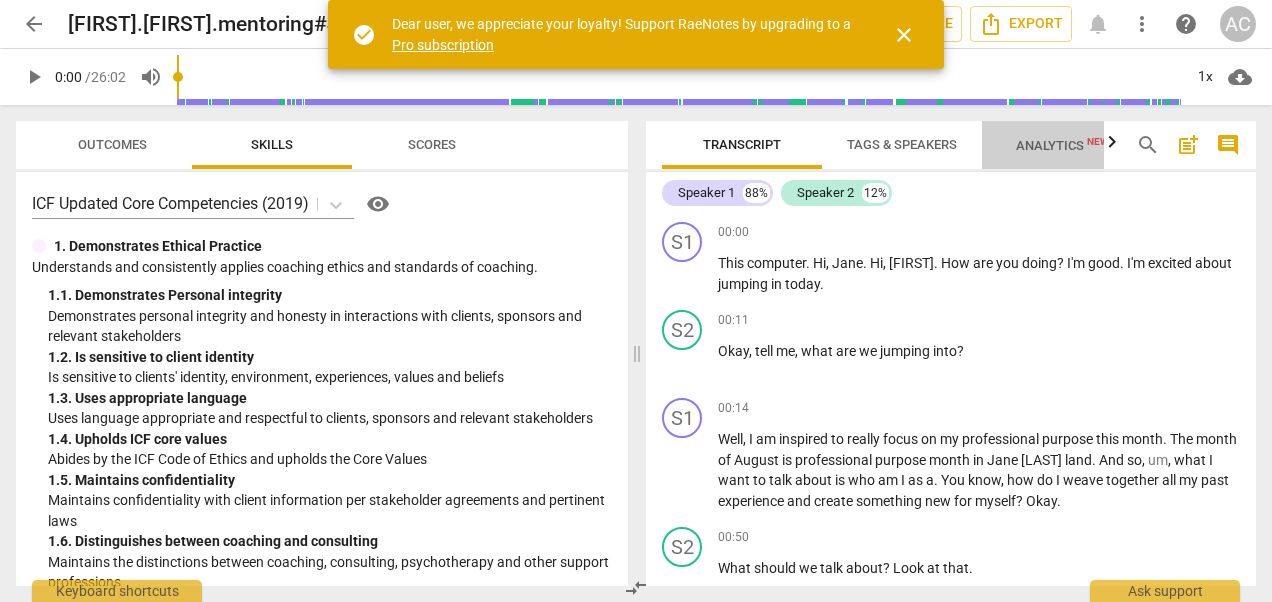 click on "Analytics   New" at bounding box center (1062, 145) 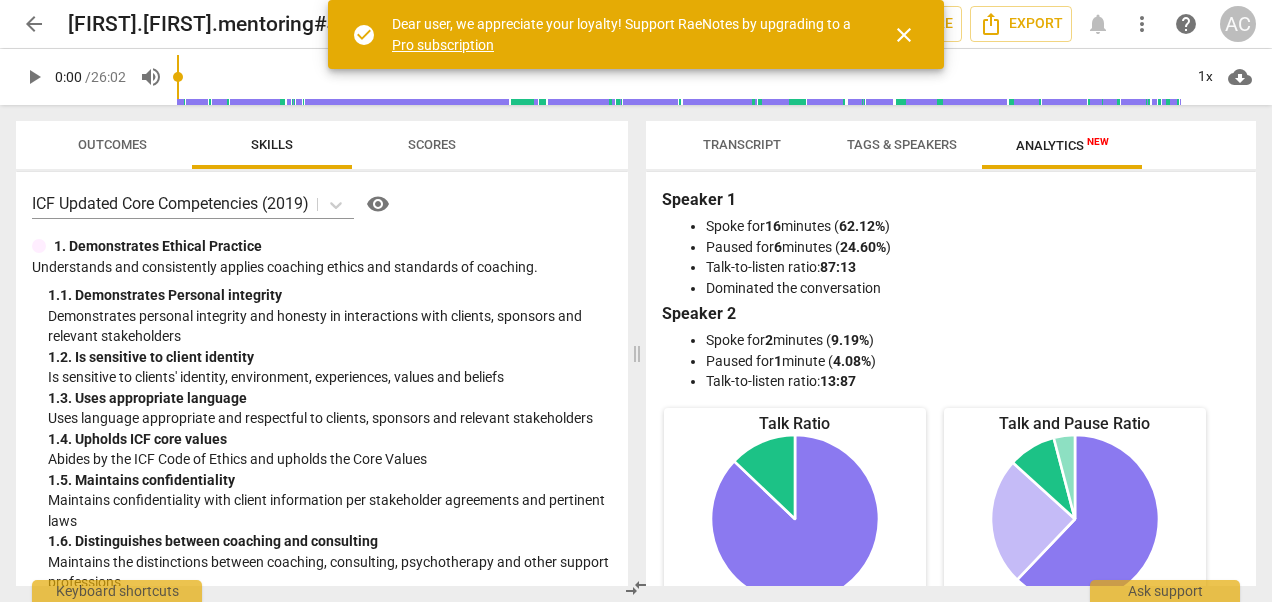 click on "Tags & Speakers" at bounding box center [902, 144] 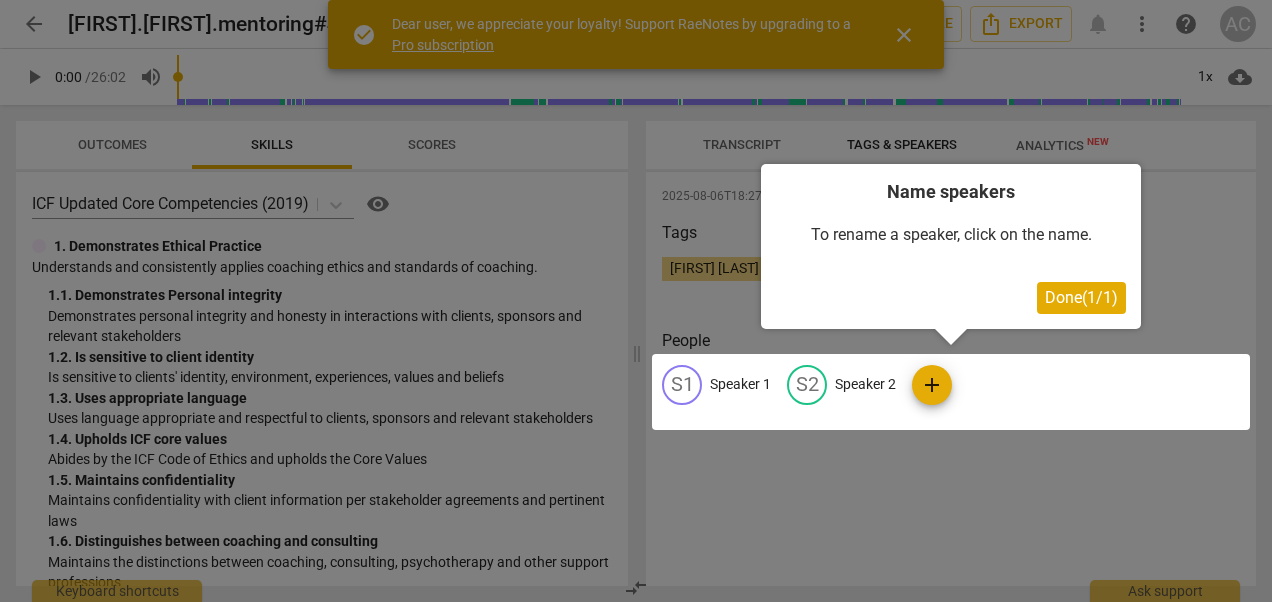 click at bounding box center (951, 392) 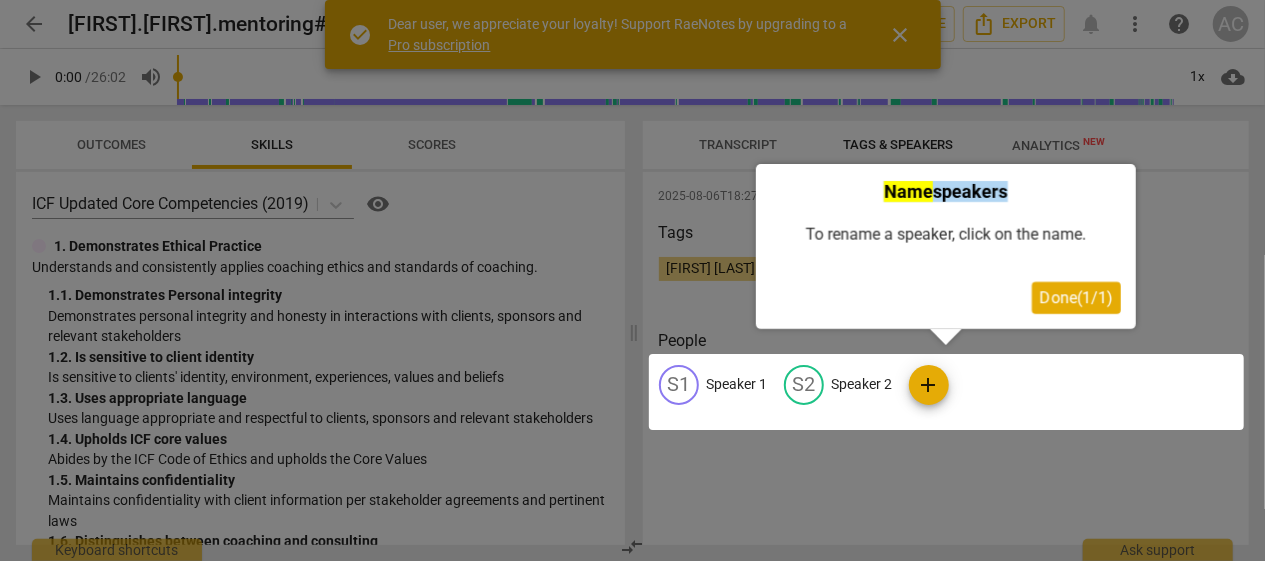 drag, startPoint x: 752, startPoint y: 338, endPoint x: 716, endPoint y: 383, distance: 57.628117 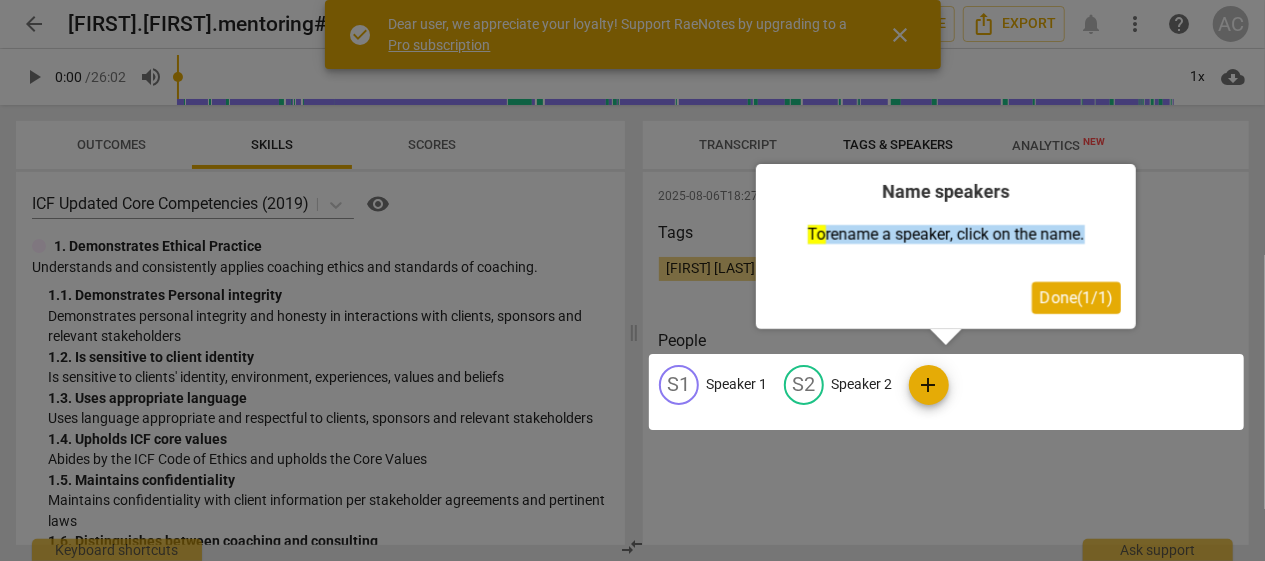 click at bounding box center [946, 392] 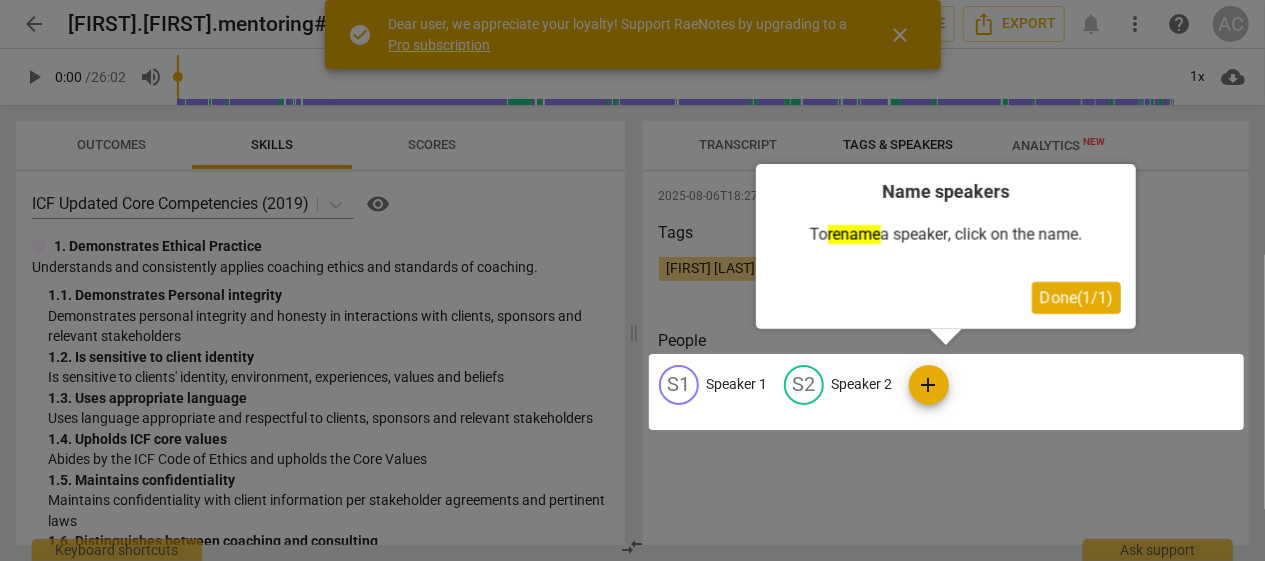 click at bounding box center (946, 392) 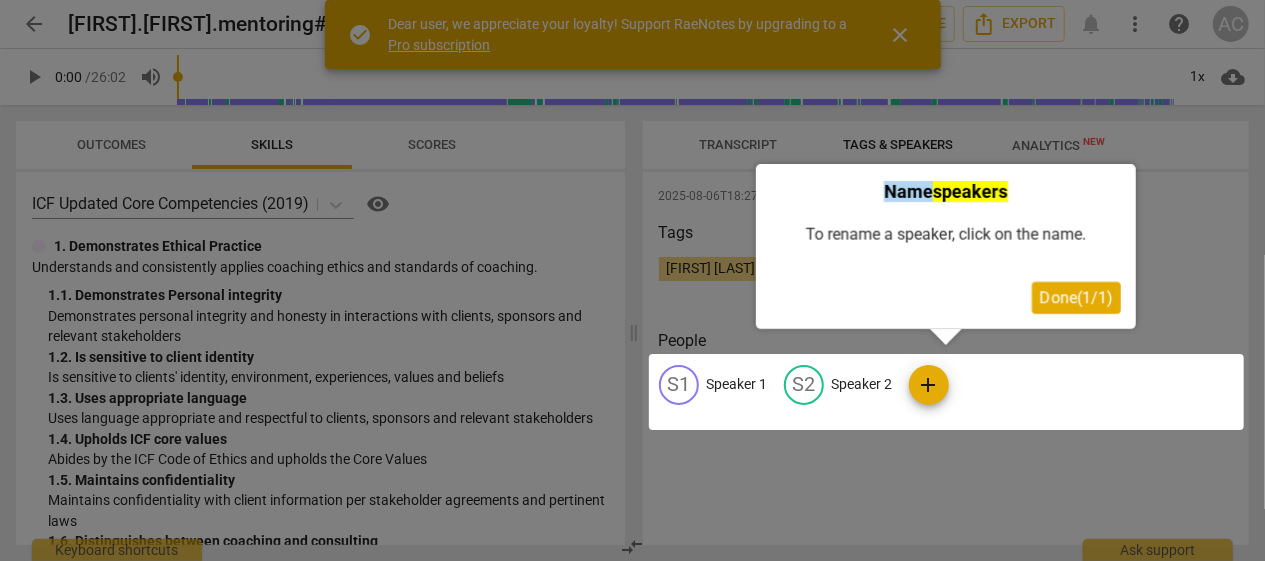 click on "Done  ( 1 / 1 )" at bounding box center (1076, 297) 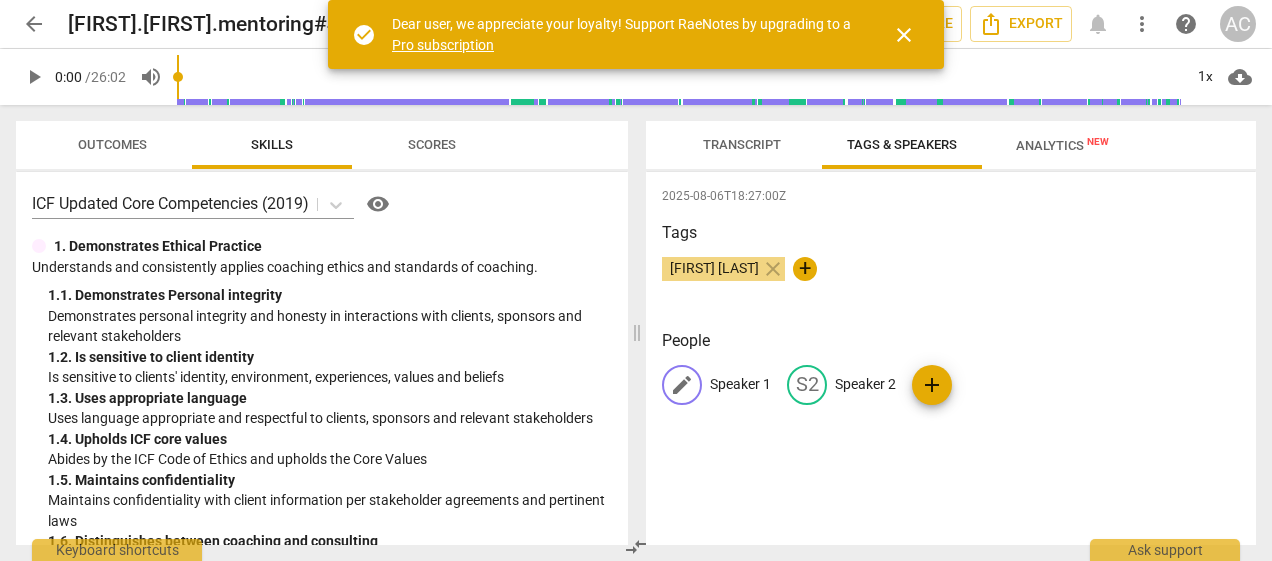 click on "edit" at bounding box center [682, 385] 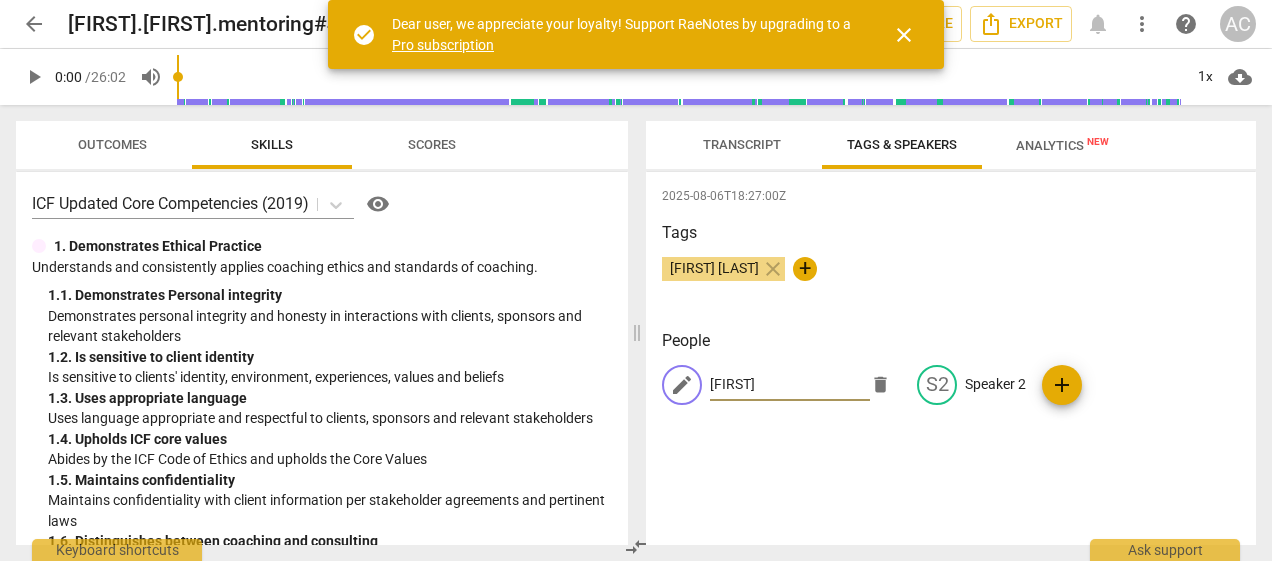 type on "[FIRST]" 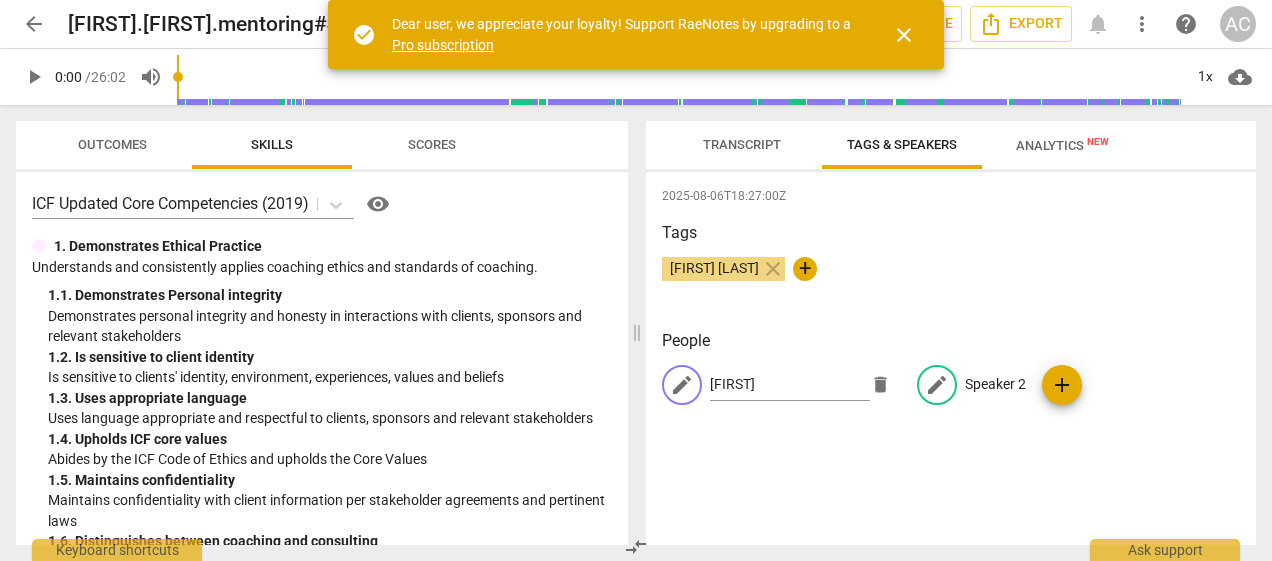 click on "edit" at bounding box center [937, 385] 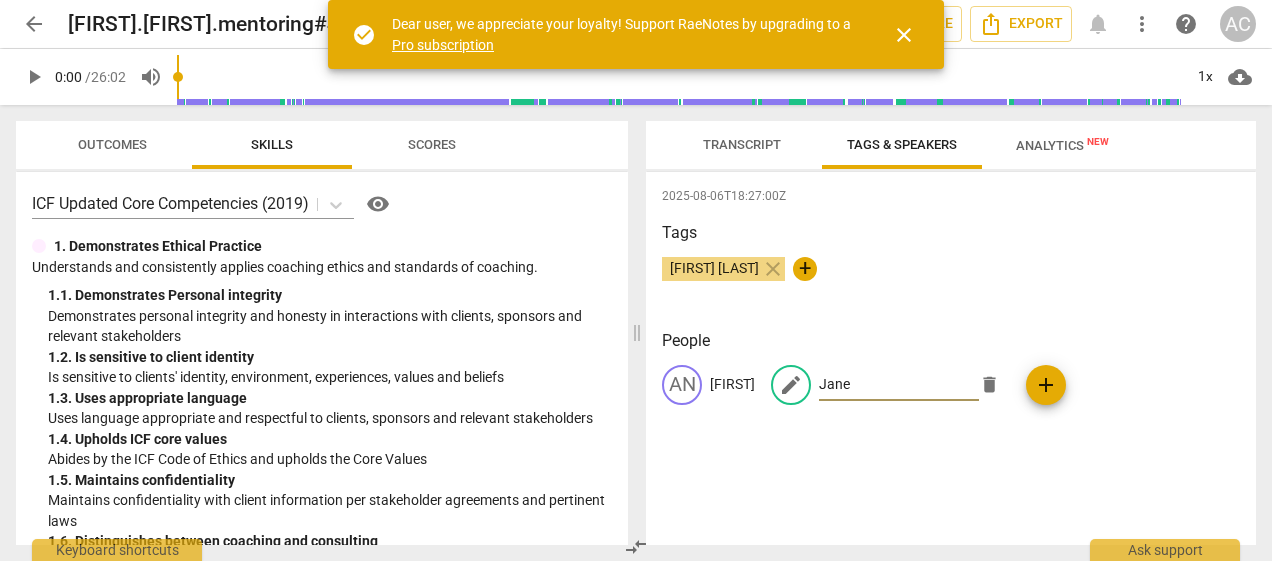 type on "Jane" 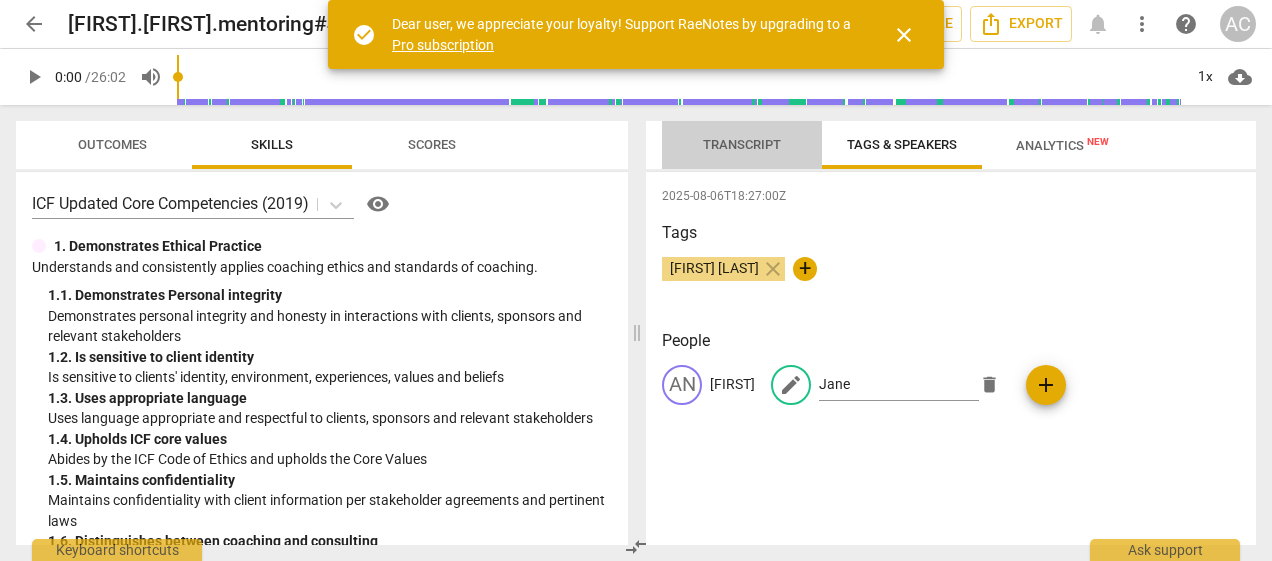 click on "Transcript" at bounding box center (742, 144) 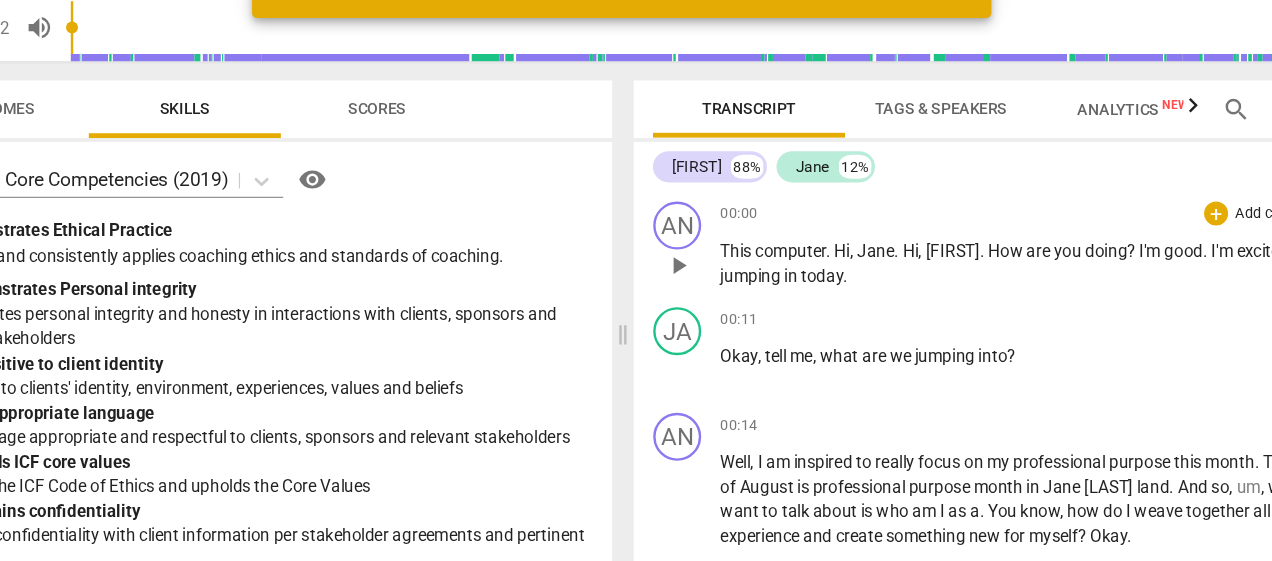 click on "Hi" at bounding box center (876, 263) 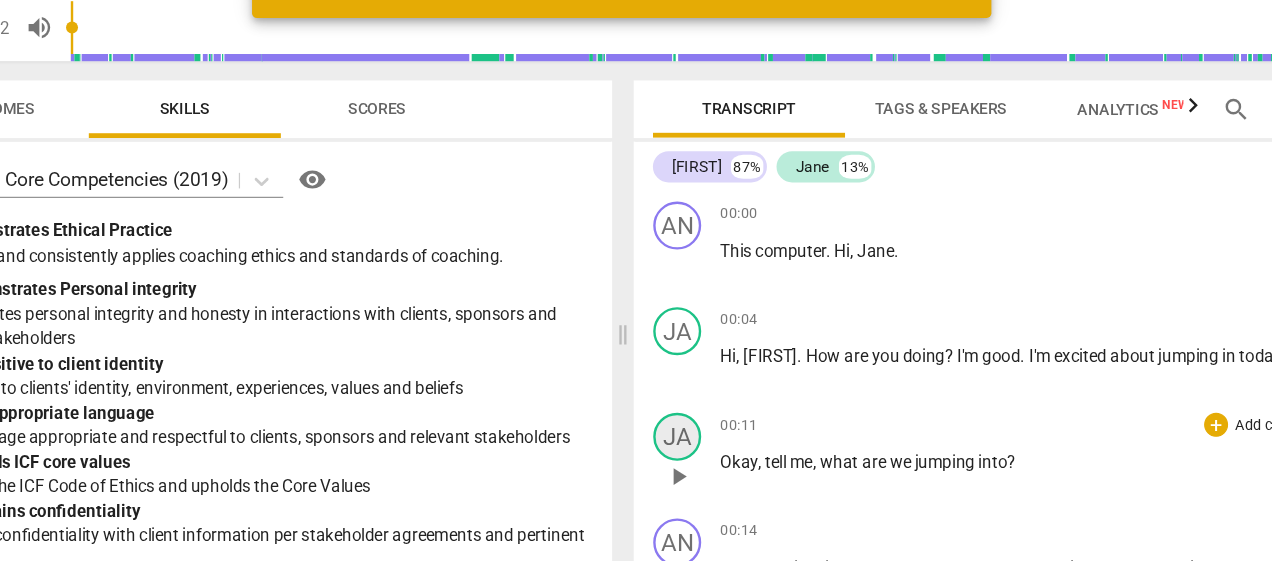 click on "JA" at bounding box center (682, 418) 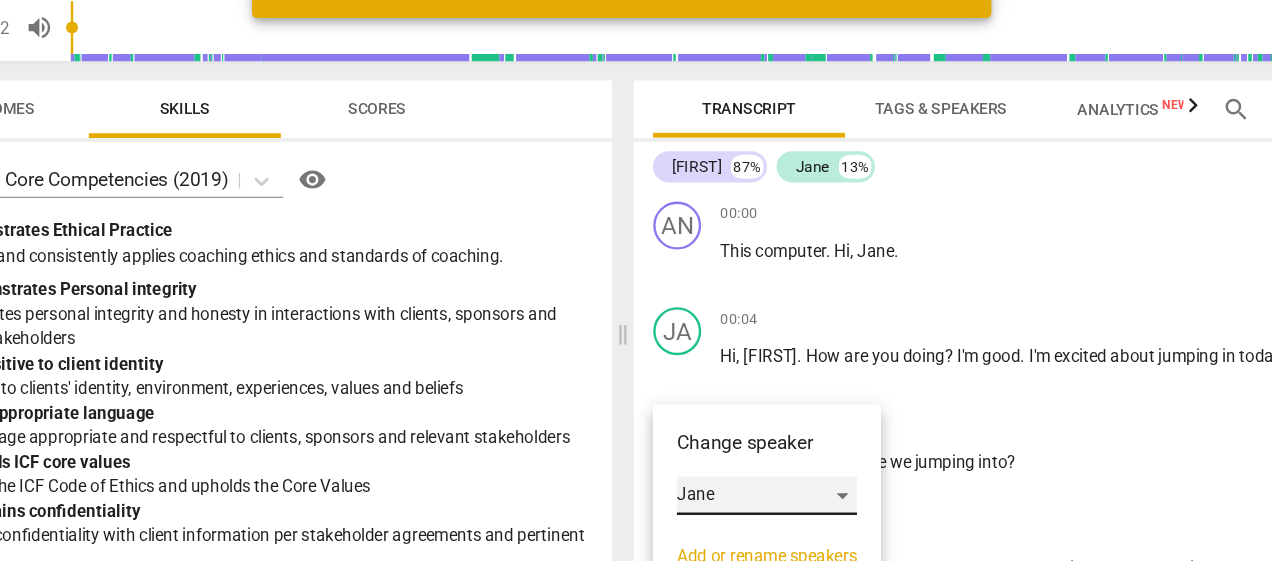 click on "Jane" at bounding box center [757, 467] 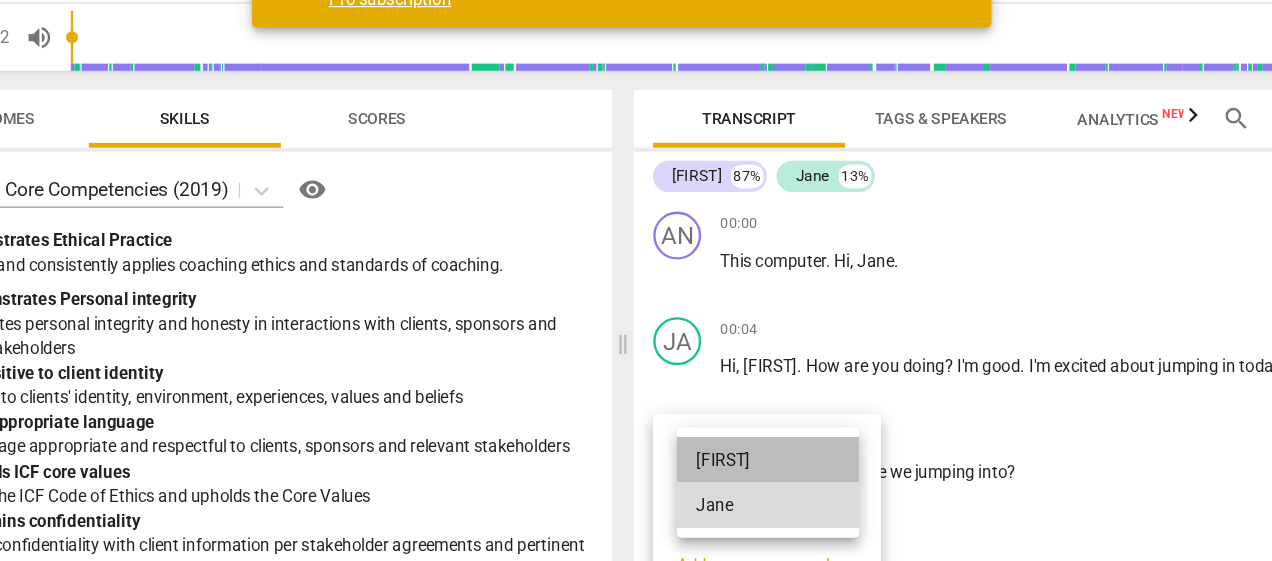click on "[FIRST]" at bounding box center (758, 429) 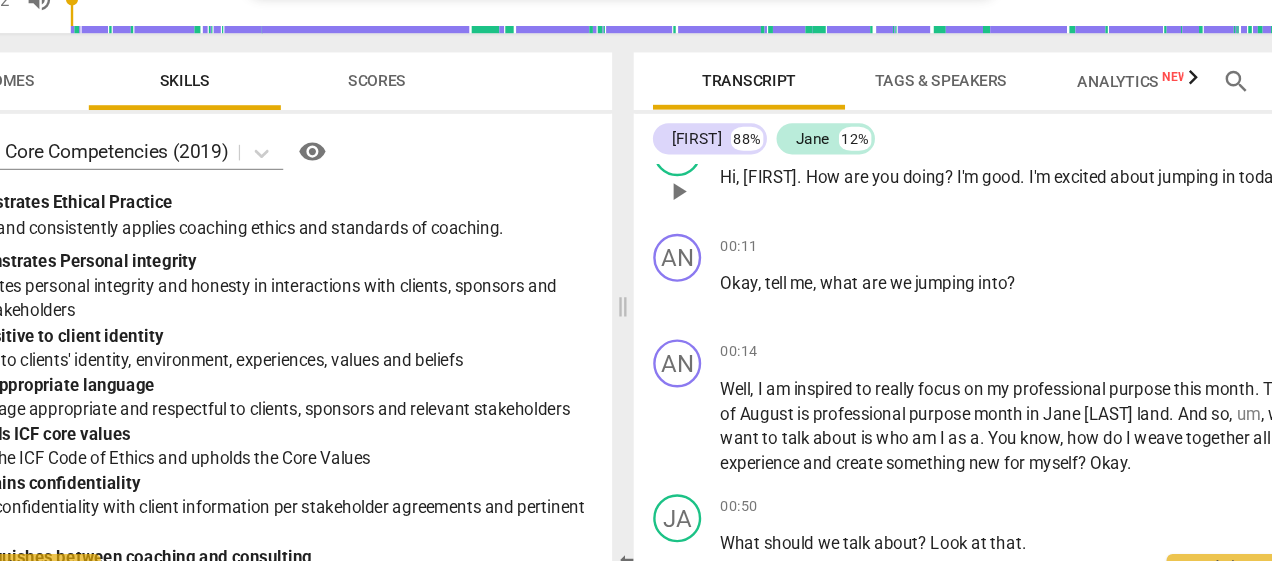scroll, scrollTop: 136, scrollLeft: 0, axis: vertical 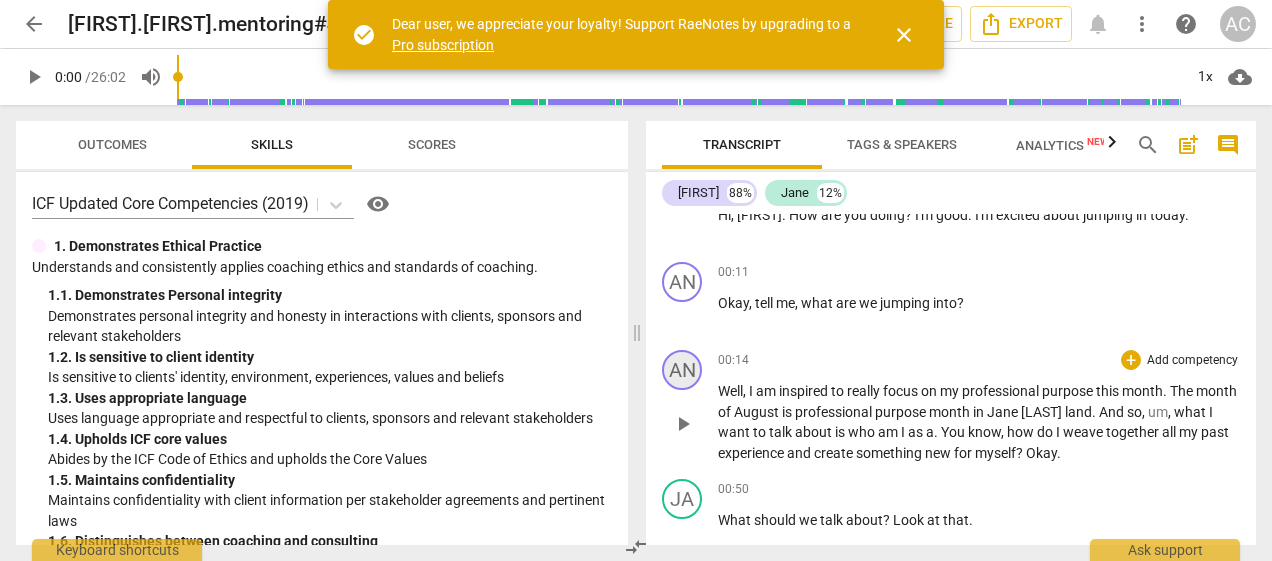 click on "AN" at bounding box center [682, 370] 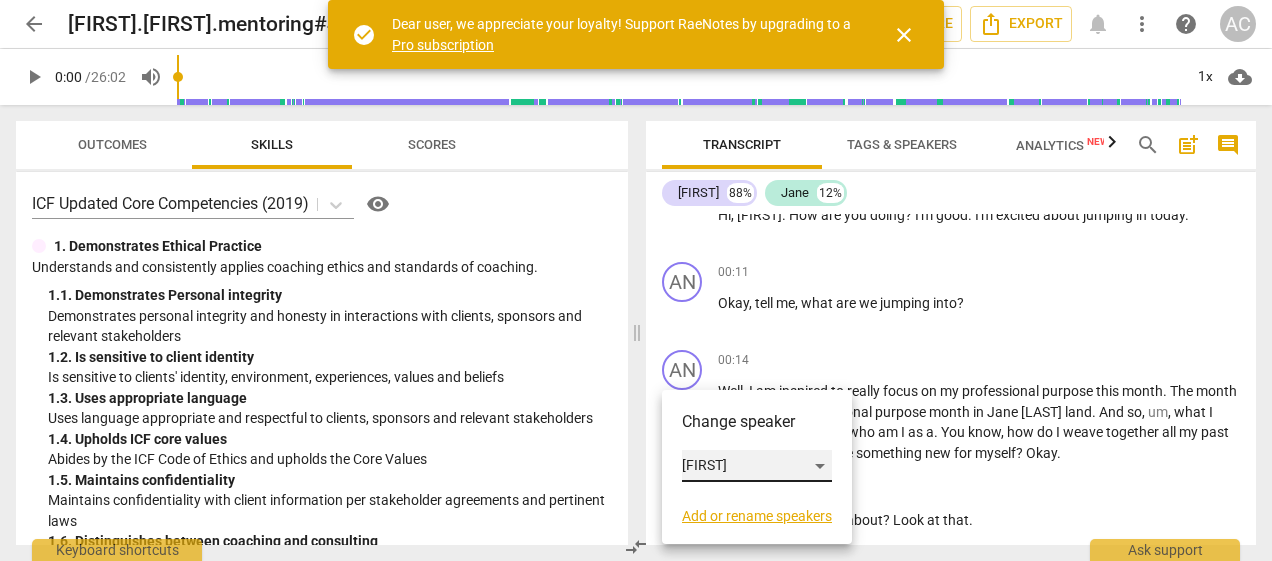 click on "[FIRST]" at bounding box center (757, 466) 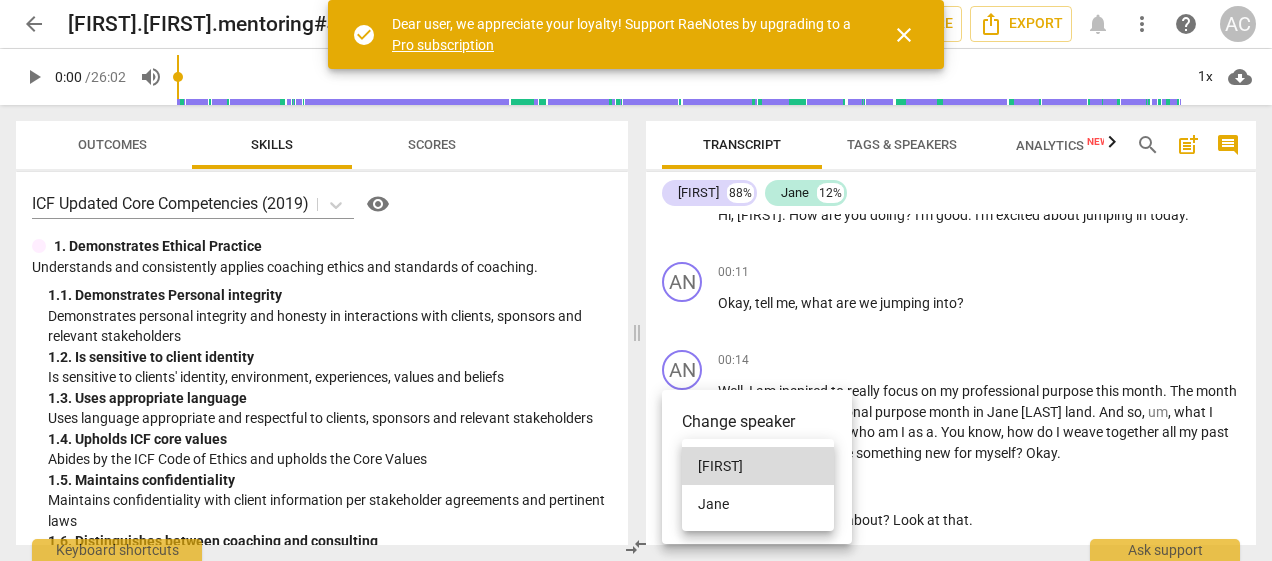 click on "Jane" at bounding box center [758, 504] 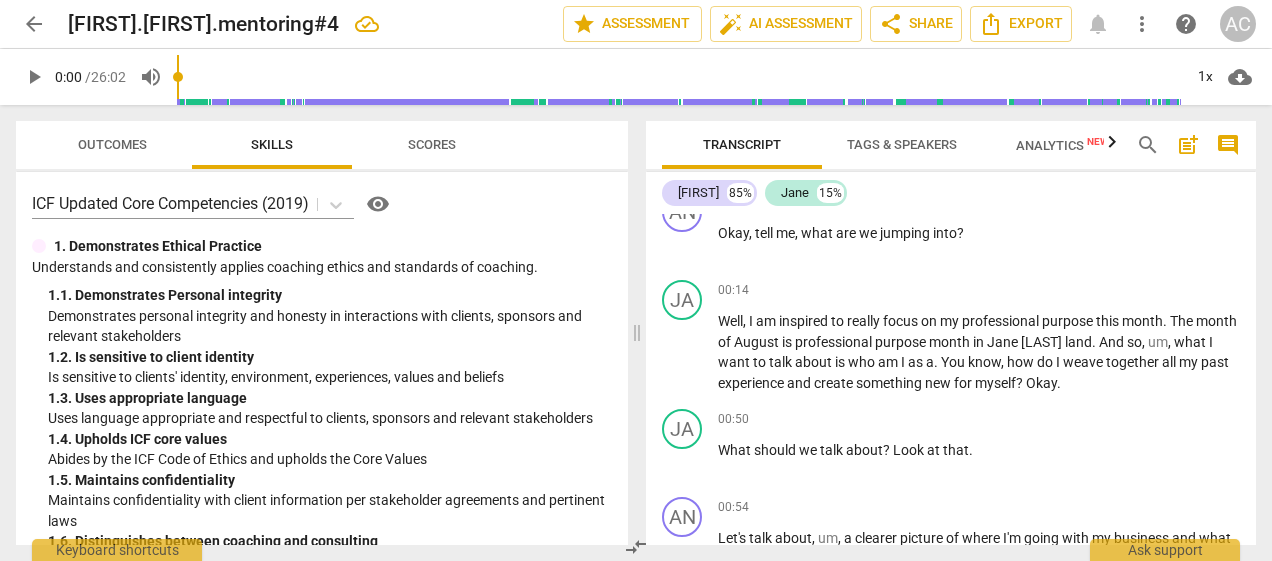 scroll, scrollTop: 168, scrollLeft: 0, axis: vertical 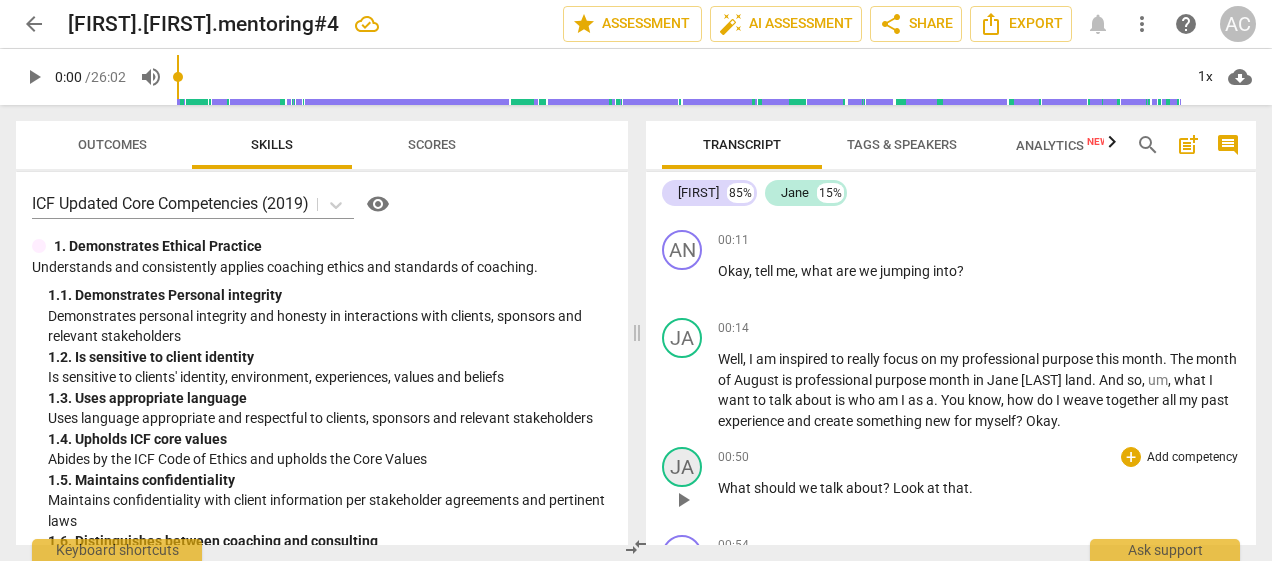 click on "JA" at bounding box center (682, 467) 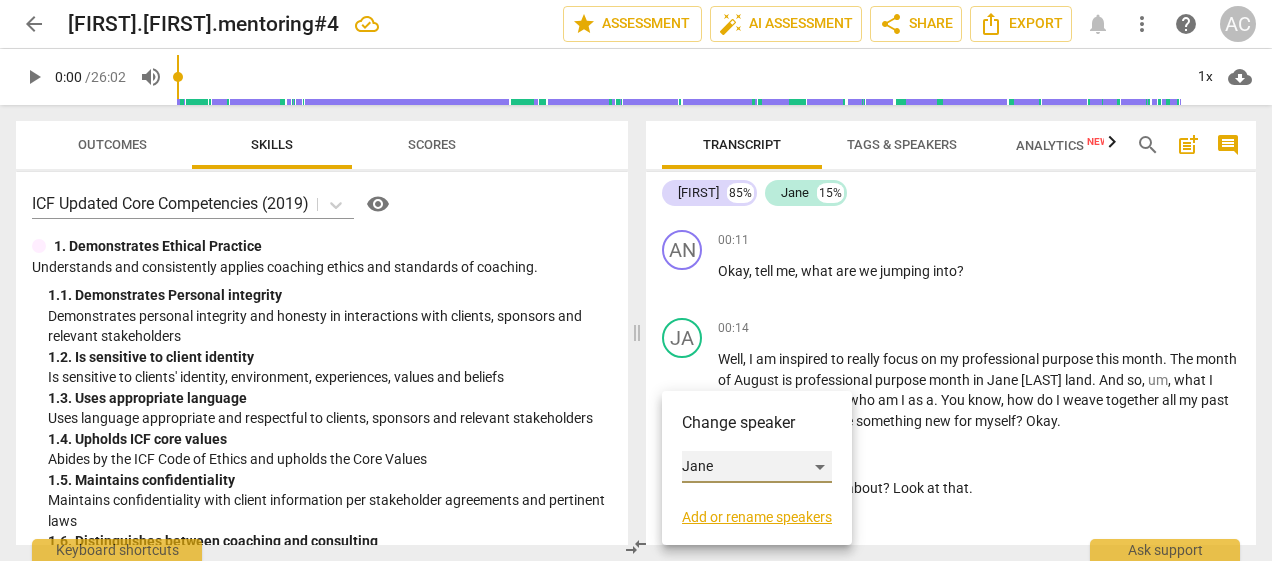 click on "Jane" at bounding box center [757, 467] 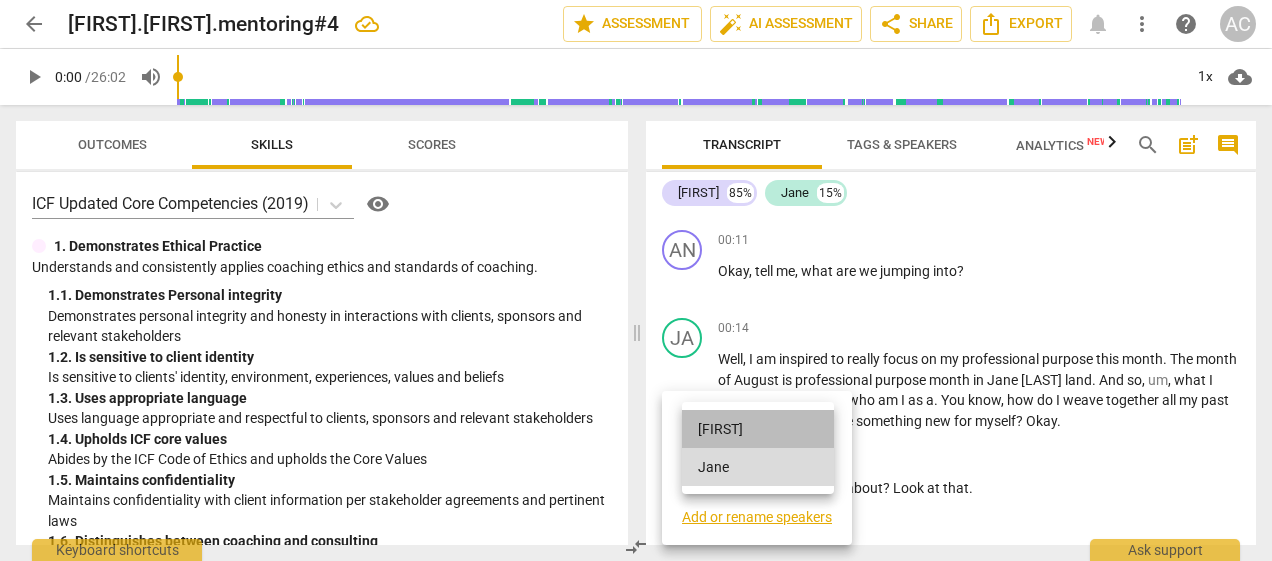click on "[FIRST]" at bounding box center [758, 429] 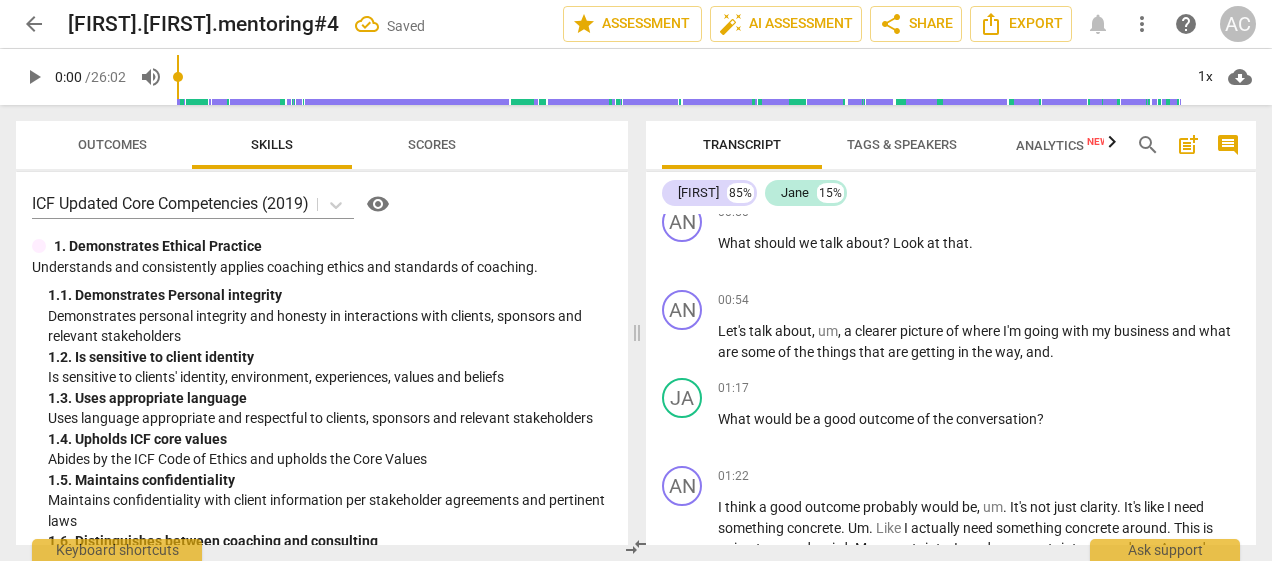 scroll, scrollTop: 431, scrollLeft: 0, axis: vertical 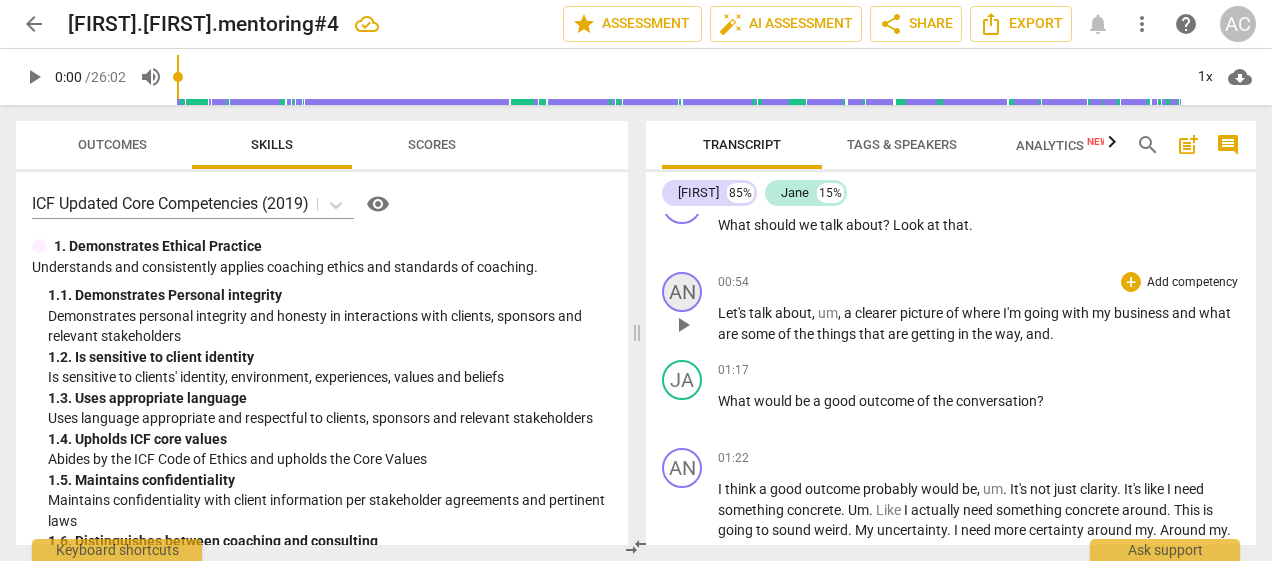 click on "AN" at bounding box center [682, 292] 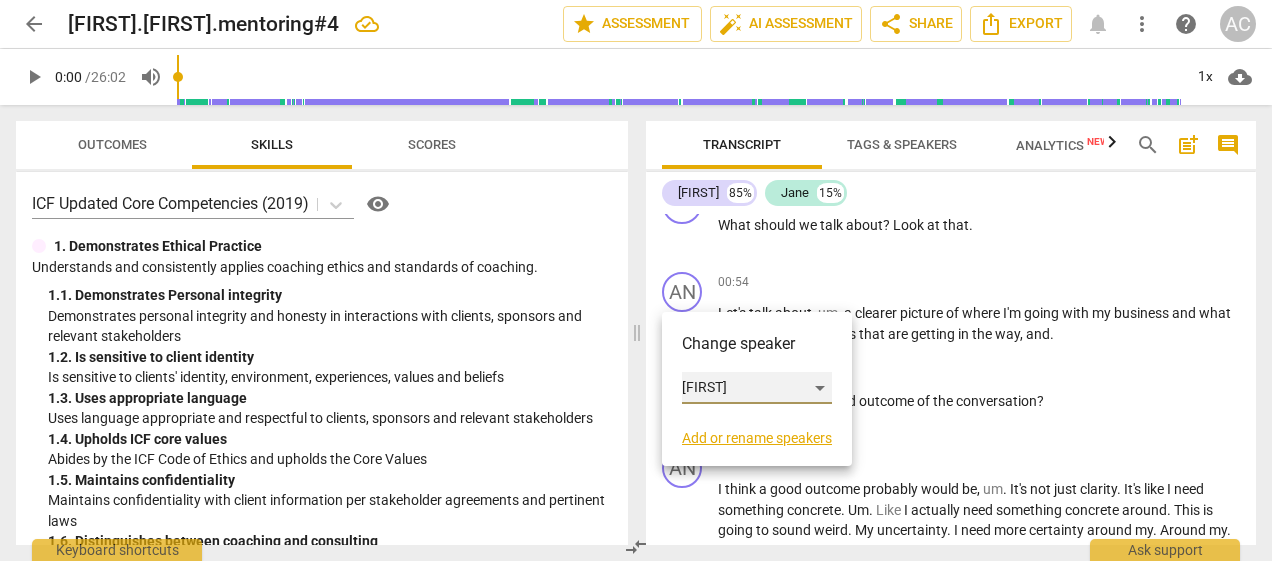 click on "[FIRST]" at bounding box center [757, 388] 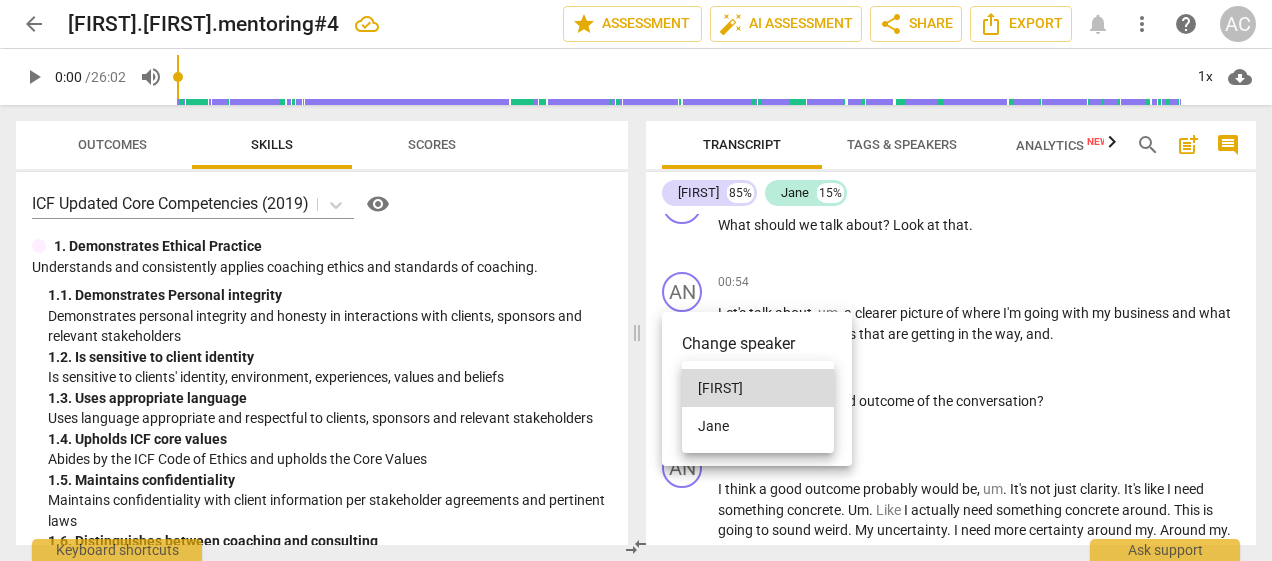 click on "Jane" at bounding box center (758, 426) 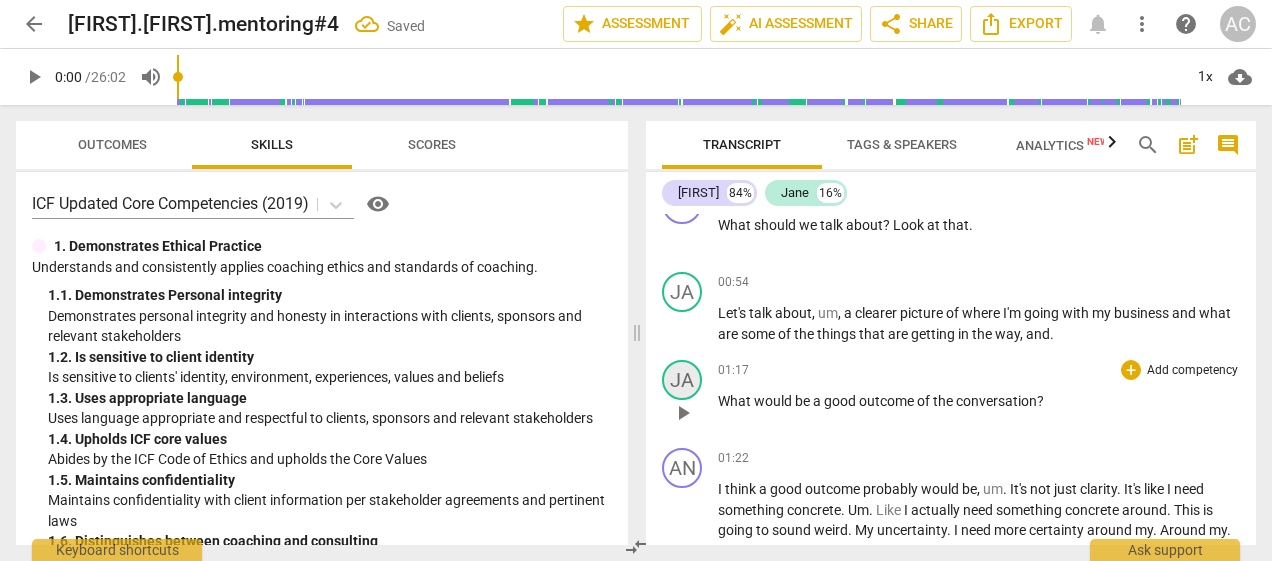 click on "JA" at bounding box center [682, 380] 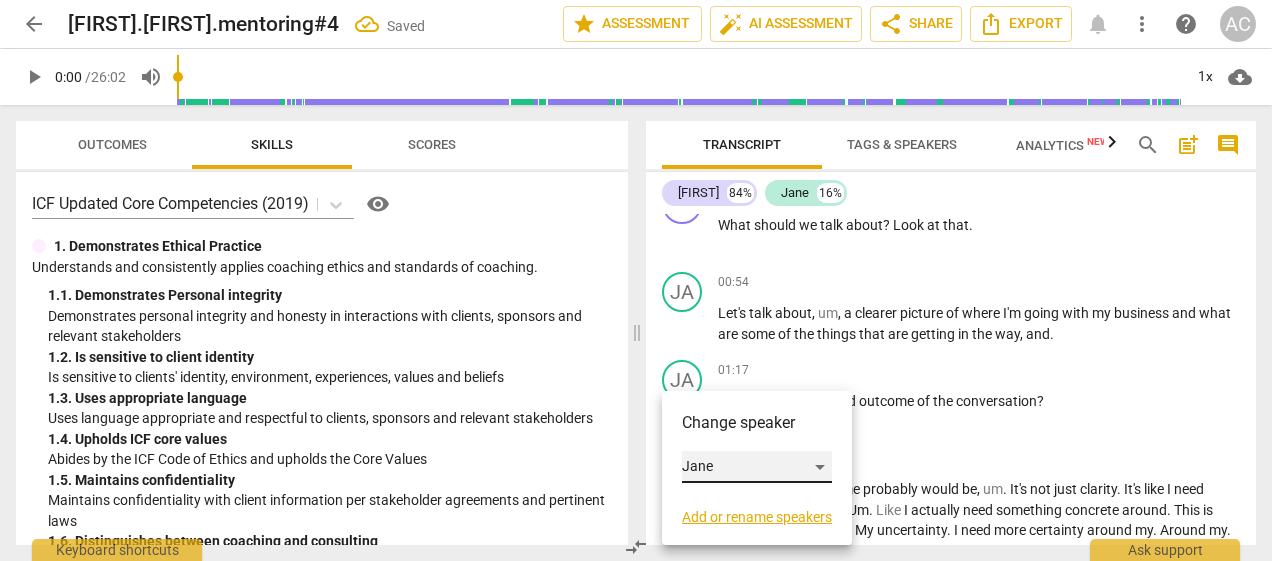 click on "Jane" at bounding box center (757, 467) 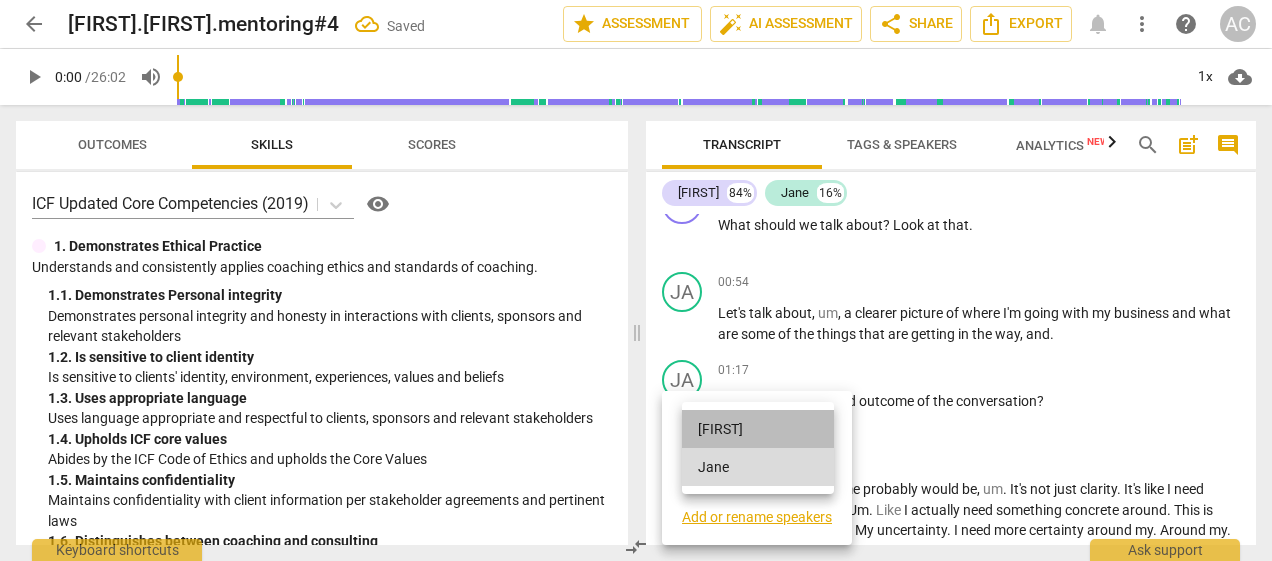 click on "[FIRST]" at bounding box center (758, 429) 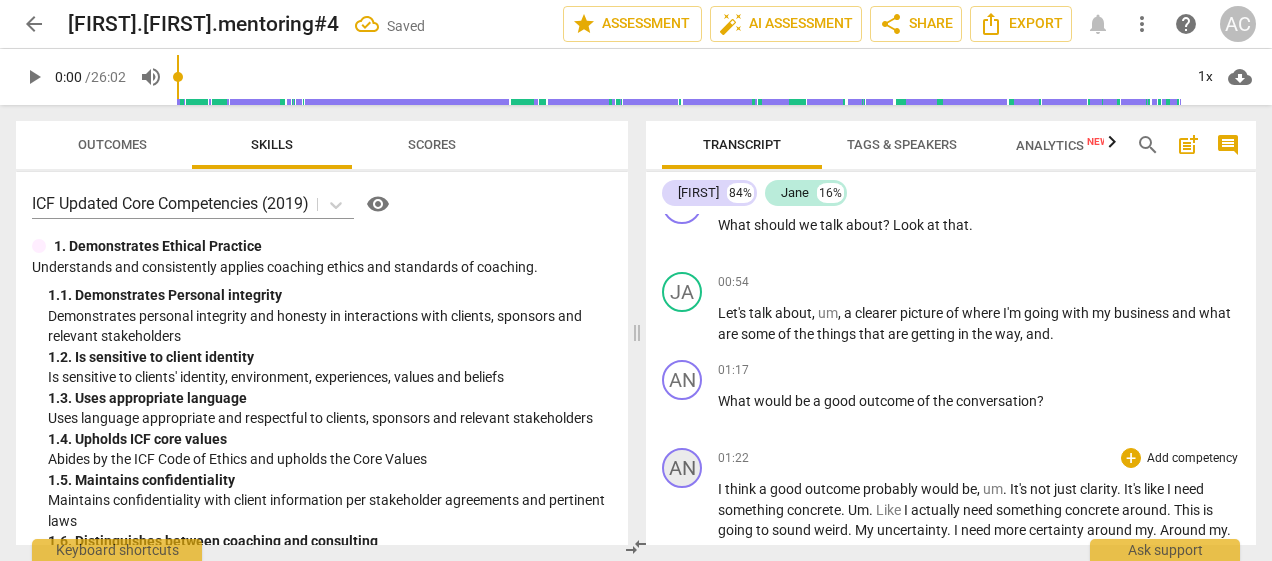 click on "AN" at bounding box center [682, 468] 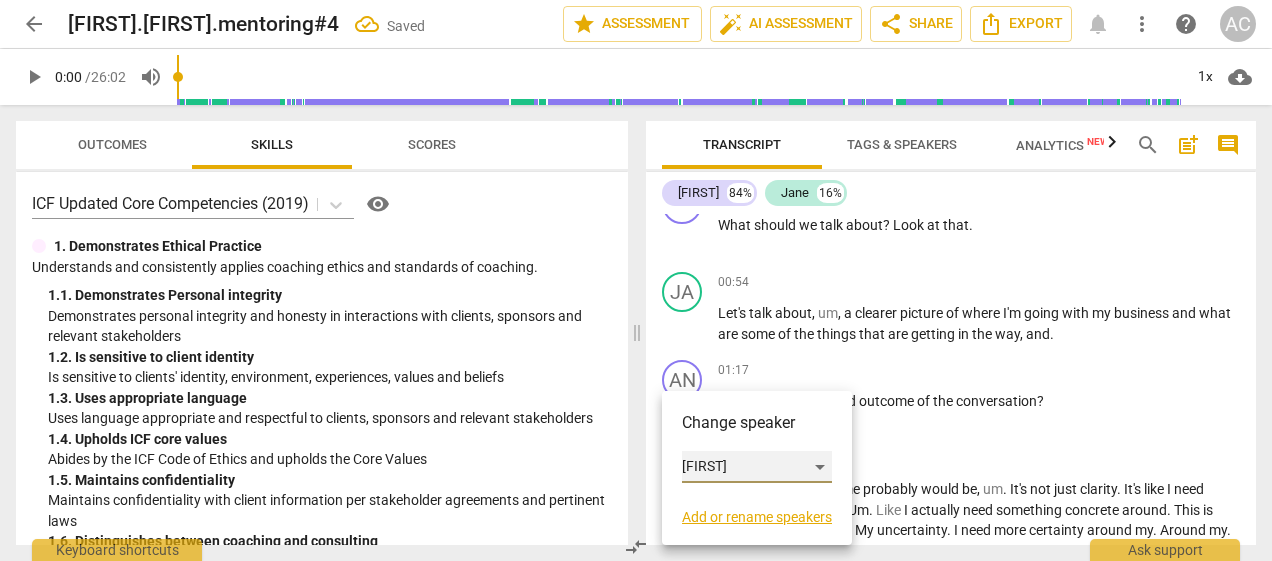 click on "[FIRST]" at bounding box center (757, 467) 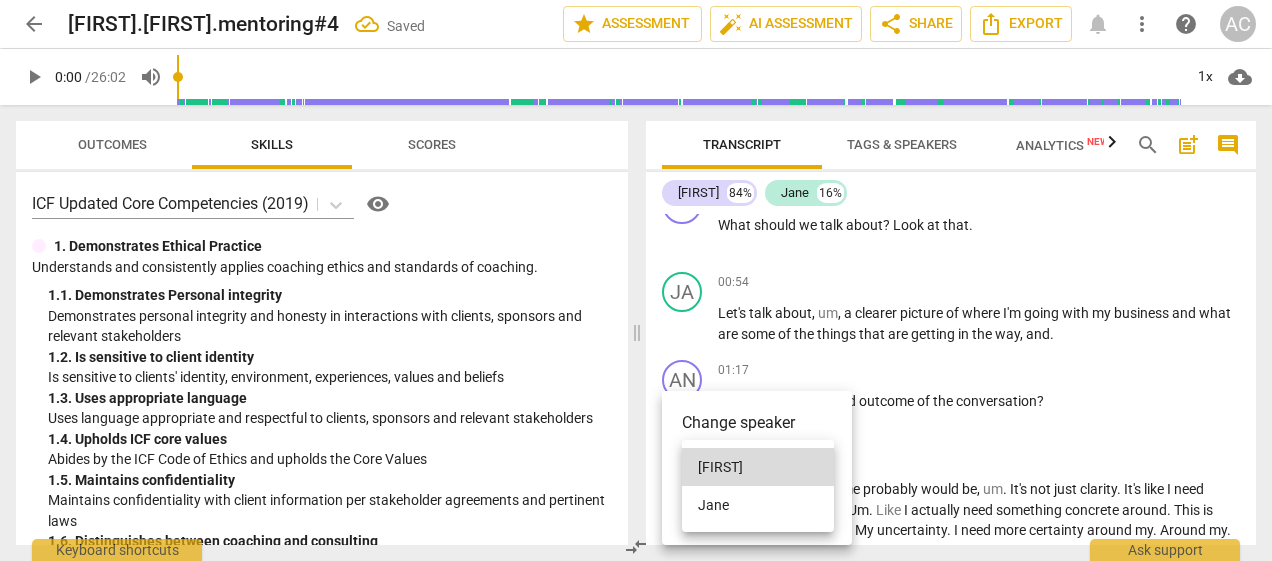 click on "Jane" at bounding box center (758, 505) 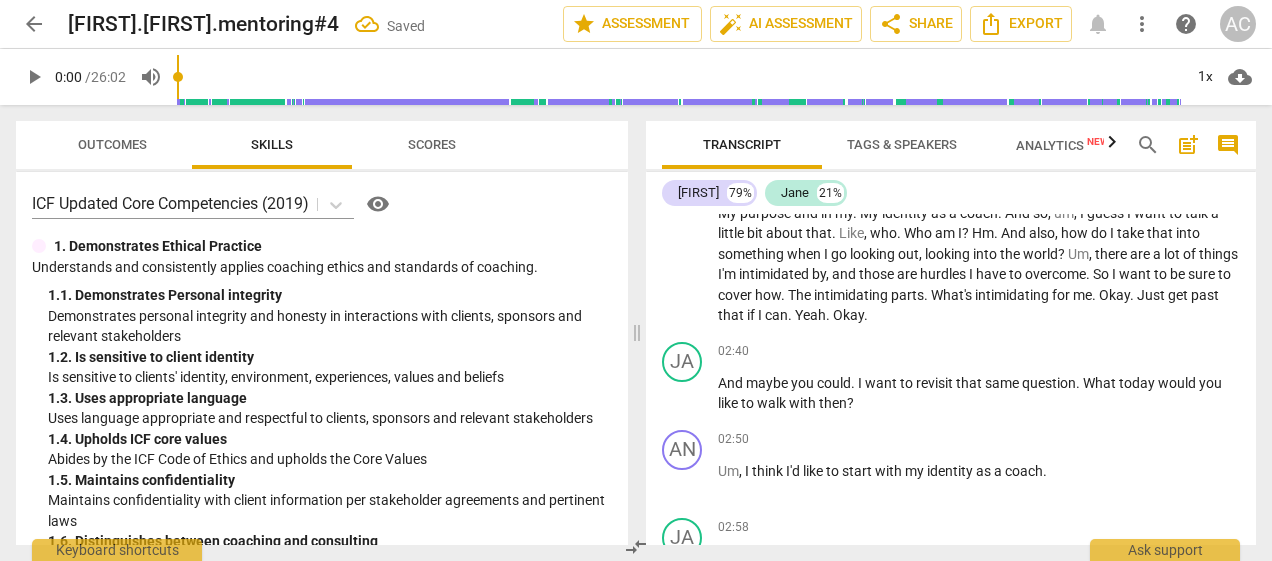scroll, scrollTop: 807, scrollLeft: 0, axis: vertical 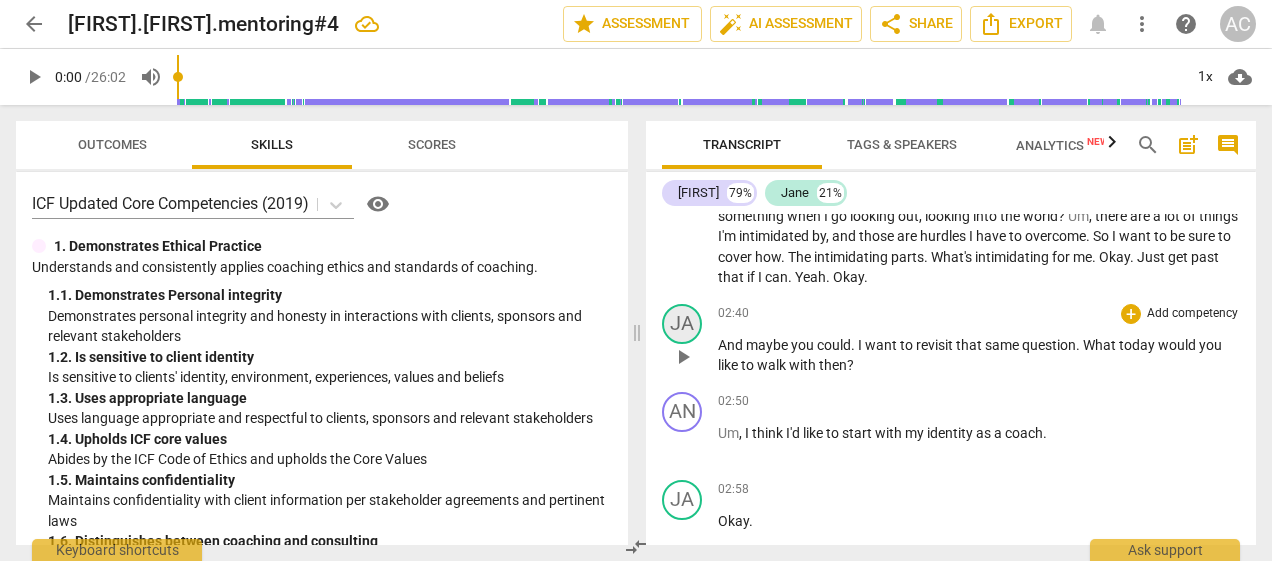 click on "JA" at bounding box center (682, 324) 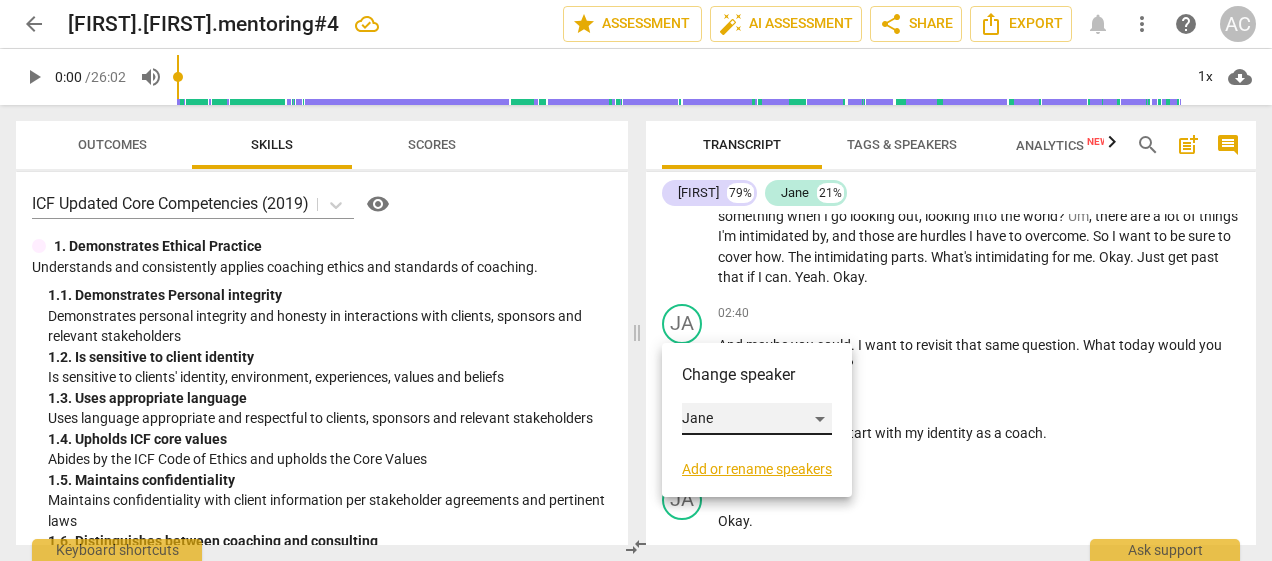 click on "Jane" at bounding box center (757, 419) 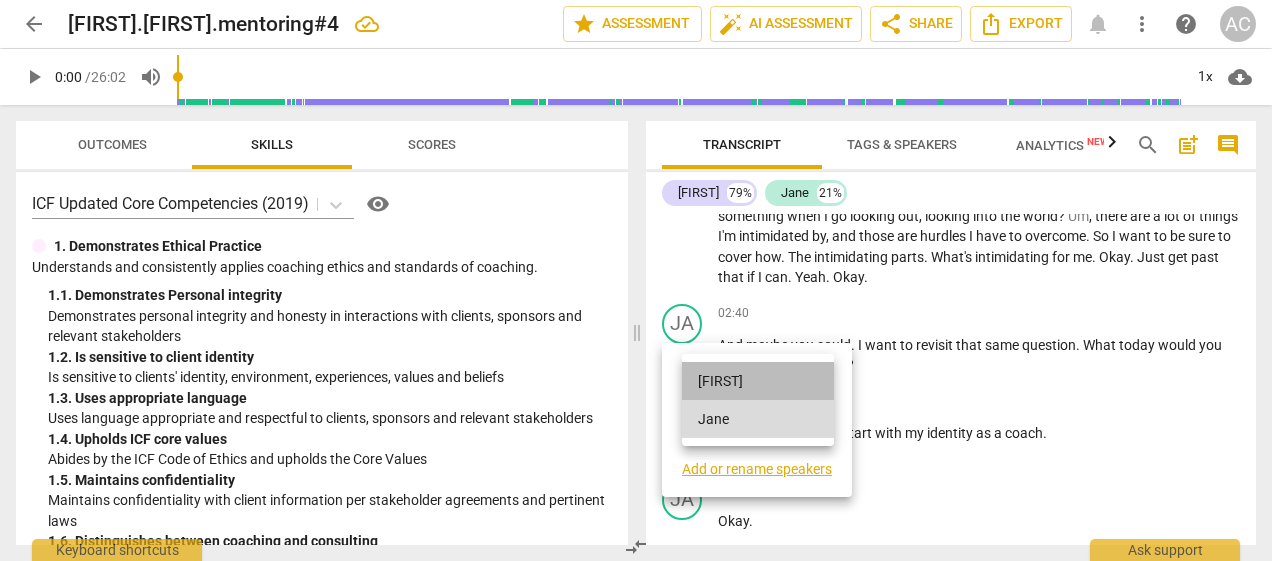 click on "[FIRST]" at bounding box center (758, 381) 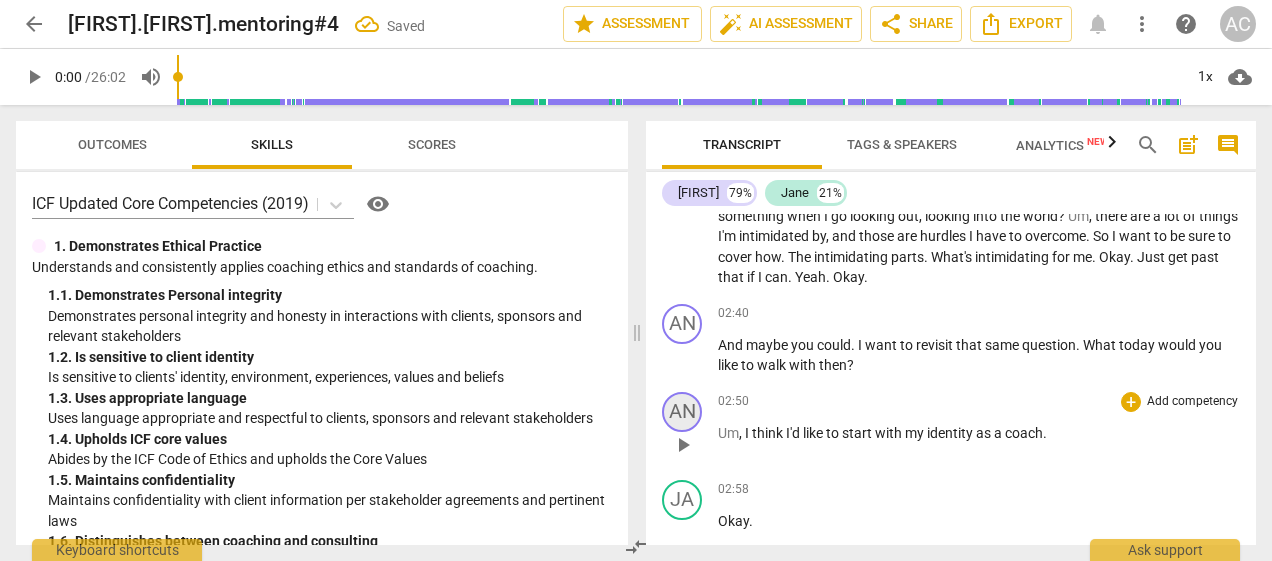 click on "AN" at bounding box center (682, 412) 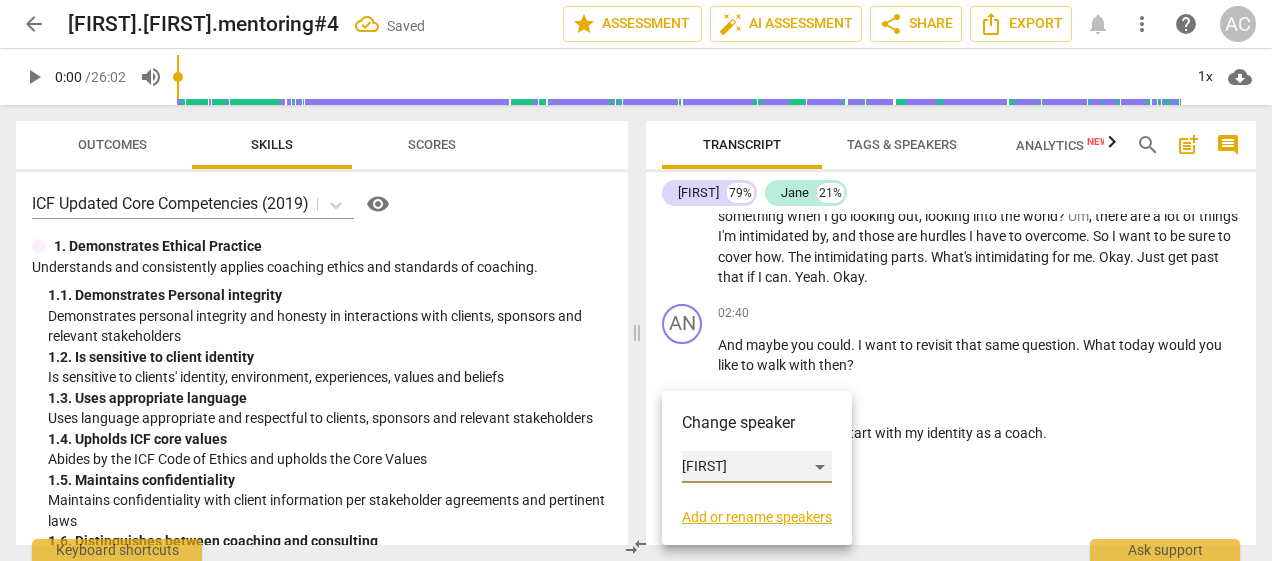 click on "[FIRST]" at bounding box center (757, 467) 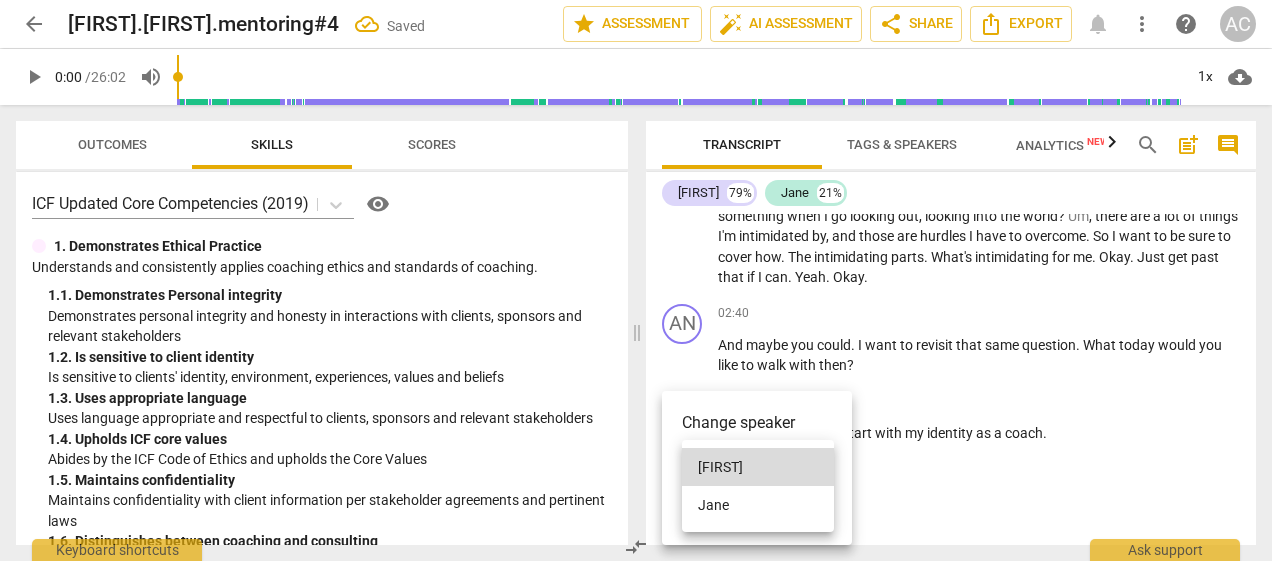 click on "Jane" at bounding box center (758, 505) 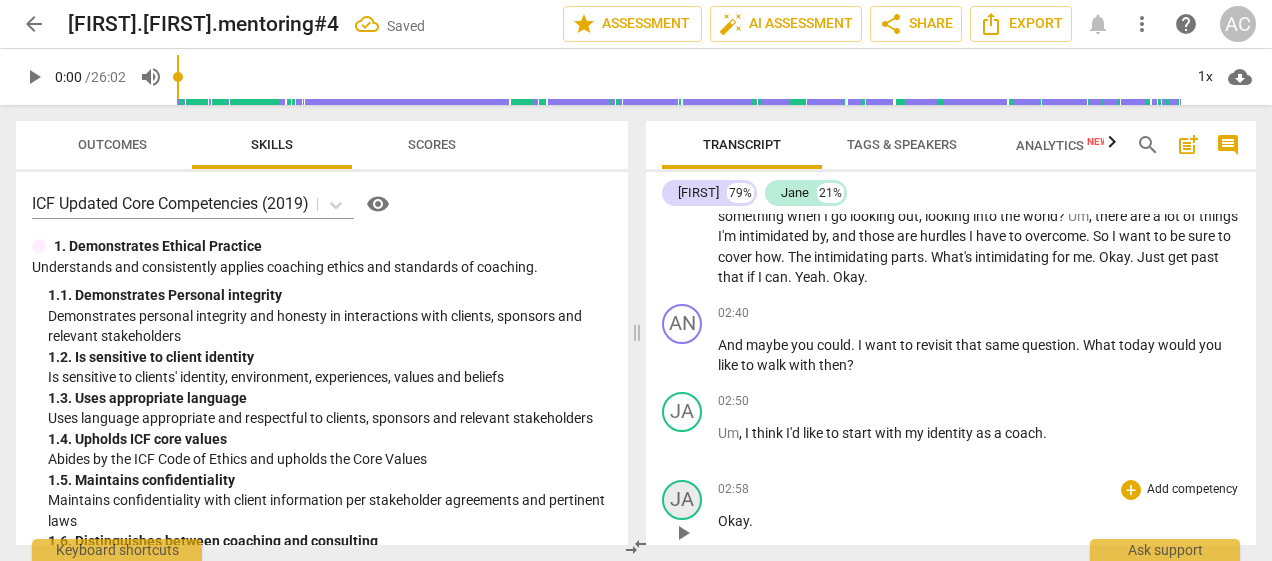 click on "JA" at bounding box center [682, 500] 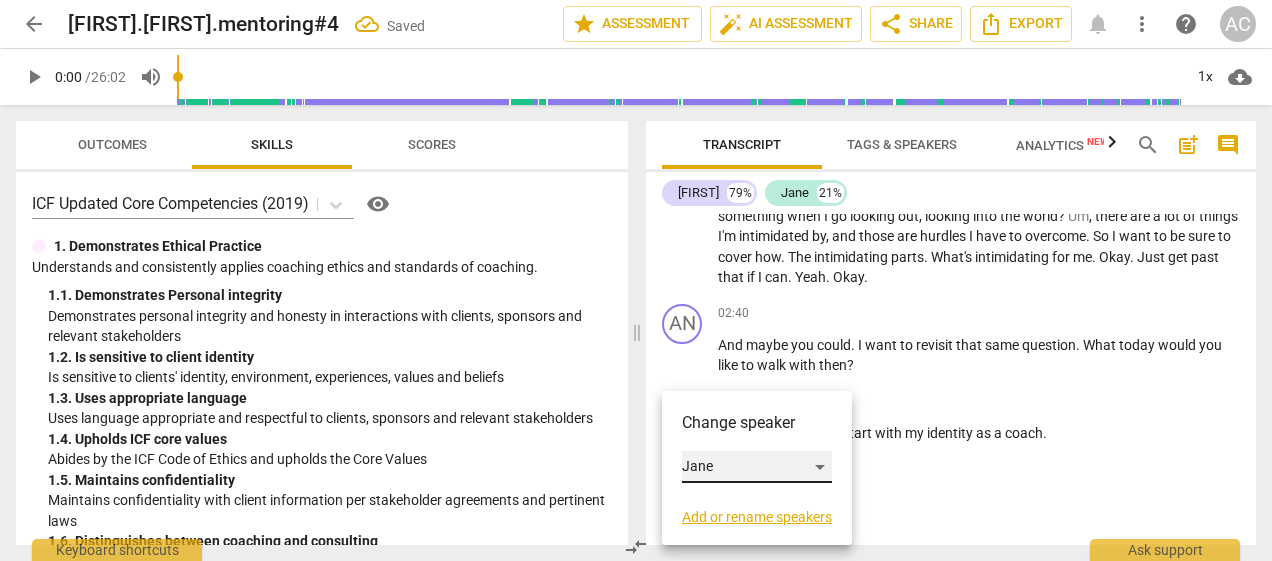 click on "Jane" at bounding box center (757, 467) 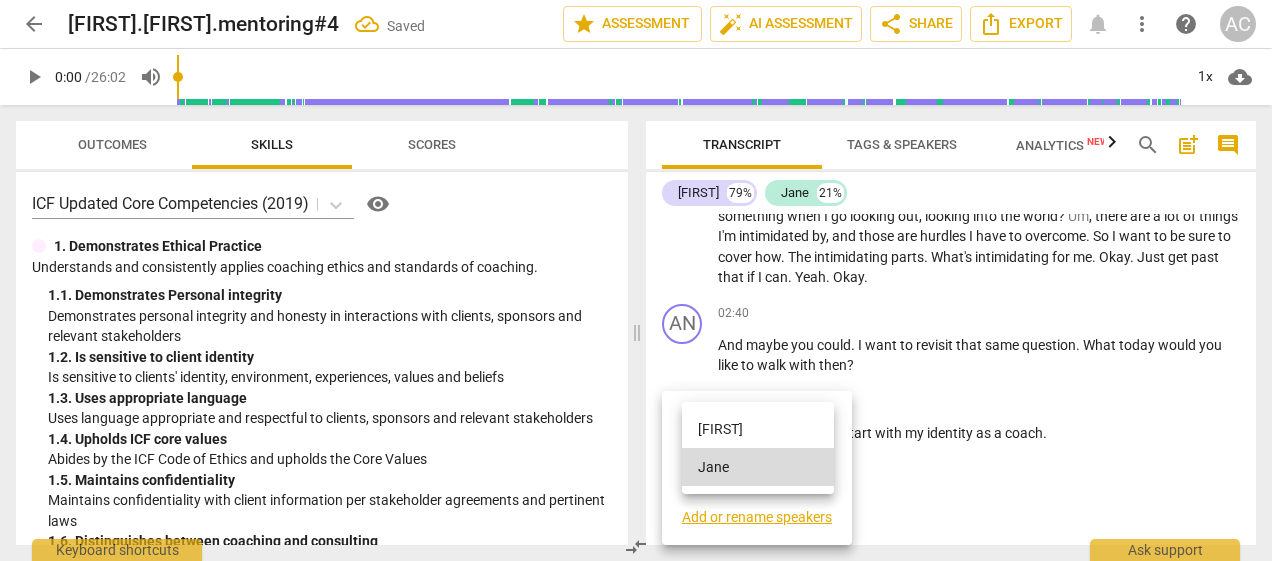 click on "[FIRST]" at bounding box center (758, 429) 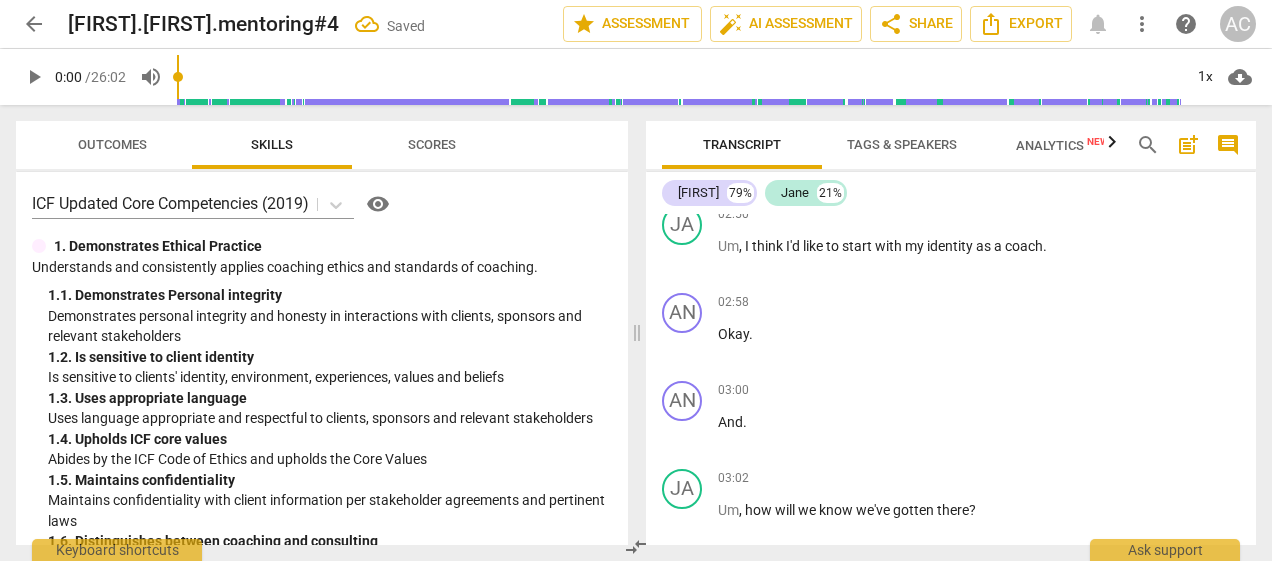 scroll, scrollTop: 1013, scrollLeft: 0, axis: vertical 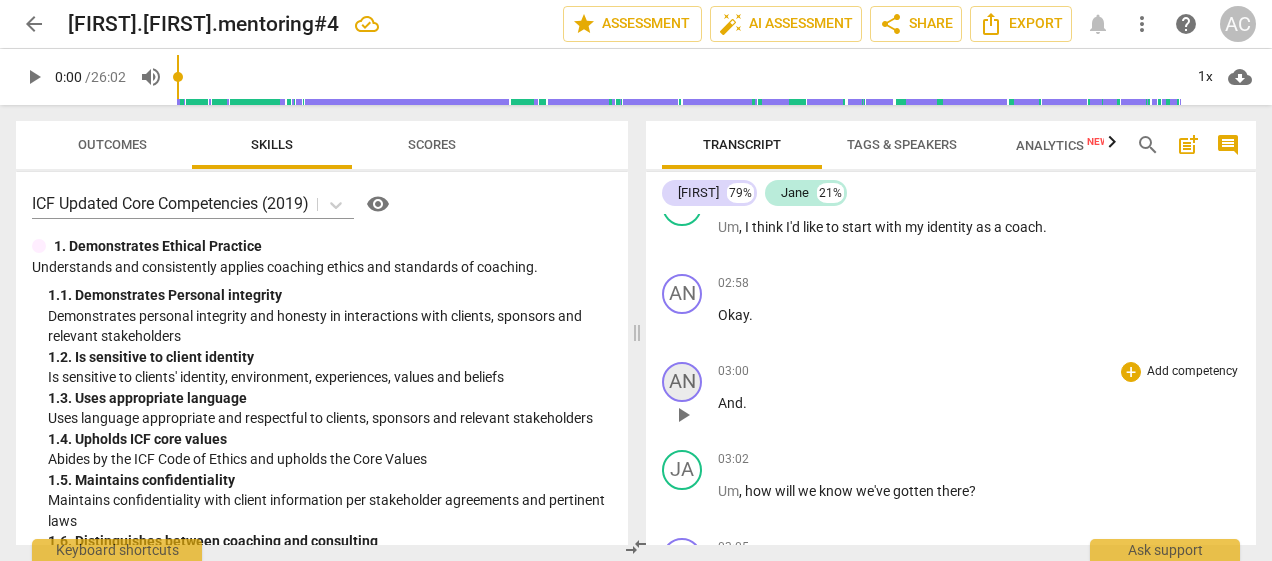 click on "AN" at bounding box center [682, 382] 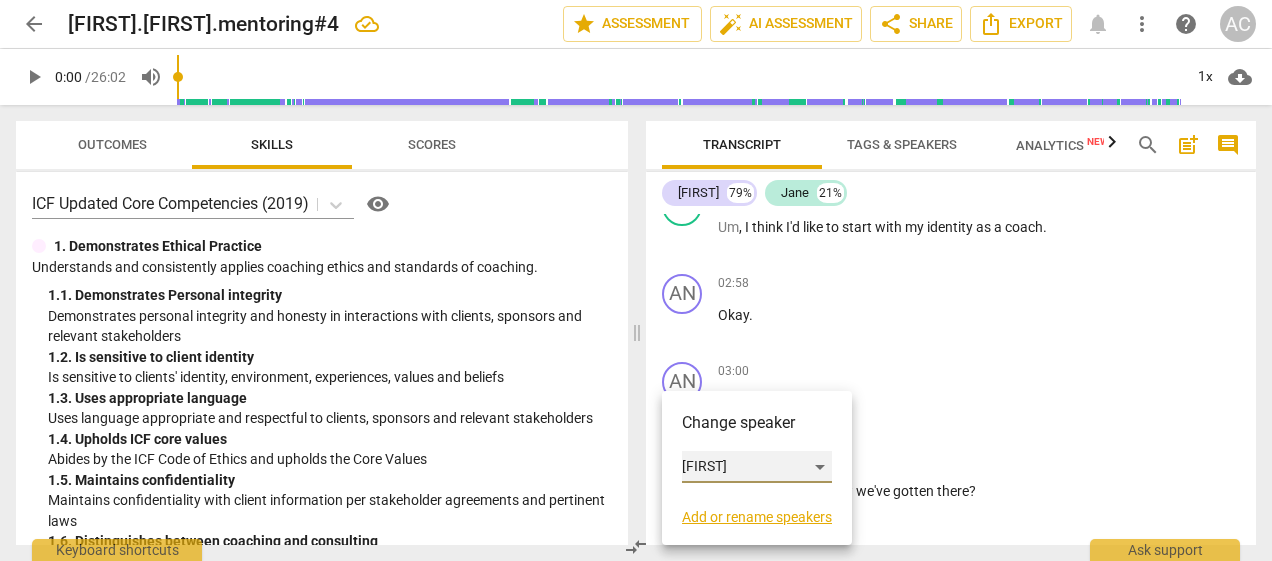 click on "[FIRST]" at bounding box center [757, 467] 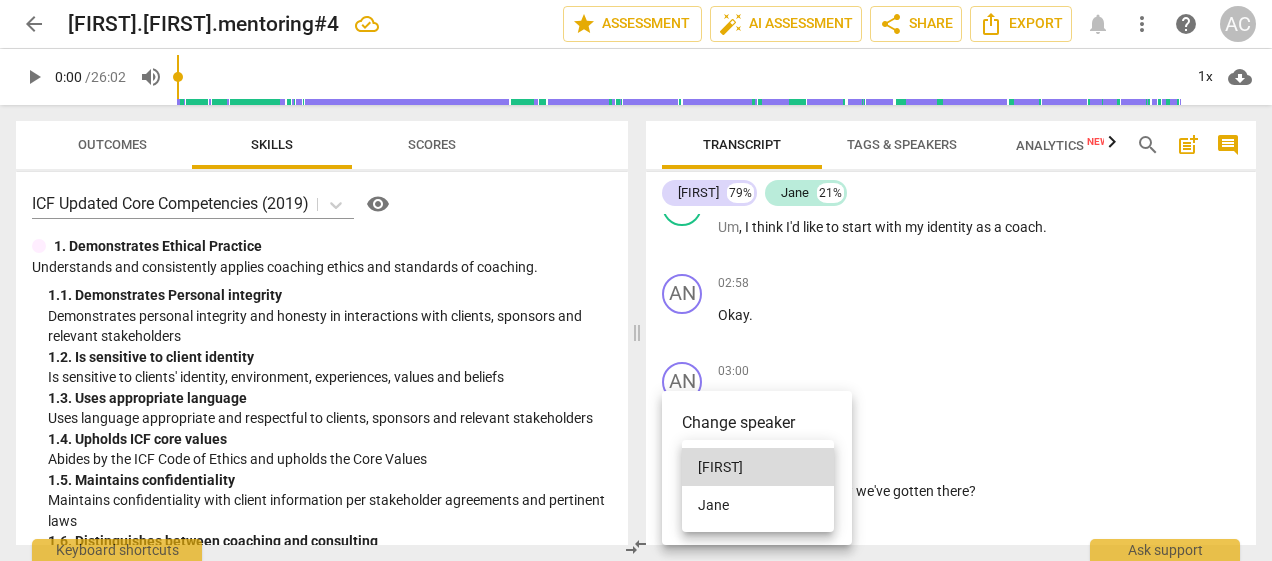 click on "Jane" at bounding box center (758, 505) 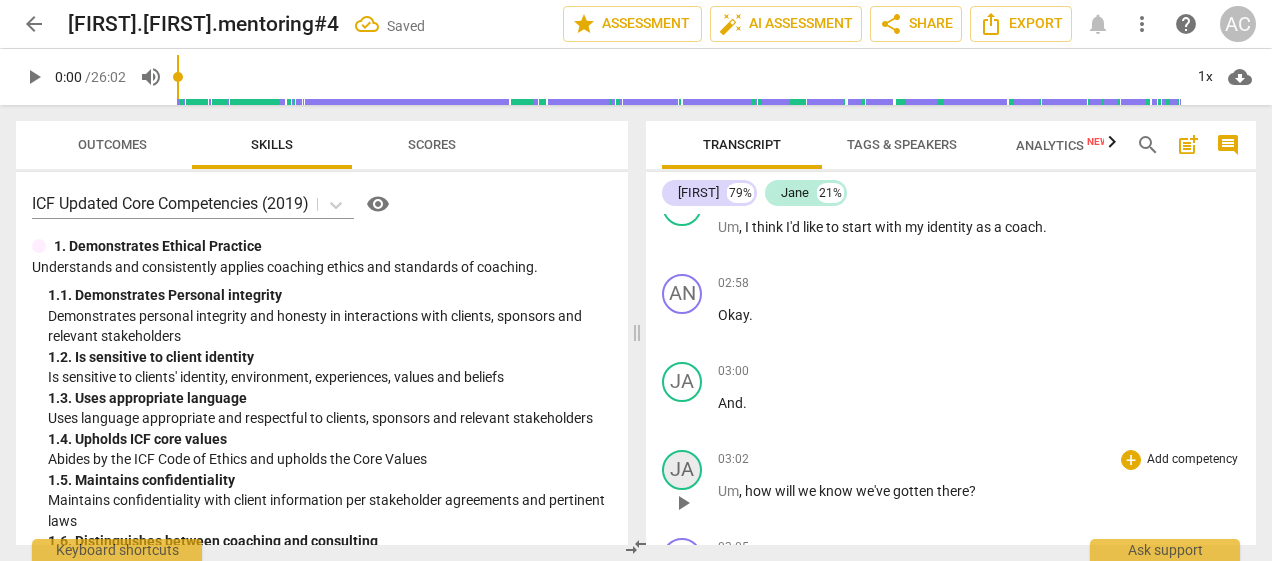 click on "JA" at bounding box center (682, 470) 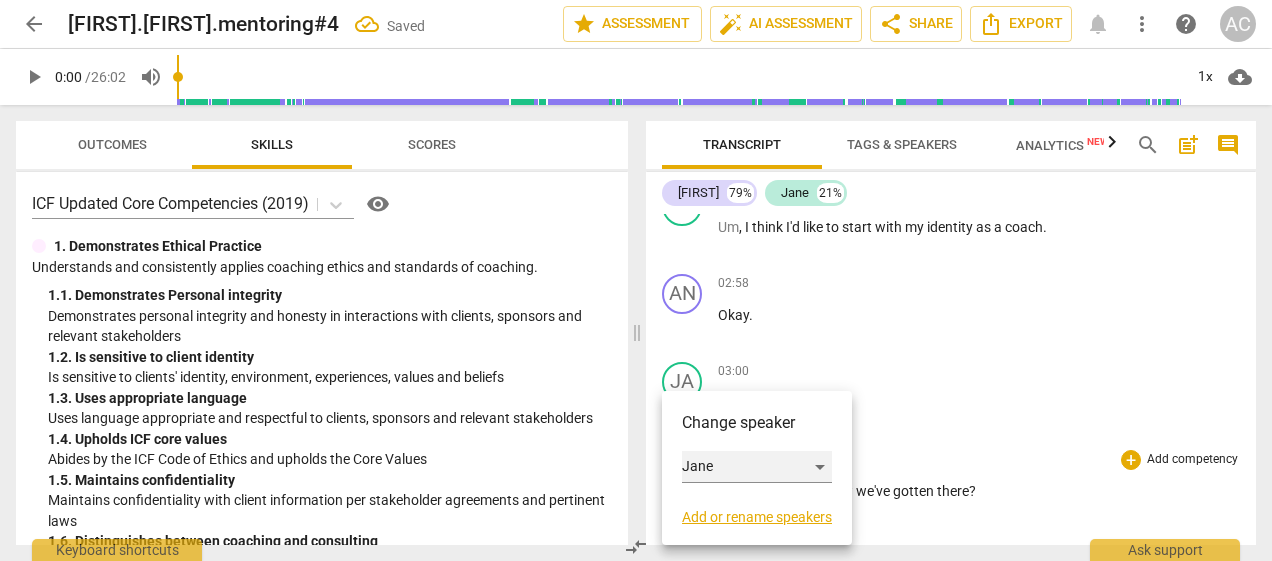 click on "Jane" at bounding box center (757, 467) 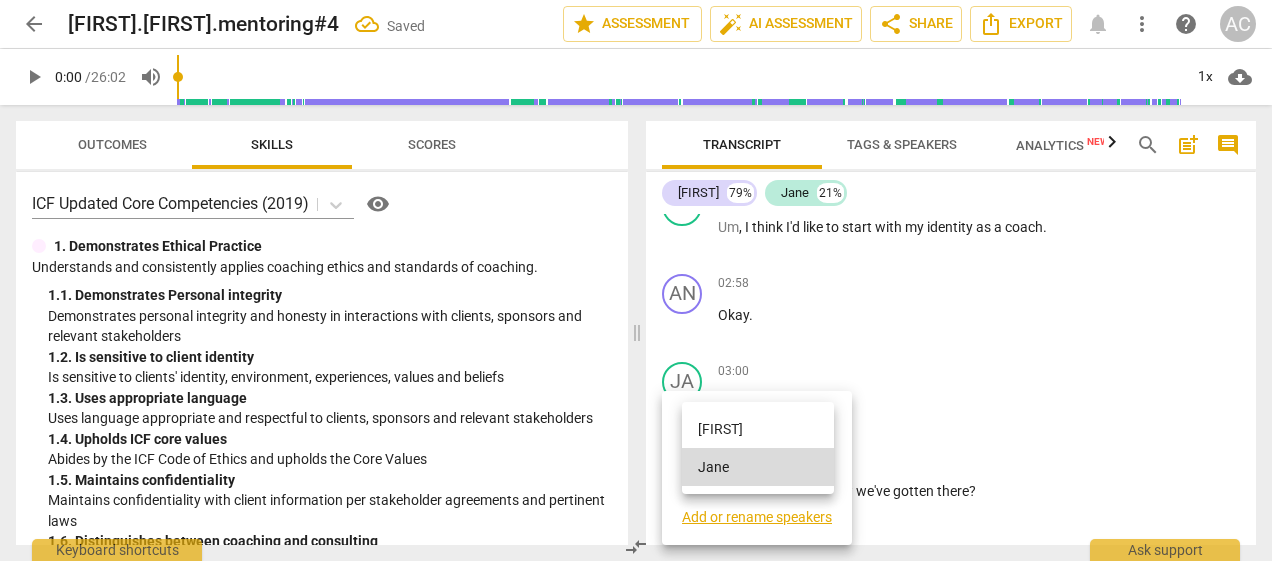 click on "[FIRST]" at bounding box center [758, 429] 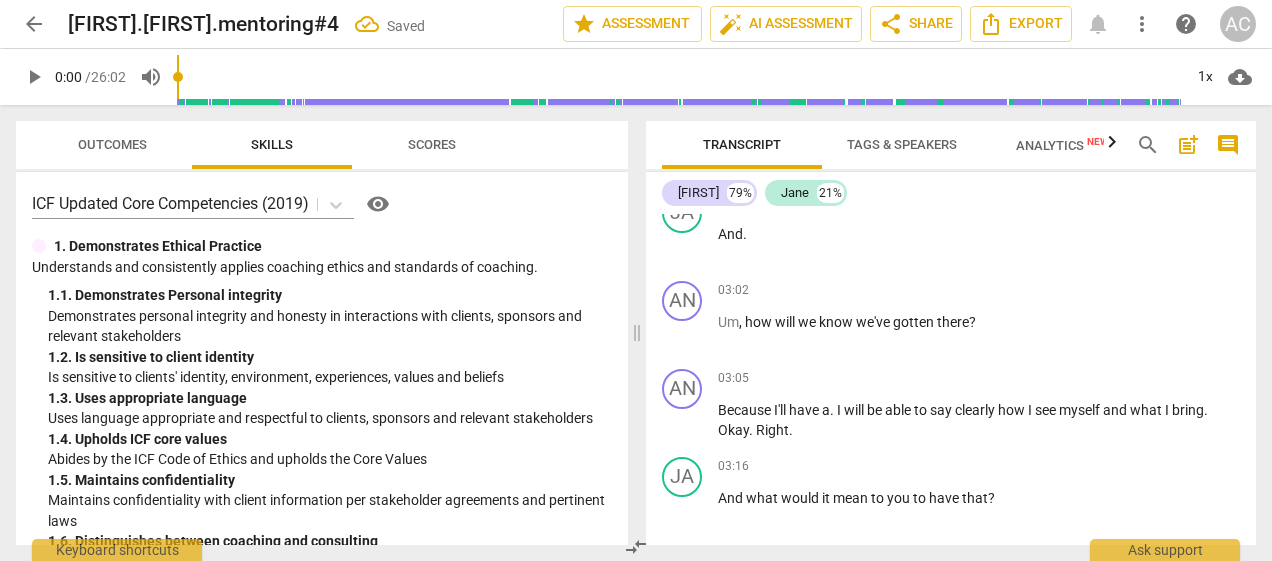 scroll, scrollTop: 1257, scrollLeft: 0, axis: vertical 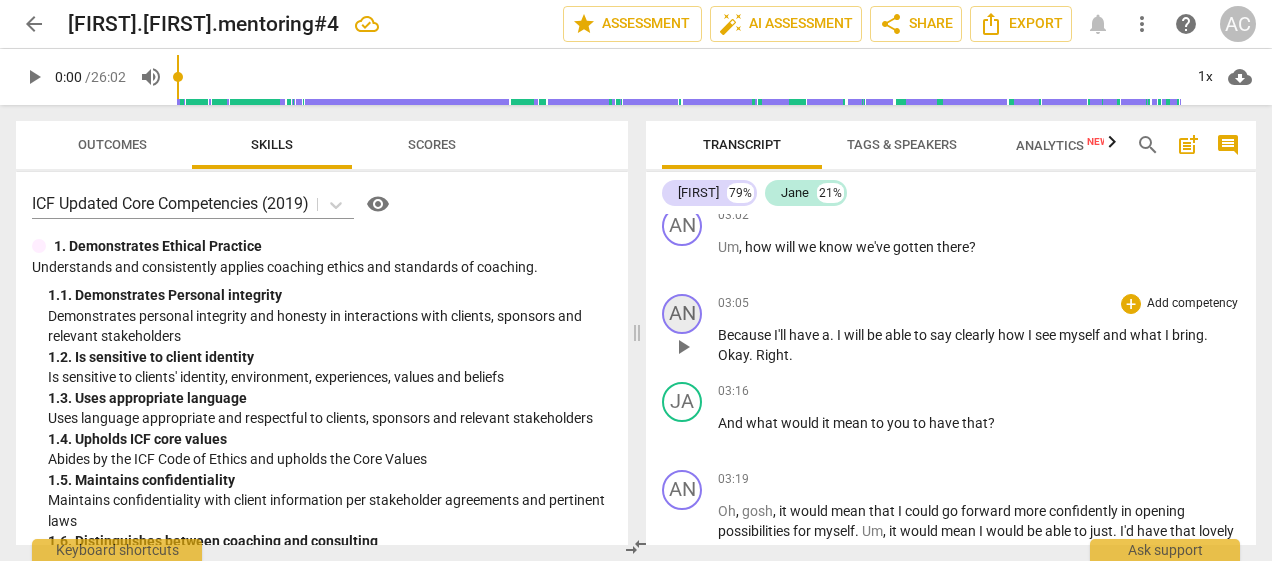 click on "AN" at bounding box center (682, 314) 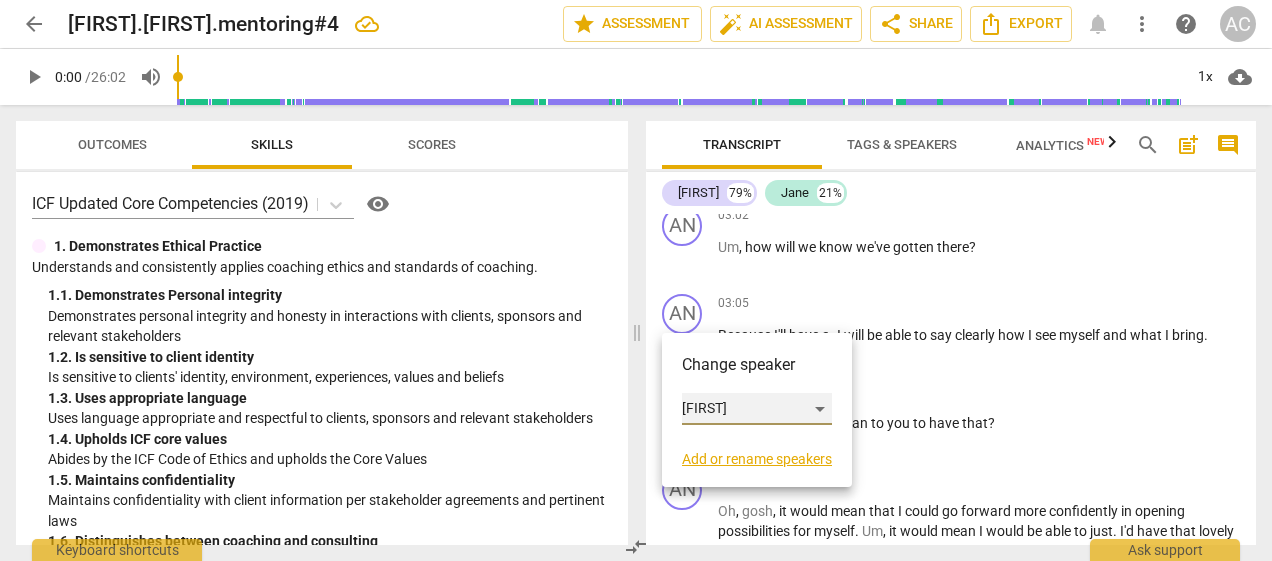 click on "[FIRST]" at bounding box center (757, 409) 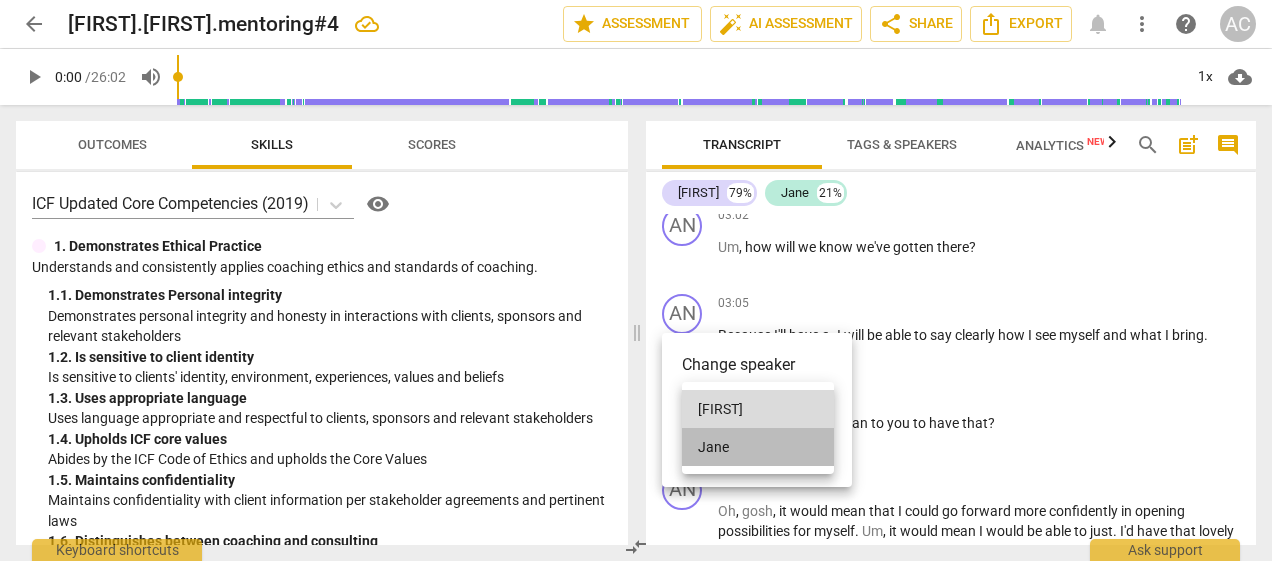 click on "Jane" at bounding box center (758, 447) 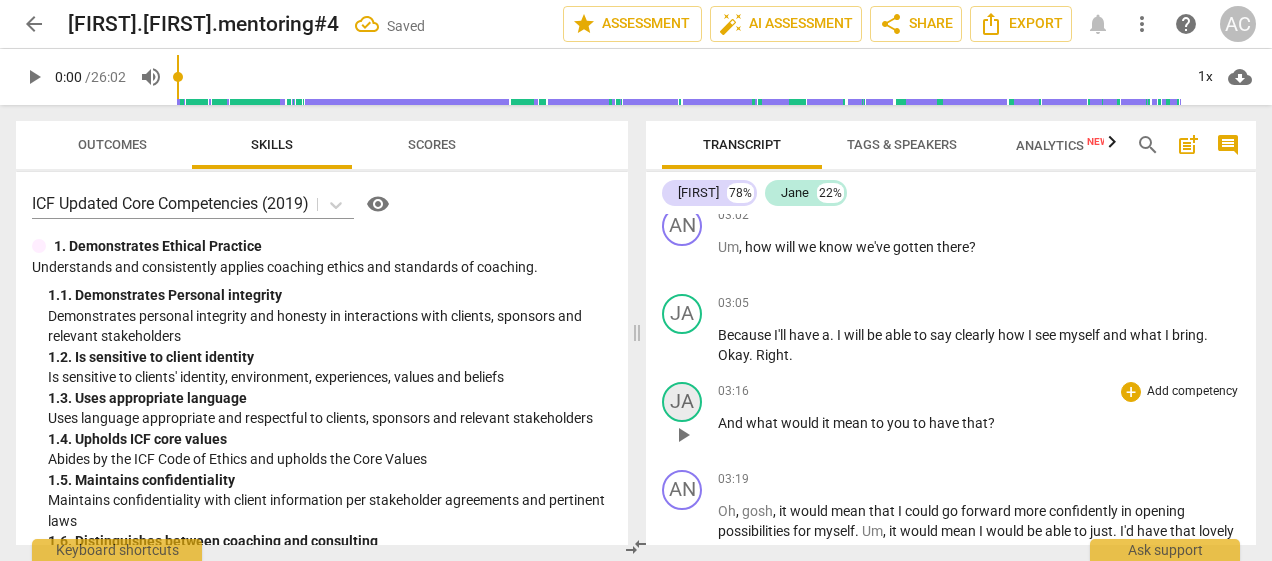 click on "JA" at bounding box center (682, 402) 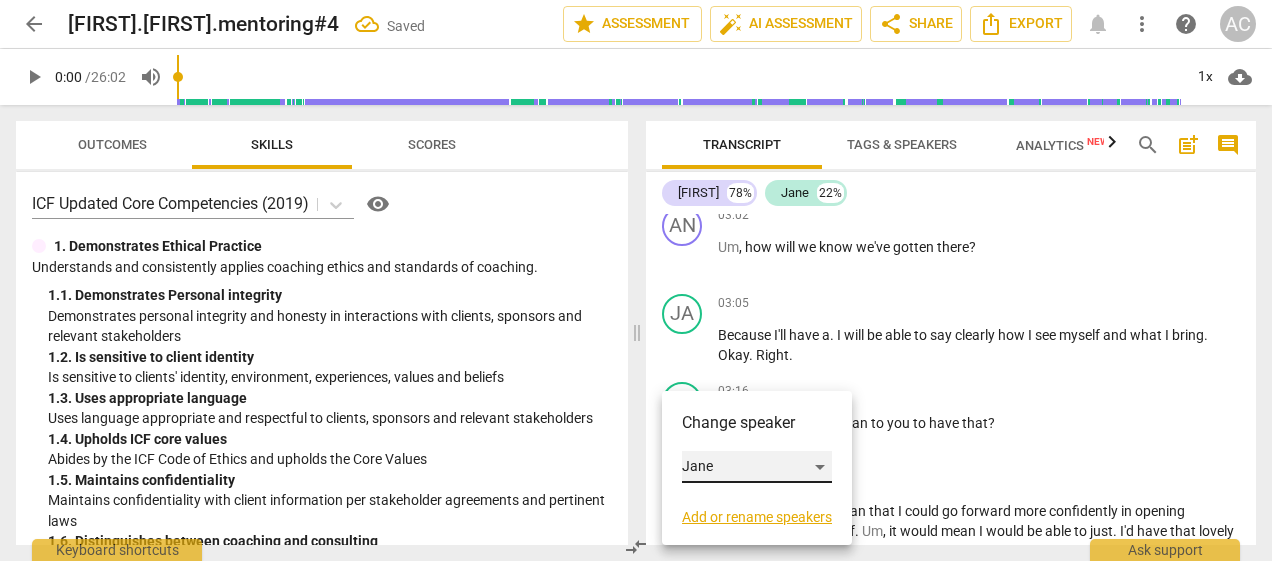 click on "Jane" at bounding box center [757, 467] 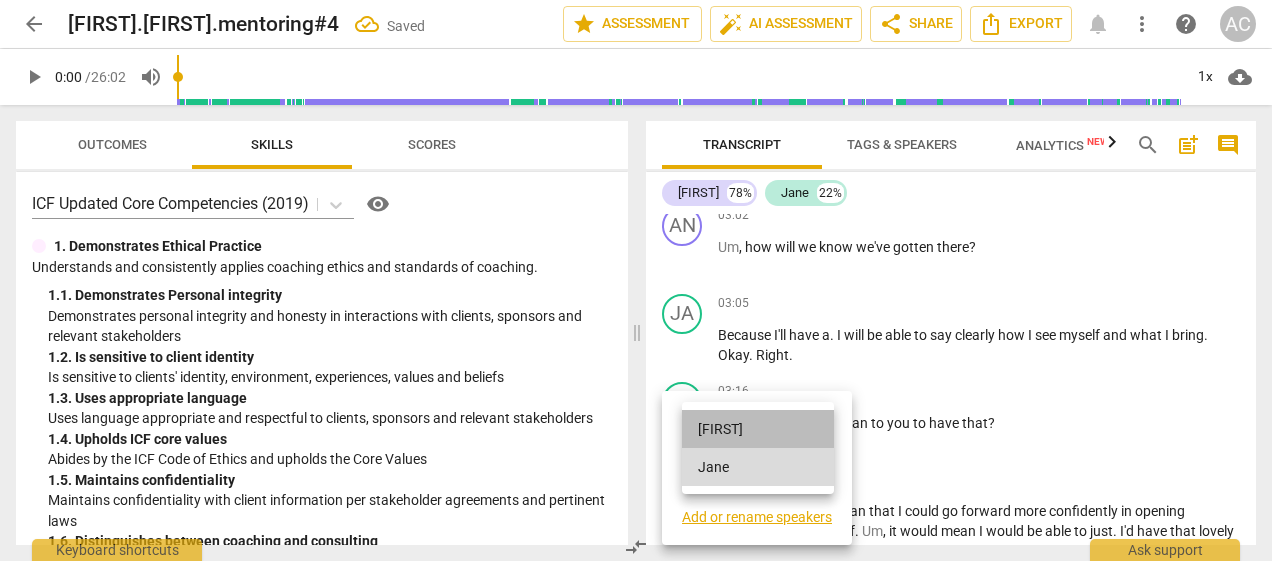 click on "[FIRST]" at bounding box center (758, 429) 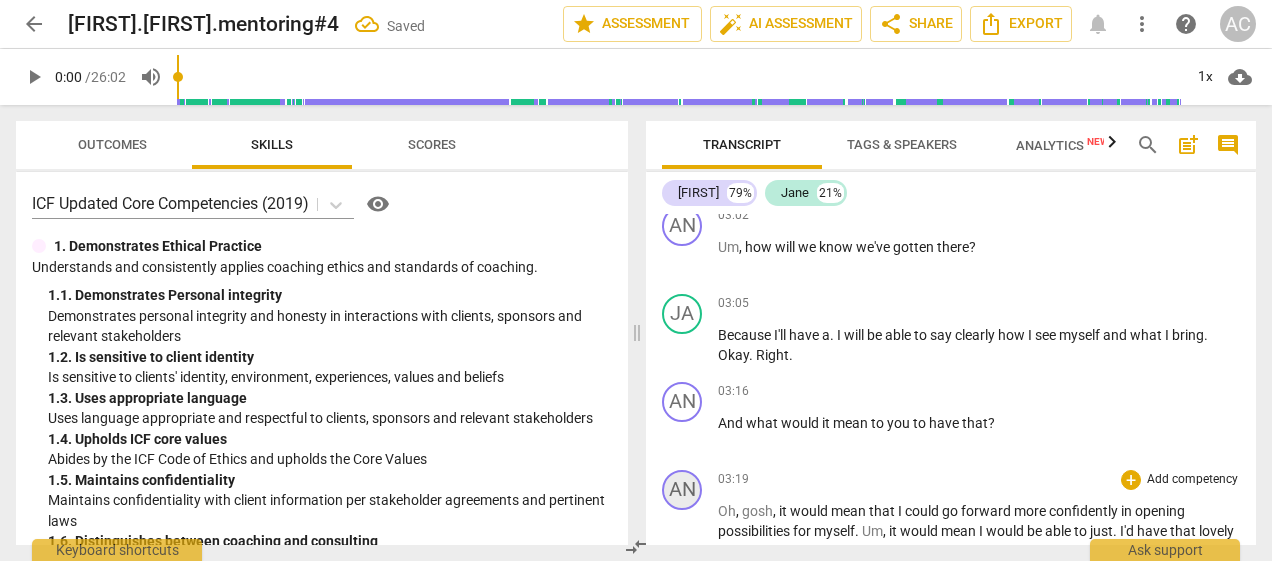 click on "AN" at bounding box center [682, 490] 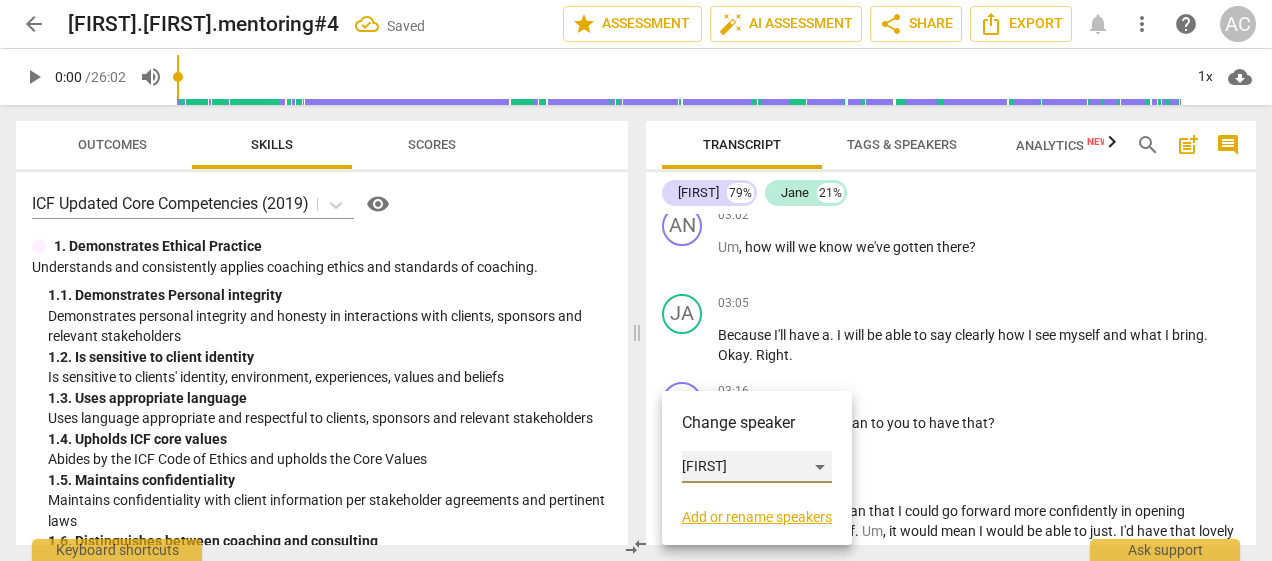 click on "[FIRST]" at bounding box center (757, 467) 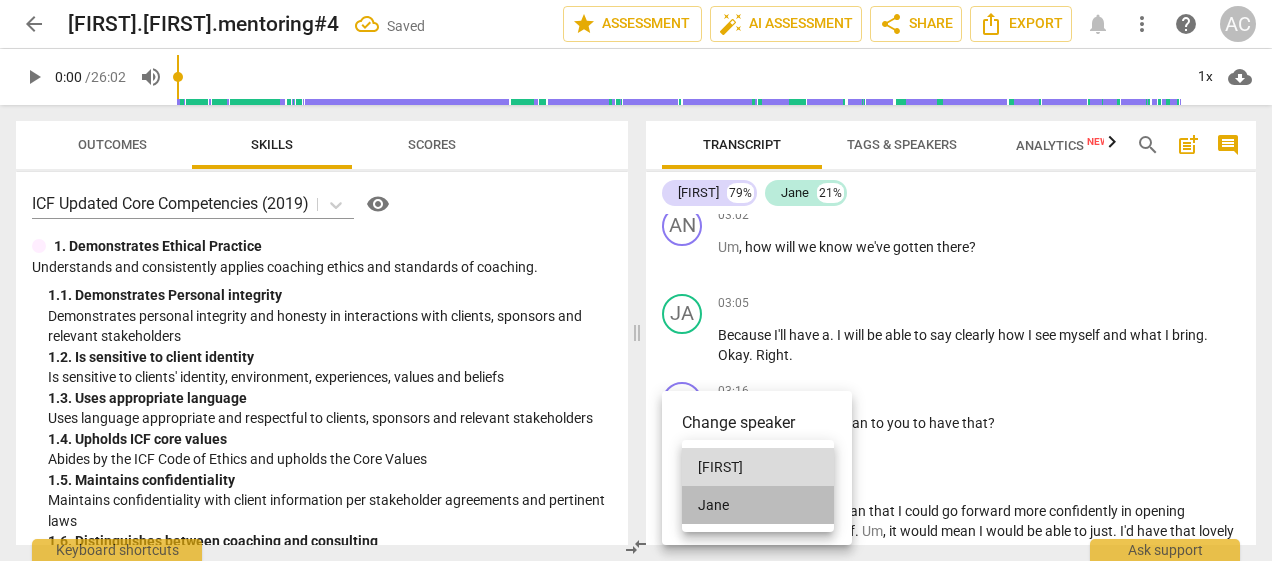 click on "Jane" at bounding box center [758, 505] 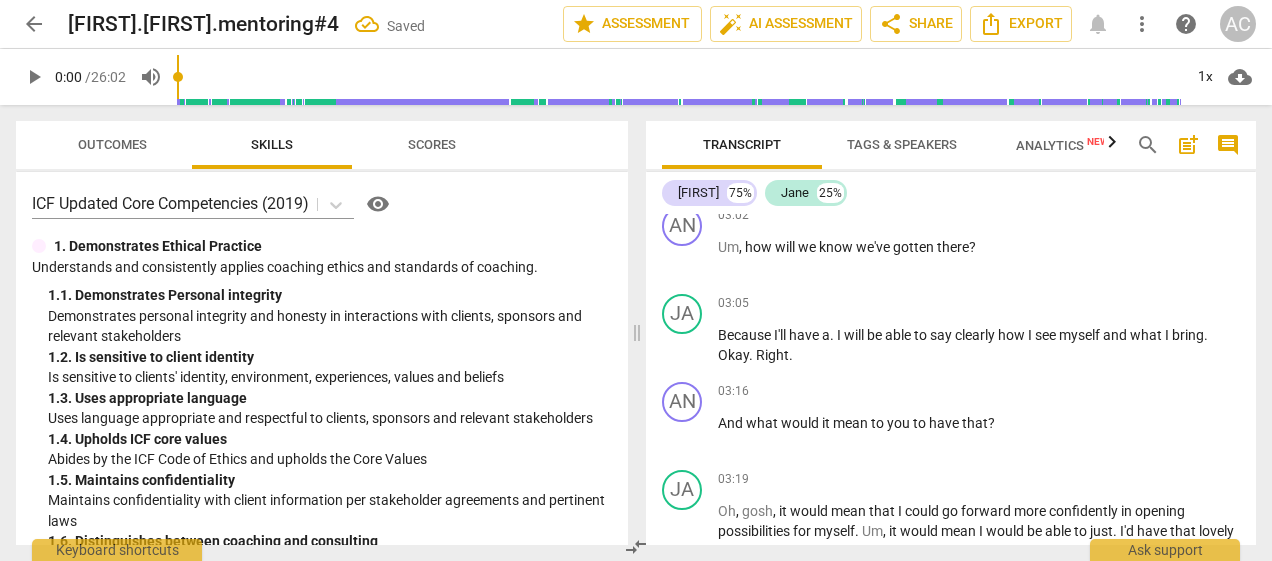 scroll, scrollTop: 1546, scrollLeft: 0, axis: vertical 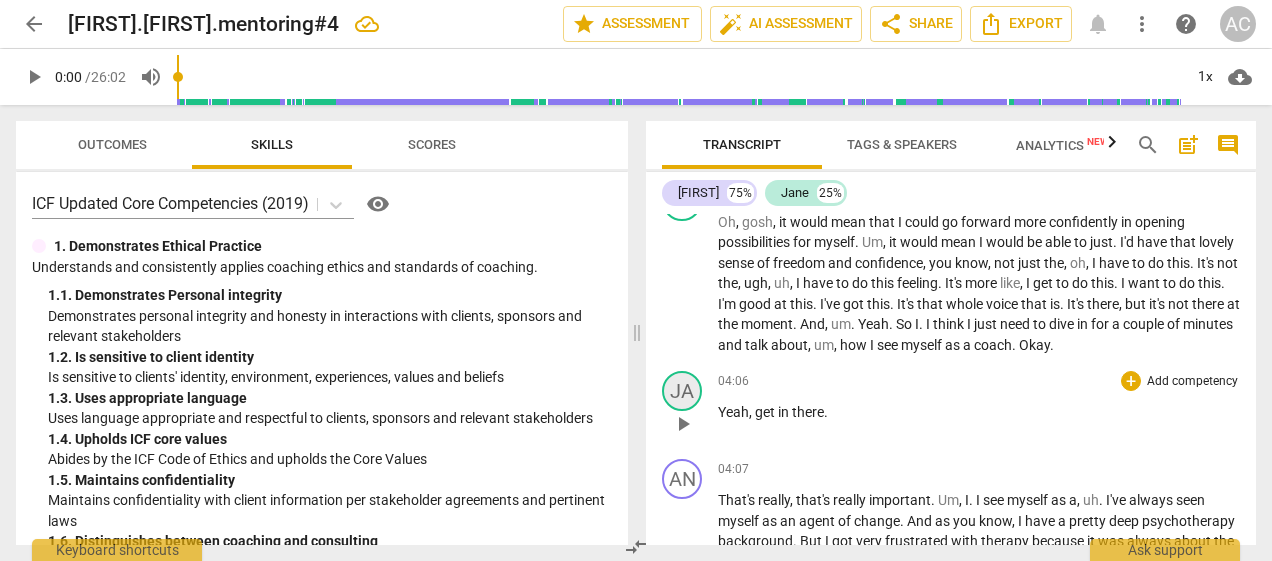 click on "JA" at bounding box center [682, 391] 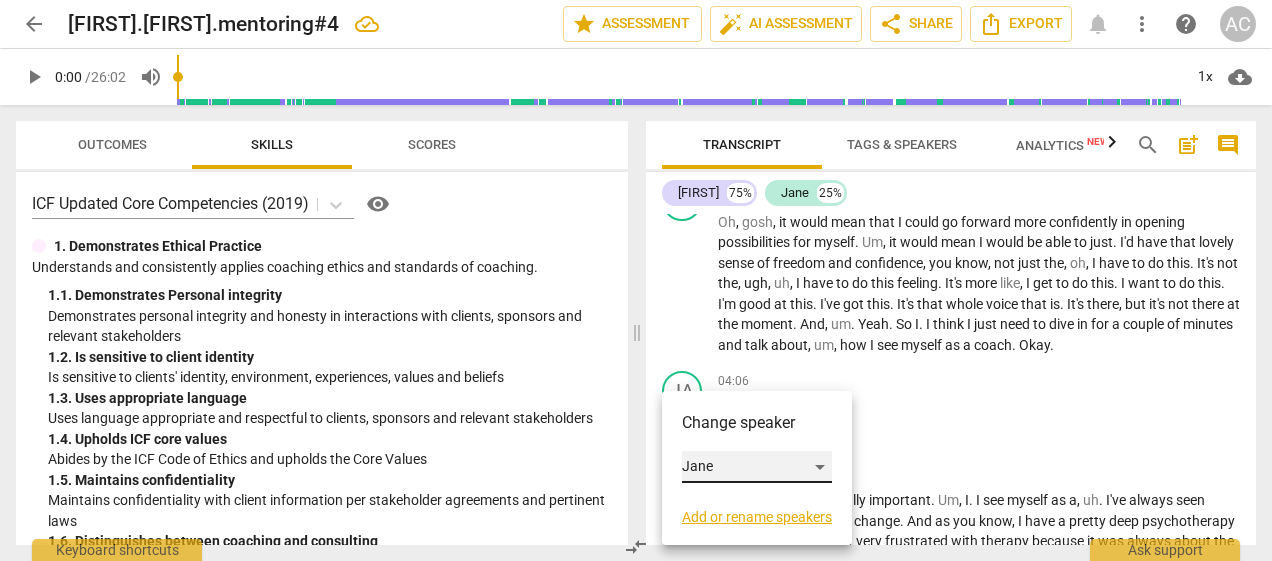 click on "Jane" at bounding box center (757, 467) 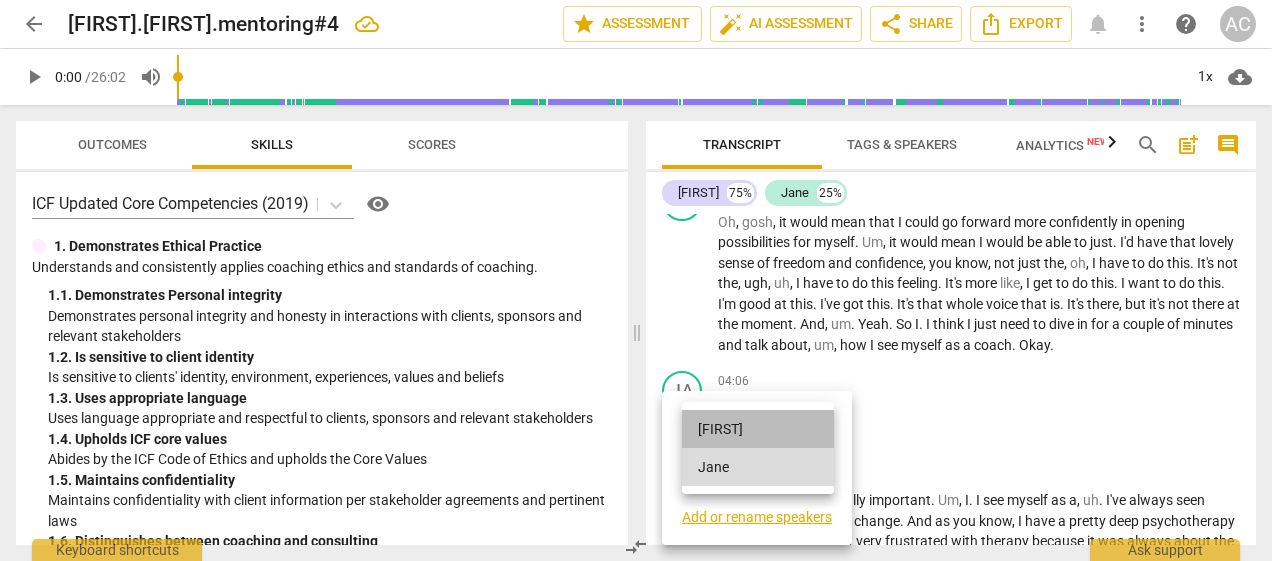 click on "[FIRST]" at bounding box center (758, 429) 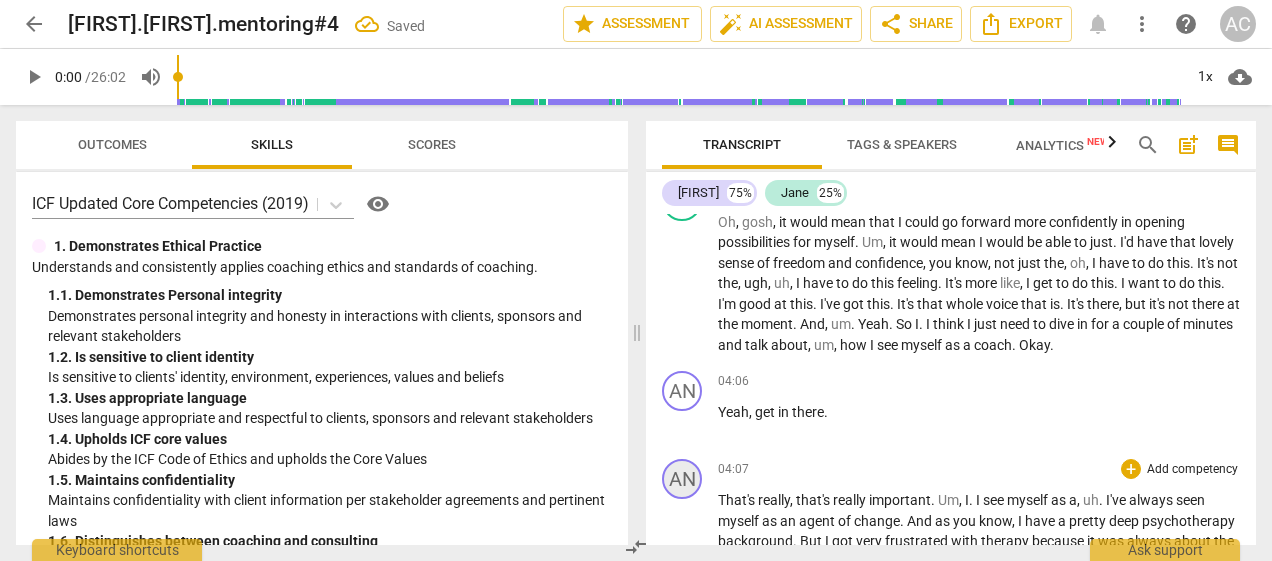 click on "AN" at bounding box center [682, 479] 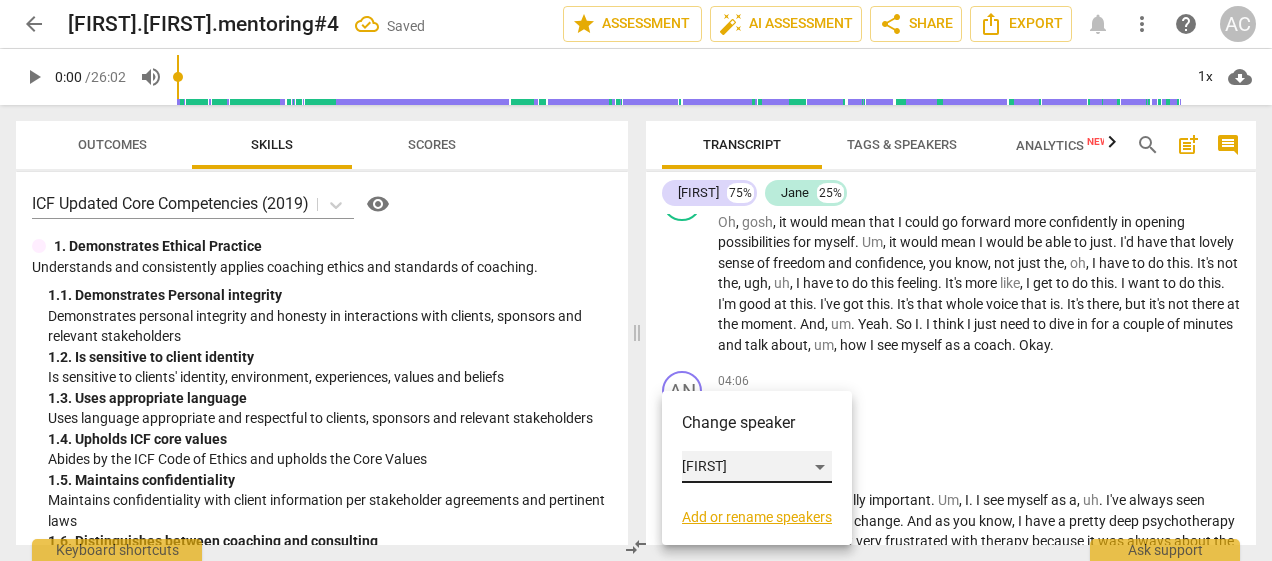 click on "[FIRST]" at bounding box center (757, 467) 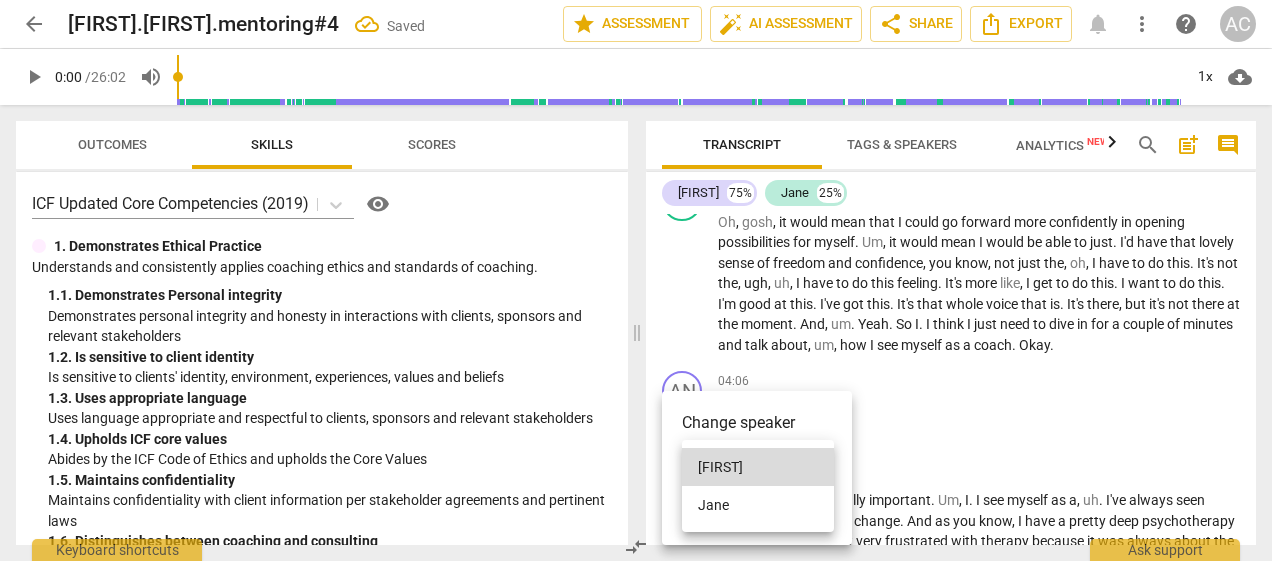 click on "Jane" at bounding box center (758, 505) 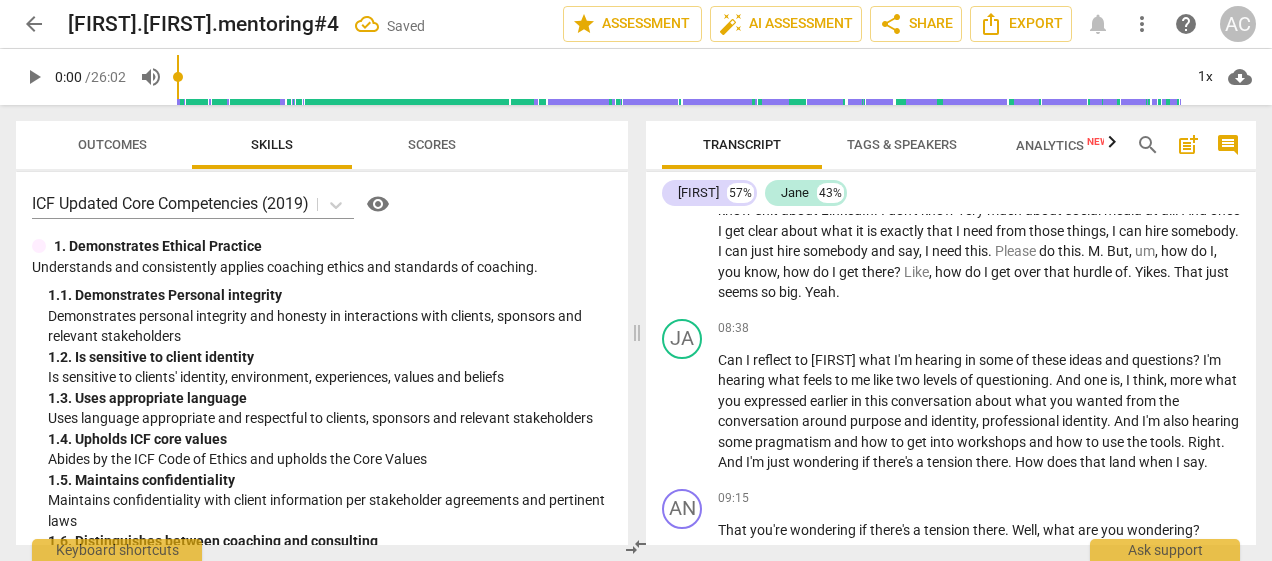 scroll, scrollTop: 2534, scrollLeft: 0, axis: vertical 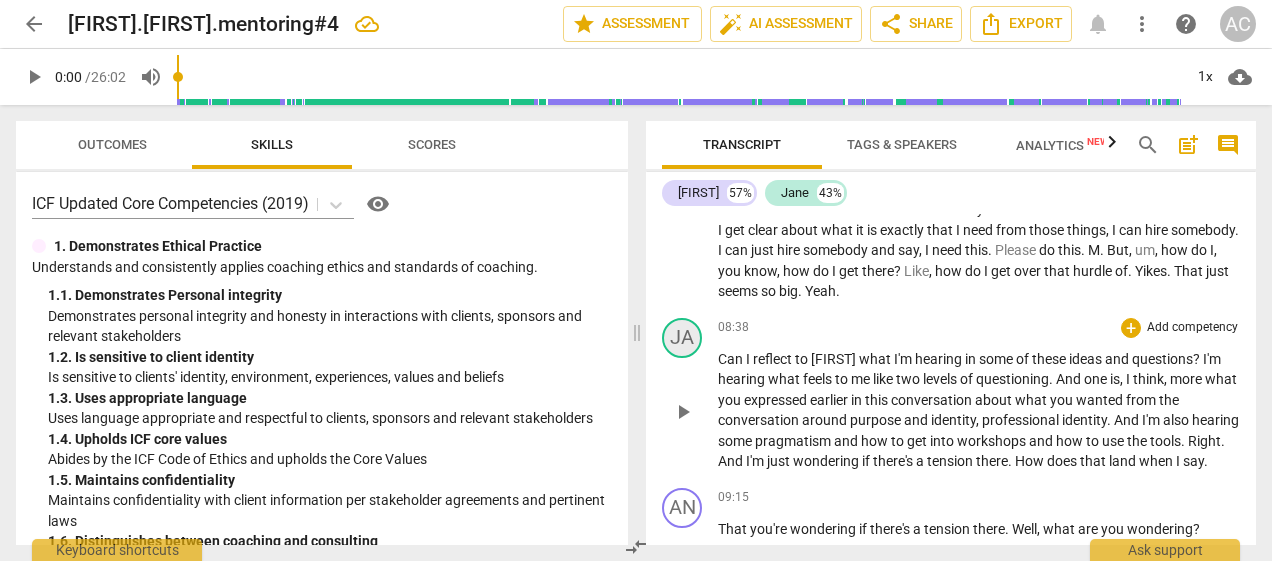 click on "JA" at bounding box center (682, 338) 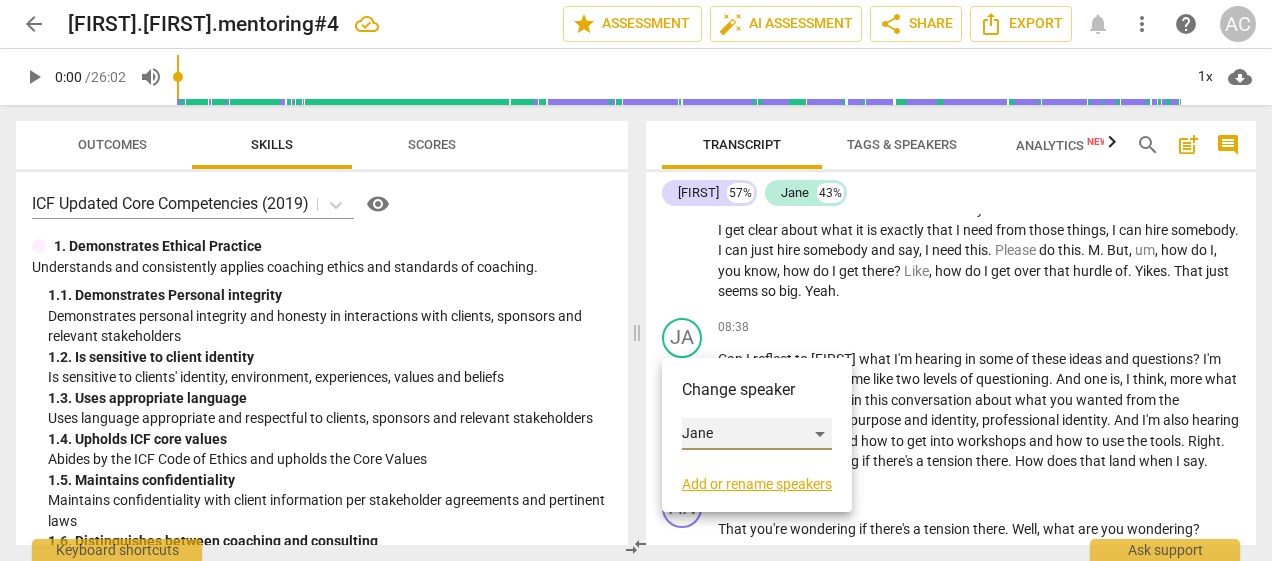 click on "Jane" at bounding box center [757, 434] 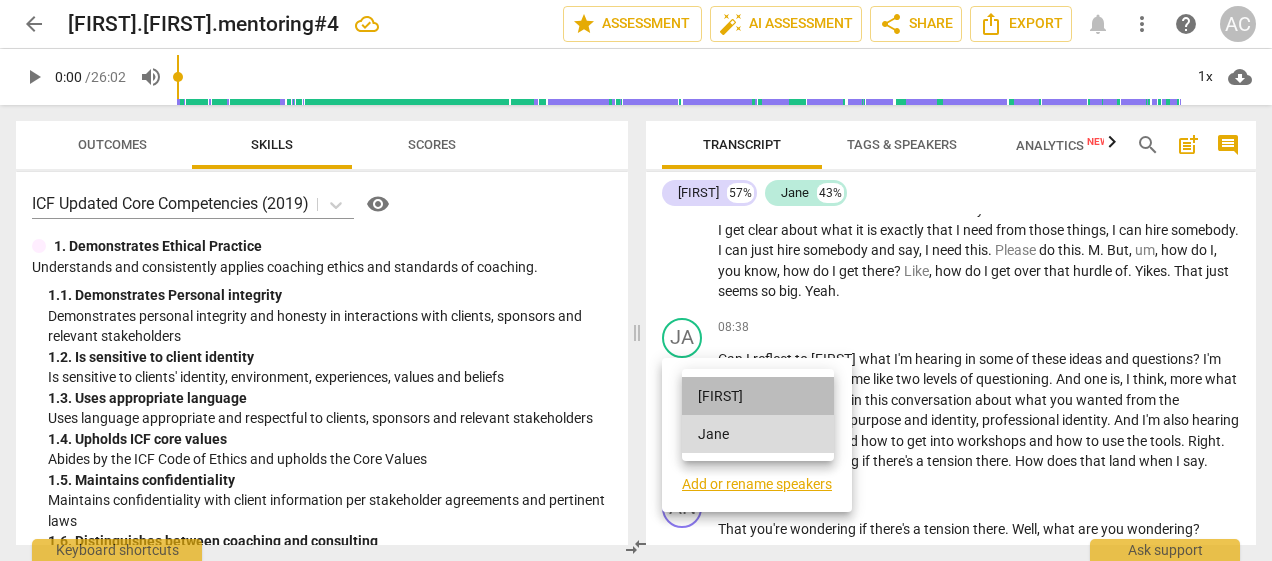 click on "[FIRST]" at bounding box center (758, 396) 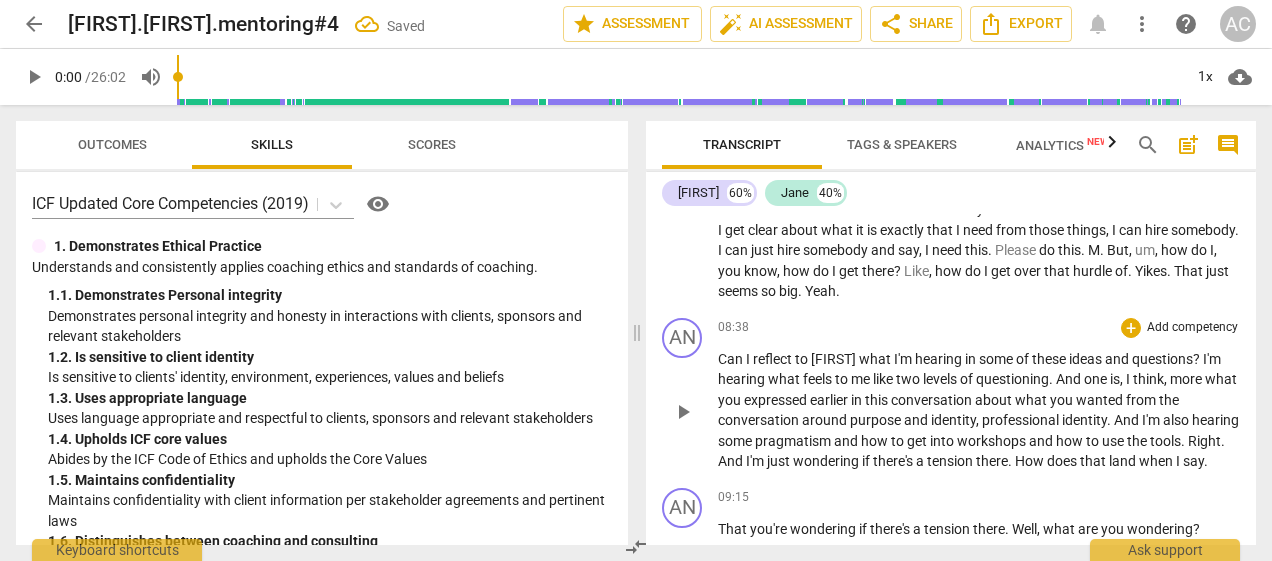 click on "[FIRST]" at bounding box center [835, 359] 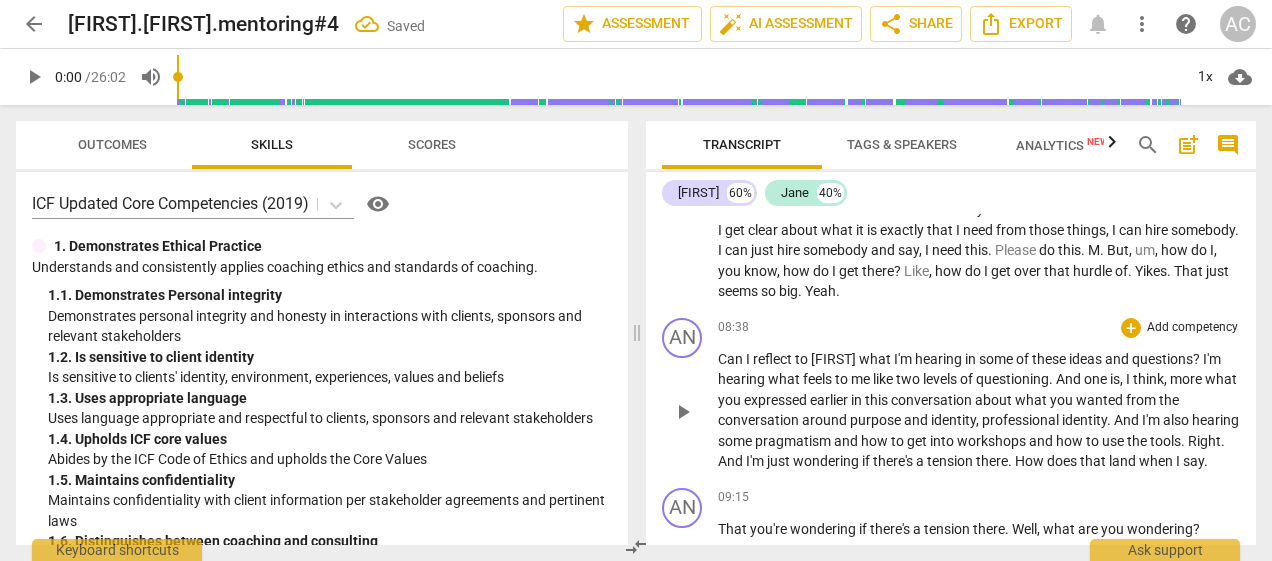 type 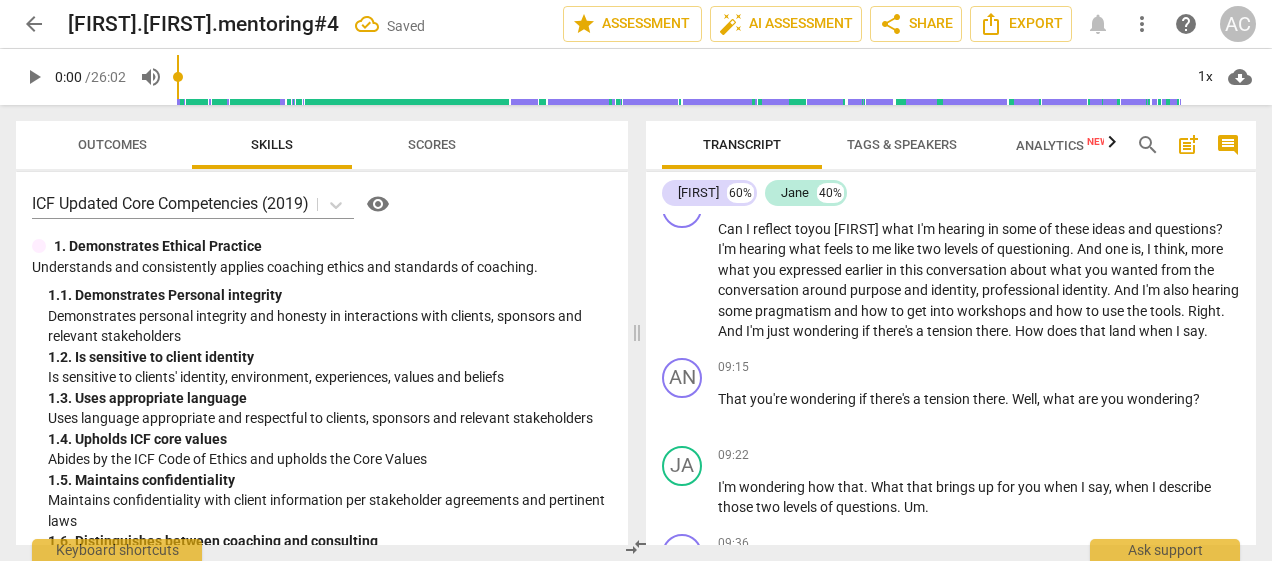 scroll, scrollTop: 2758, scrollLeft: 0, axis: vertical 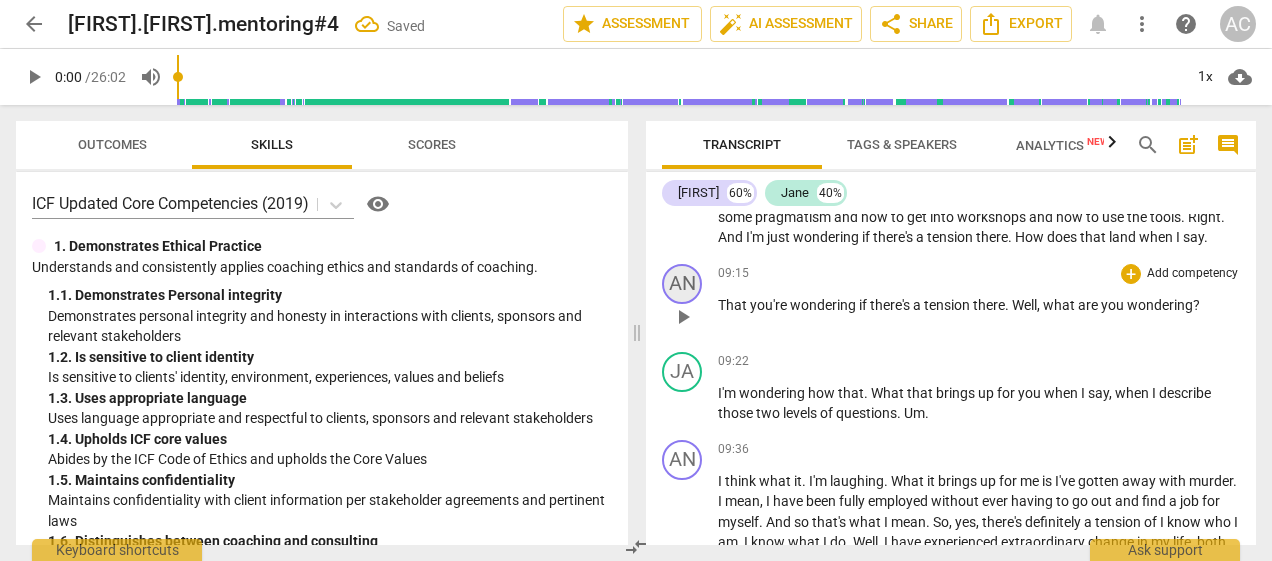 click on "AN" at bounding box center [682, 284] 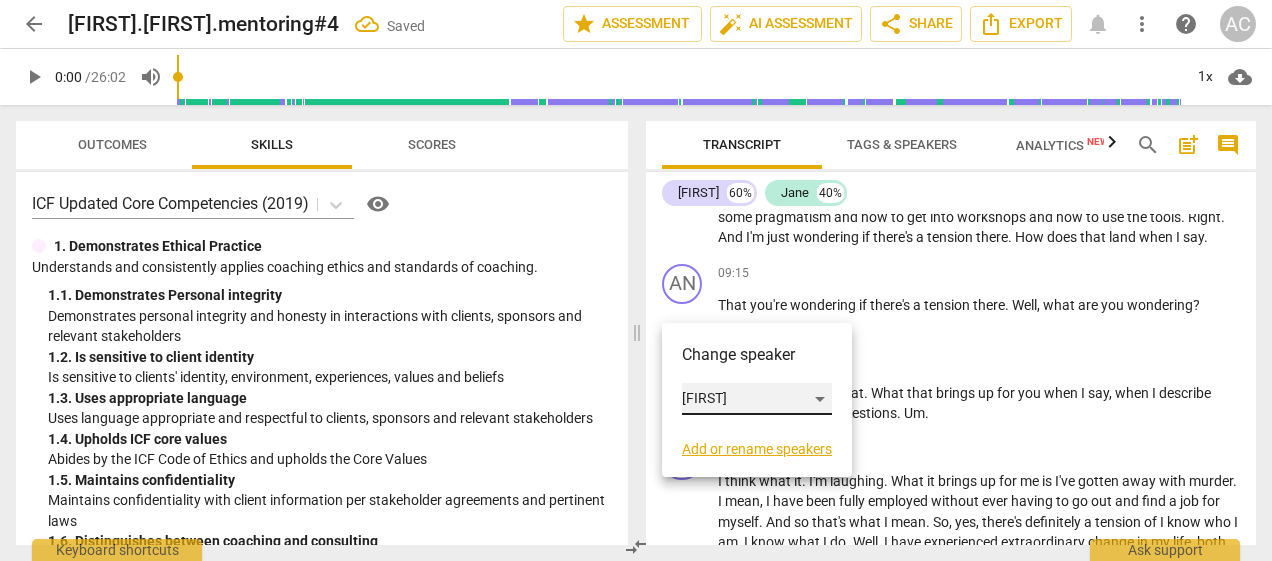 click on "[FIRST]" at bounding box center [757, 399] 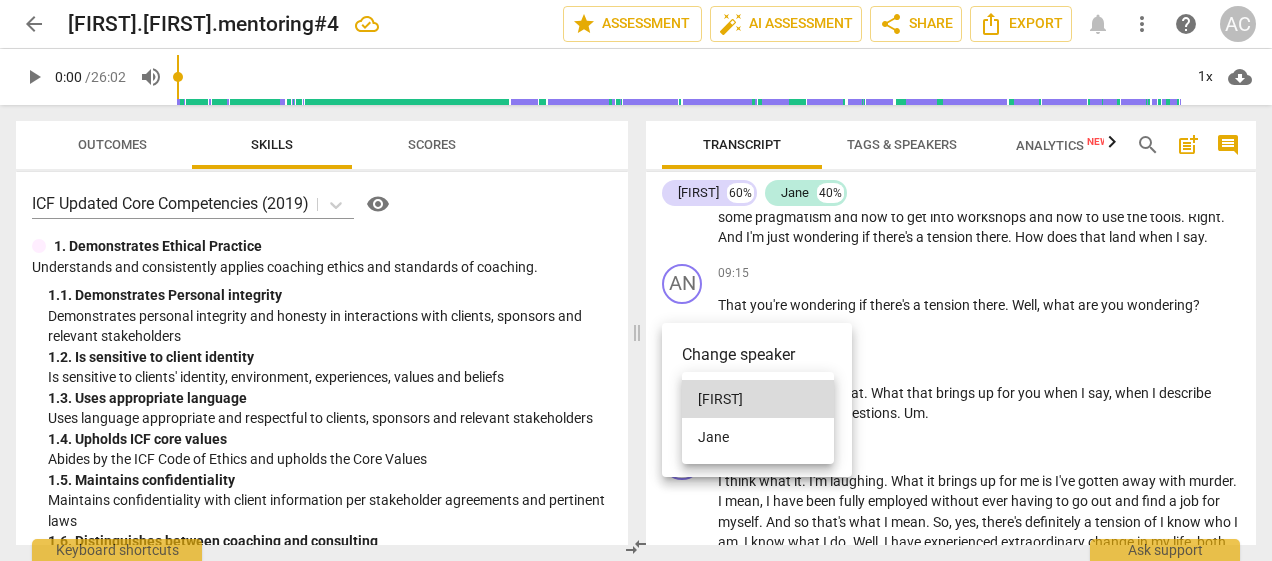 click on "Jane" at bounding box center [758, 437] 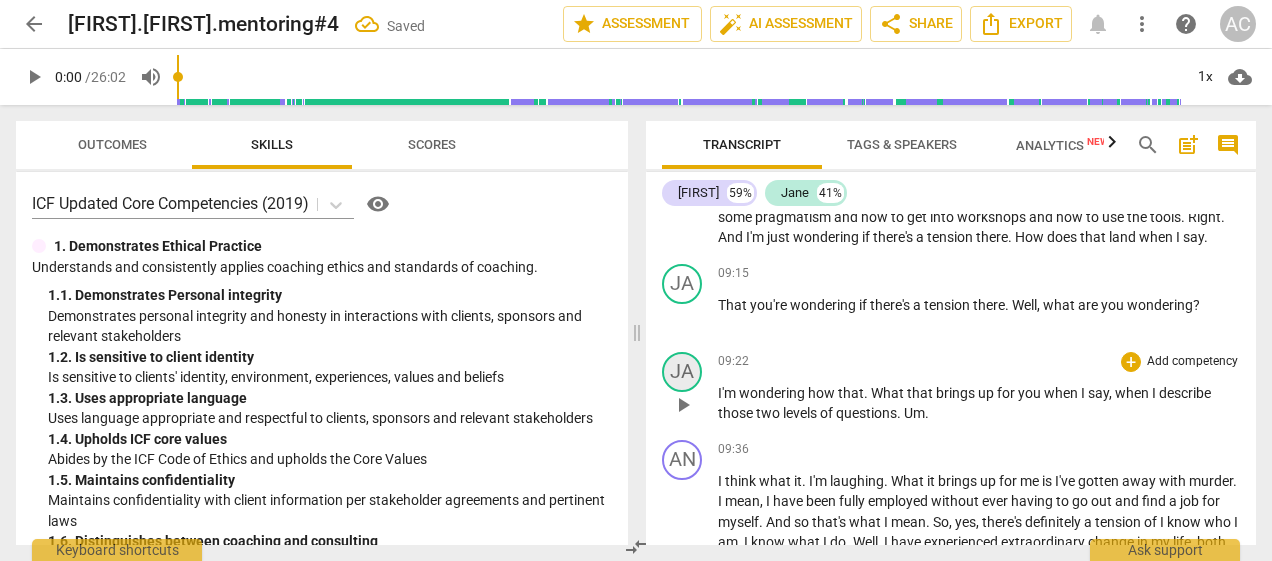 click on "JA" at bounding box center [682, 372] 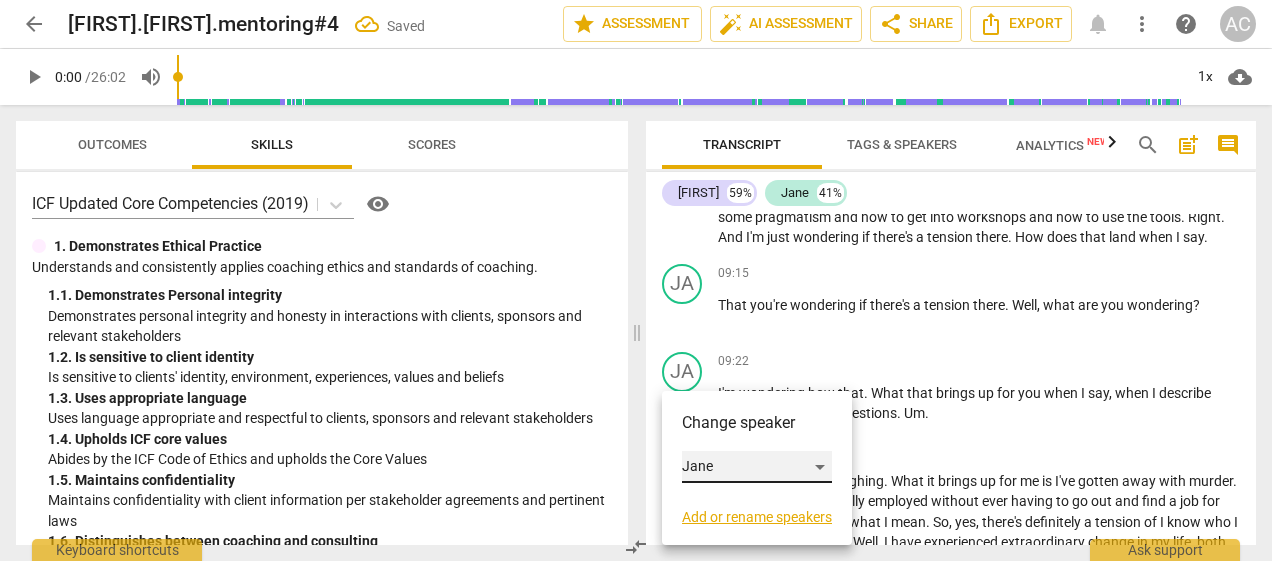 click on "Jane" at bounding box center (757, 467) 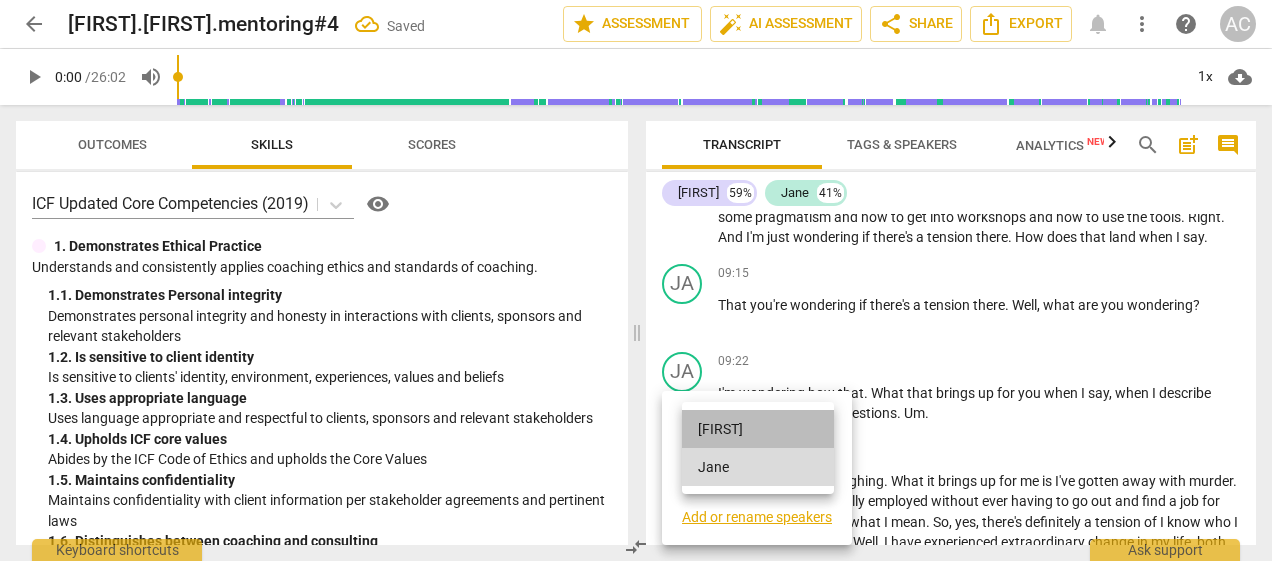click on "[FIRST]" at bounding box center [758, 429] 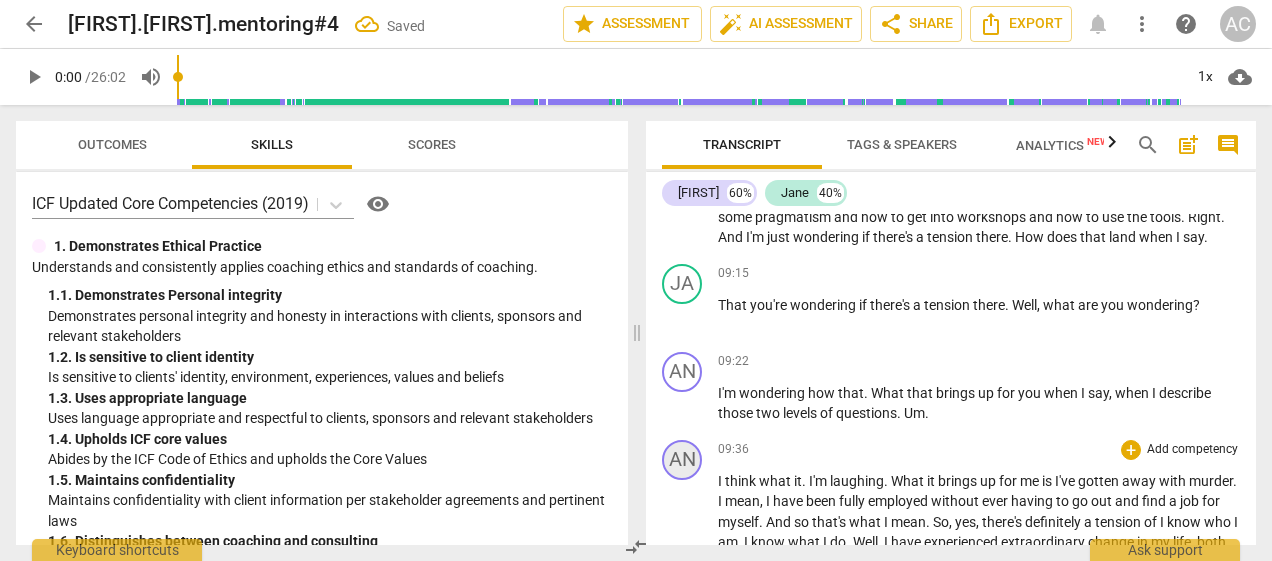 click on "AN" at bounding box center (682, 460) 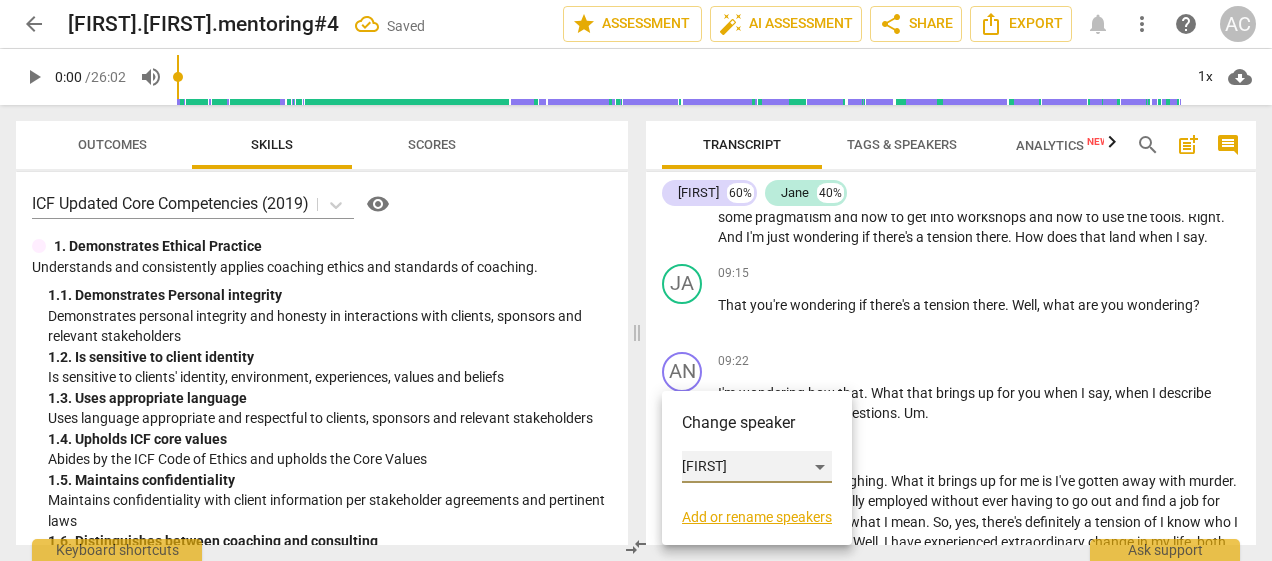click on "[FIRST]" at bounding box center [757, 467] 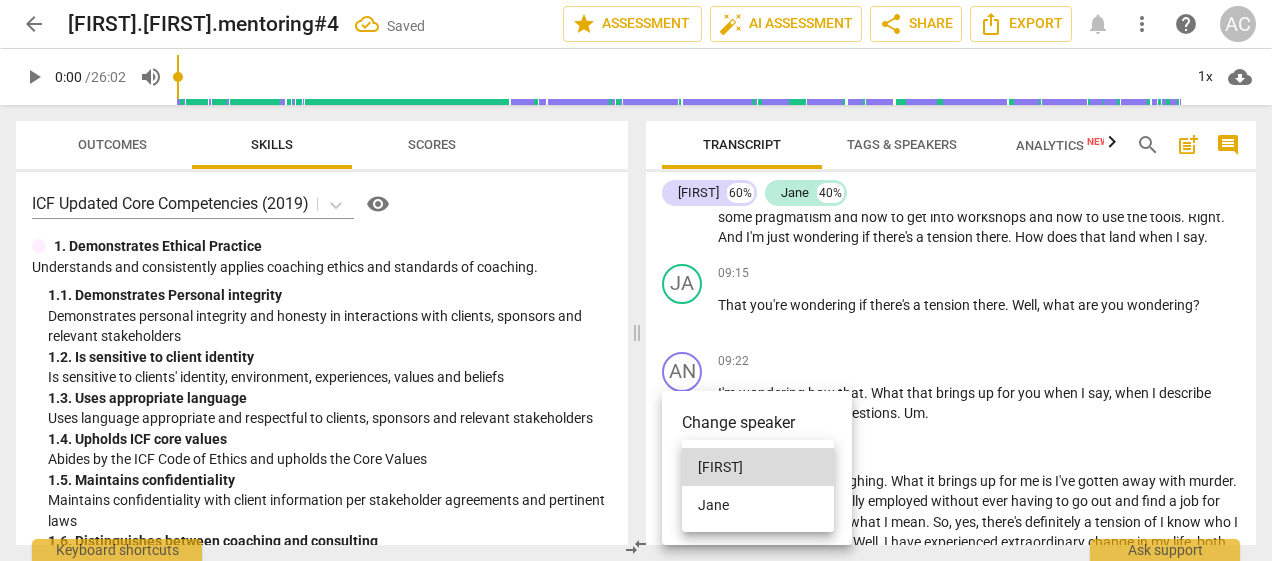 click on "Jane" at bounding box center [758, 505] 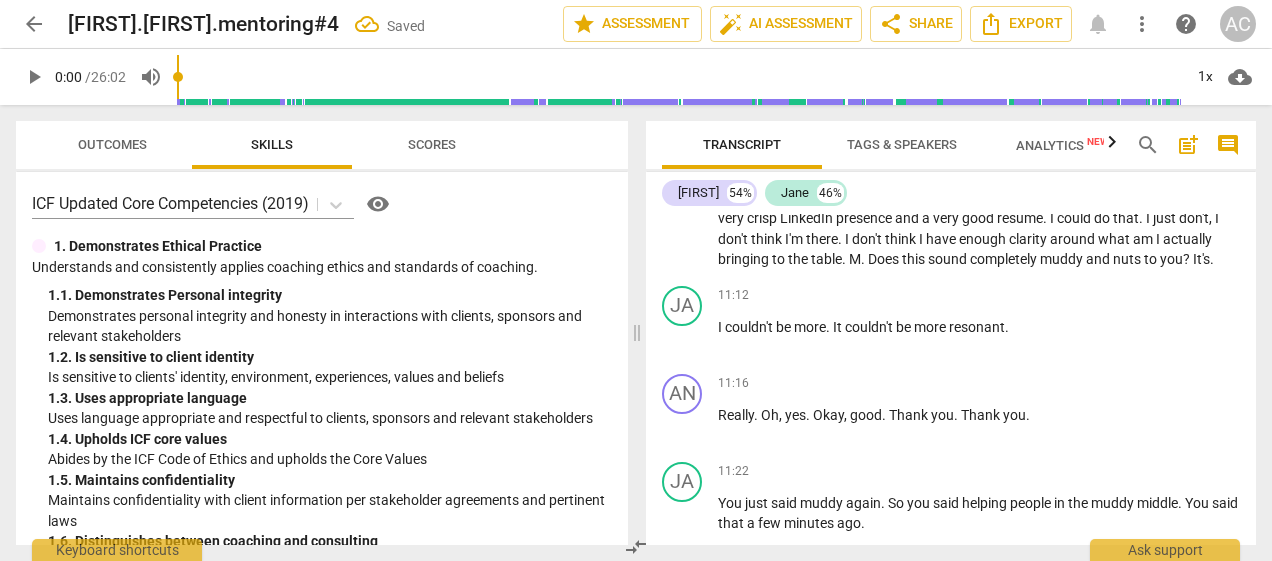 scroll, scrollTop: 3284, scrollLeft: 0, axis: vertical 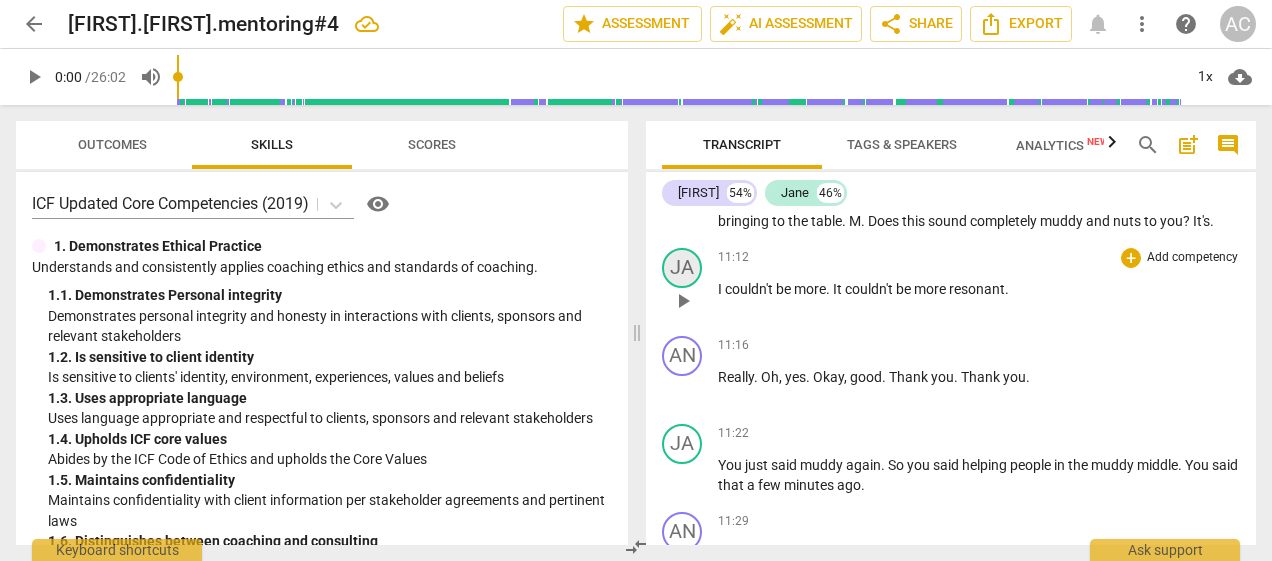 click on "JA" at bounding box center [682, 268] 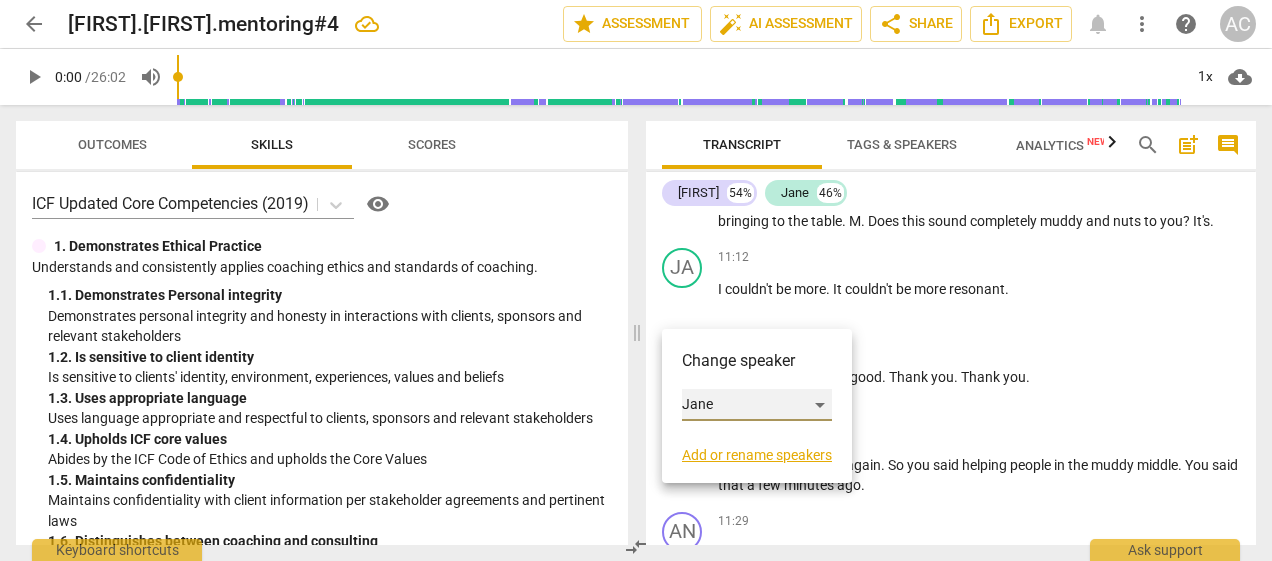 click on "Jane" at bounding box center (757, 405) 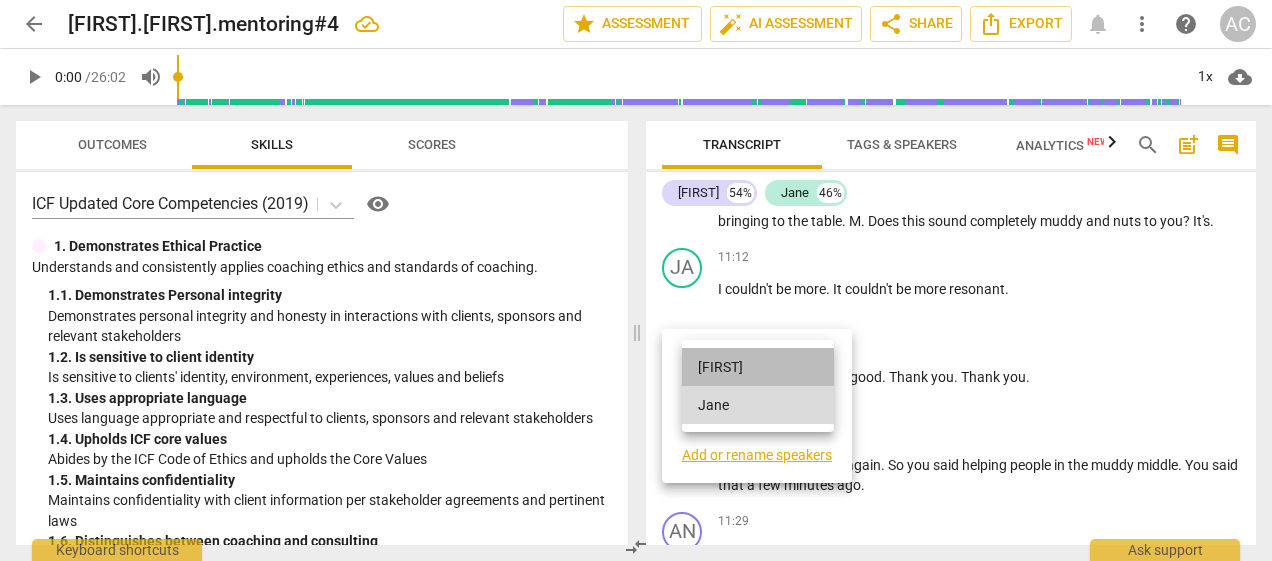 click on "[FIRST]" at bounding box center [758, 367] 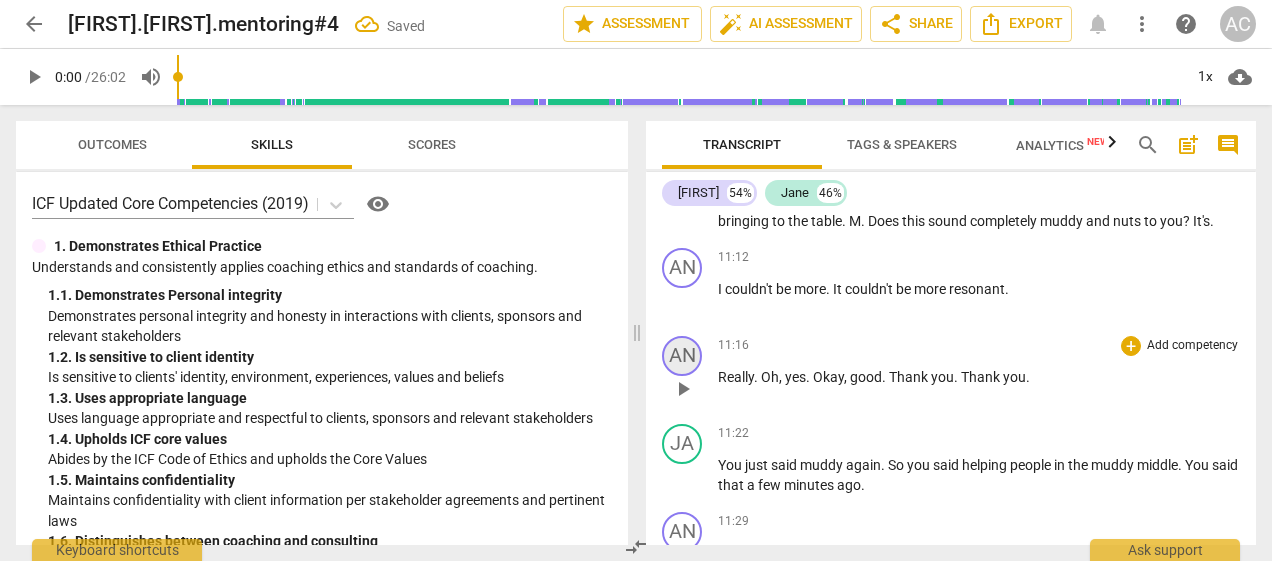 click on "AN" at bounding box center [682, 356] 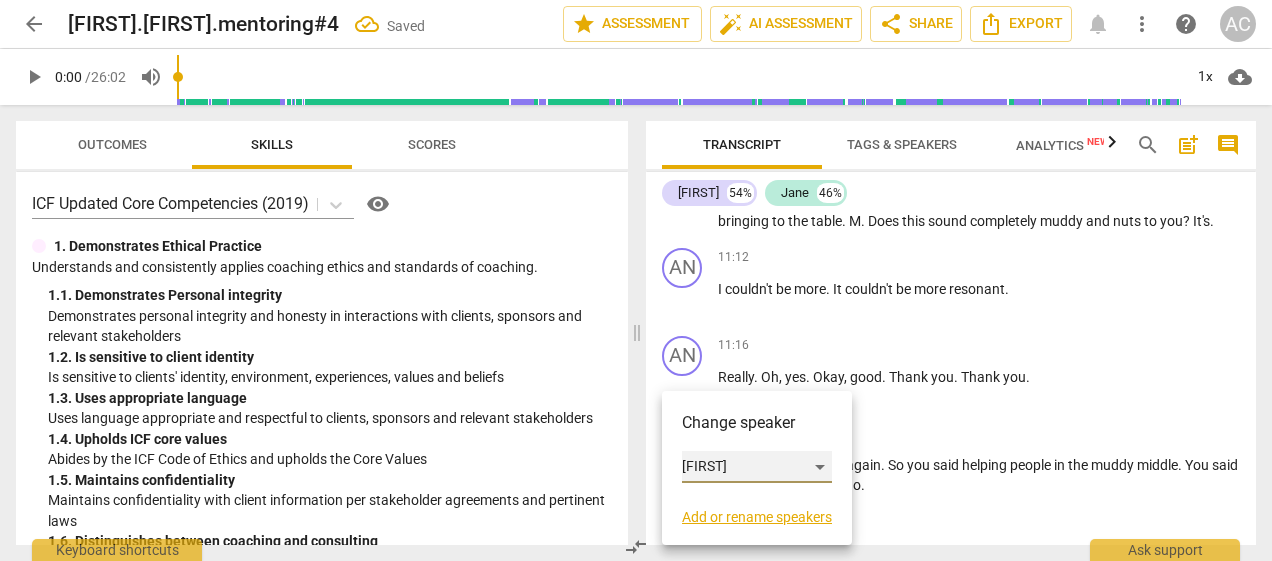 click on "[FIRST]" at bounding box center [757, 467] 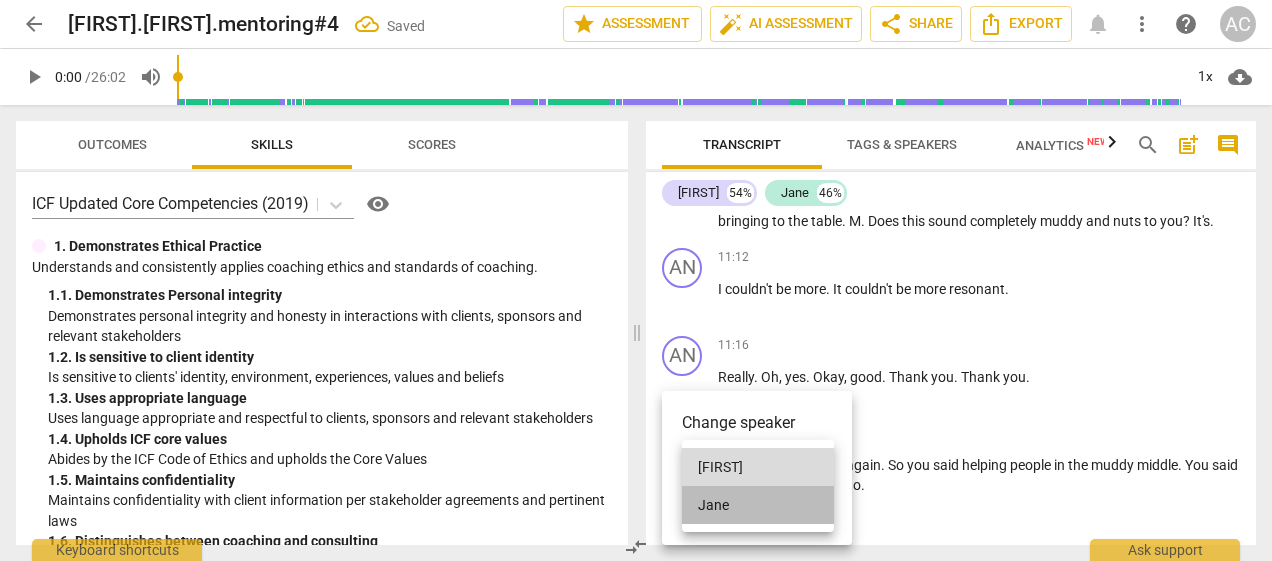click on "Jane" at bounding box center [758, 505] 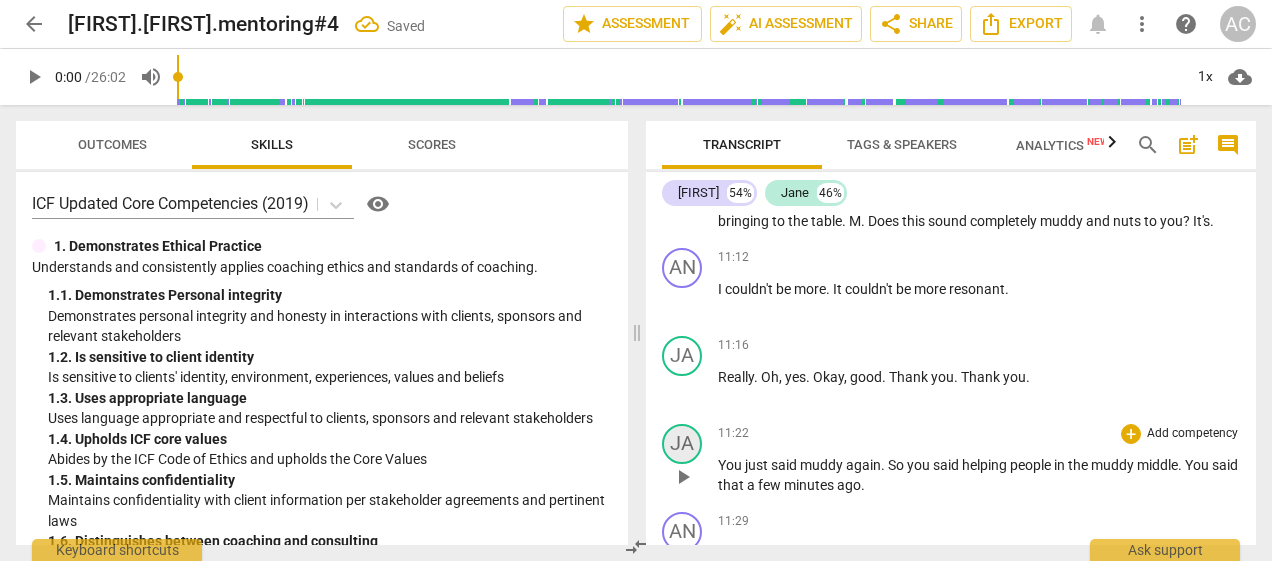 click on "JA" at bounding box center (682, 444) 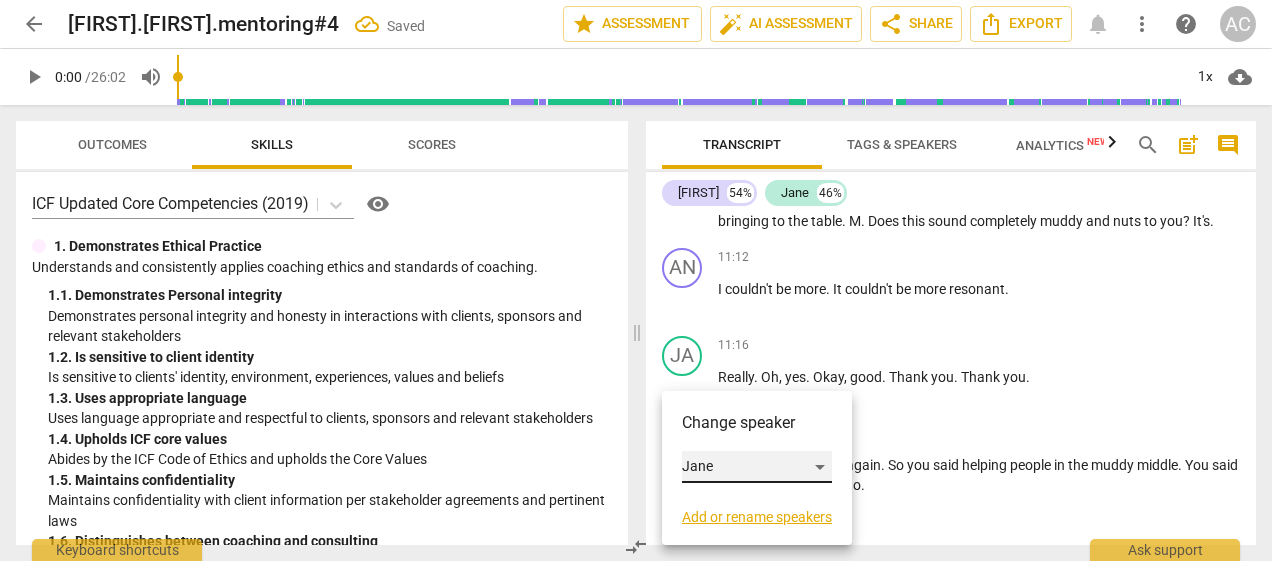 click on "Jane" at bounding box center (757, 467) 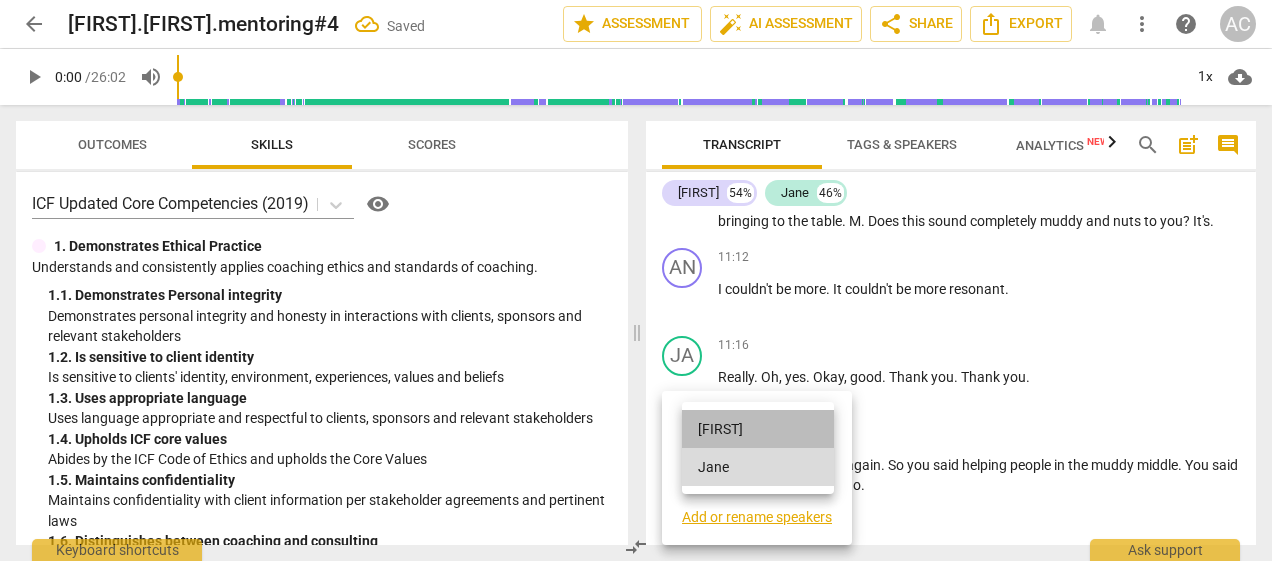 click on "[FIRST]" at bounding box center [758, 429] 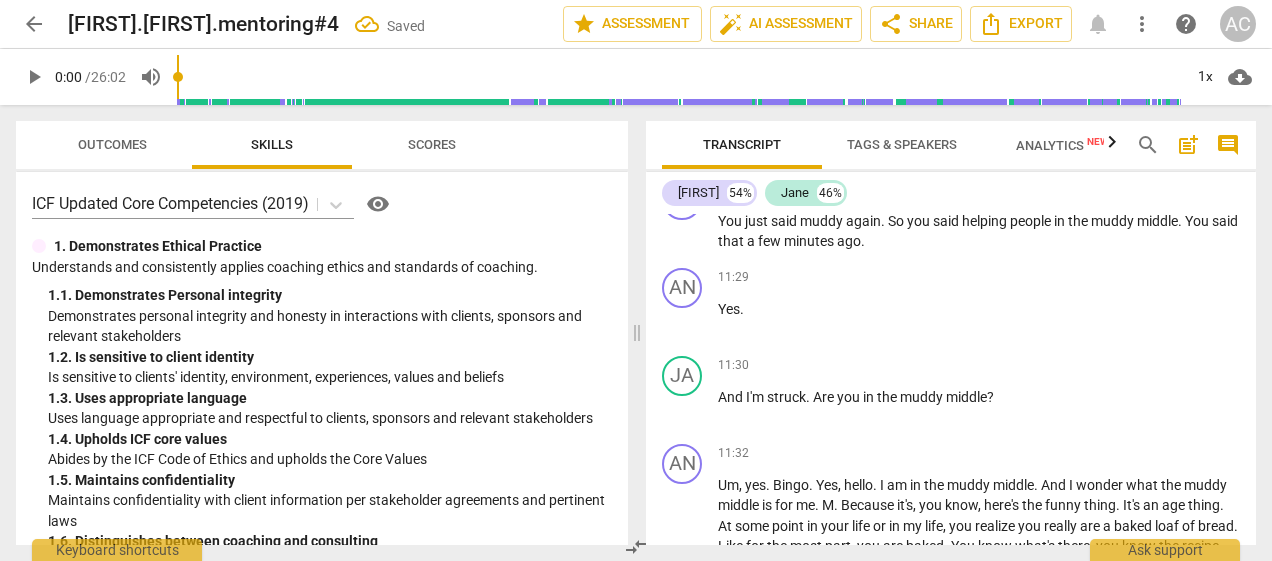 scroll, scrollTop: 3584, scrollLeft: 0, axis: vertical 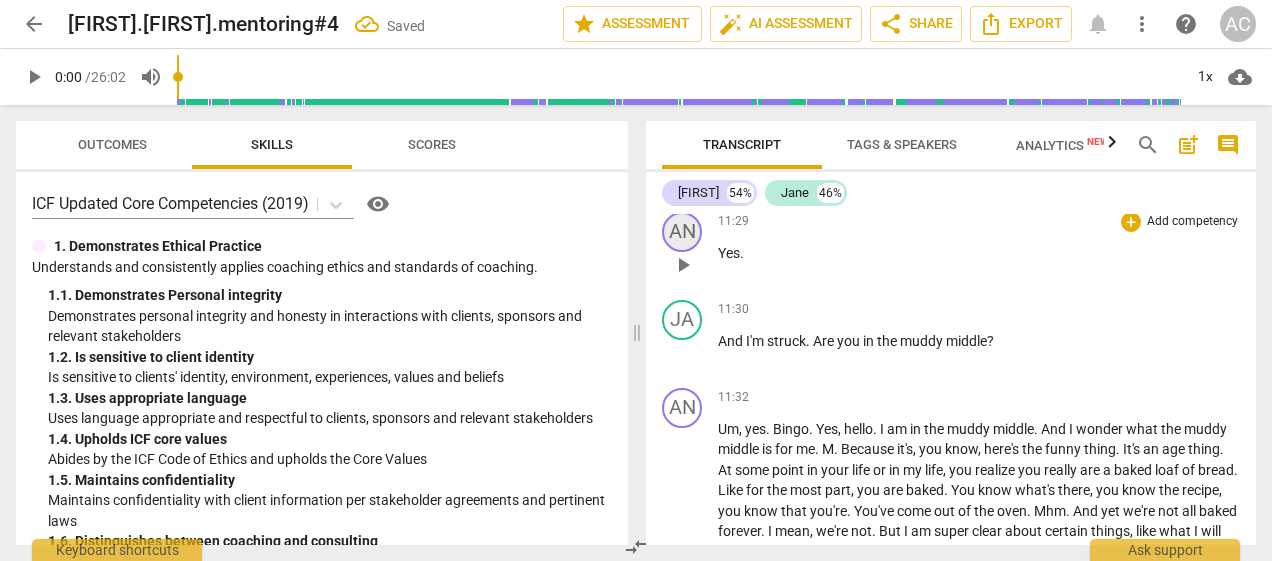 click on "AN" at bounding box center [682, 232] 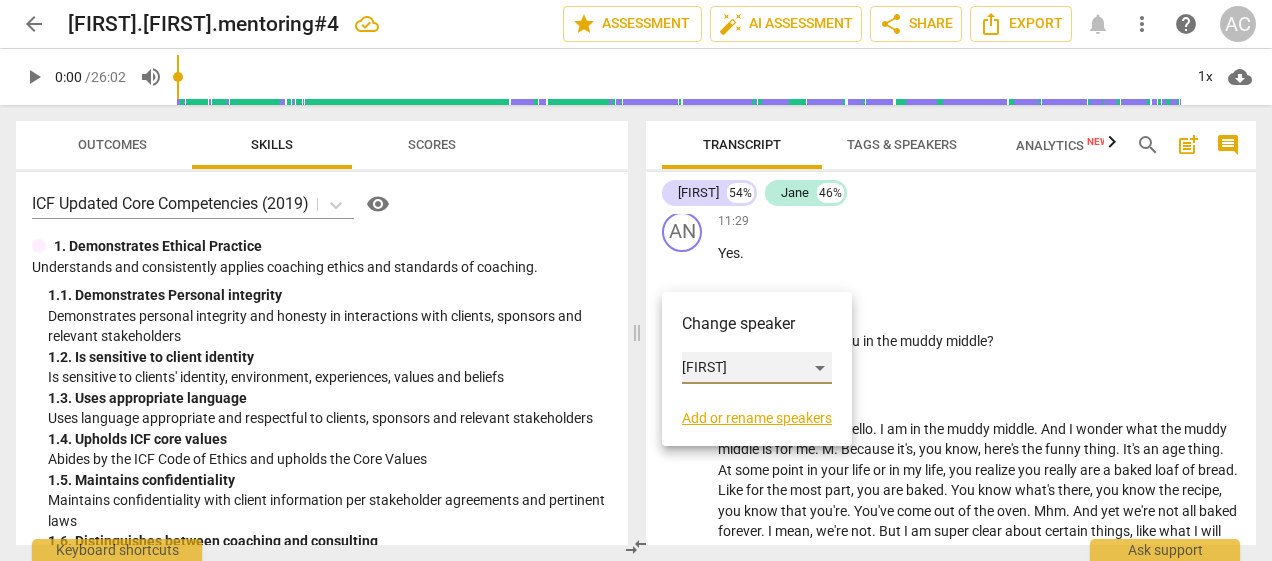 click on "[FIRST]" at bounding box center [757, 368] 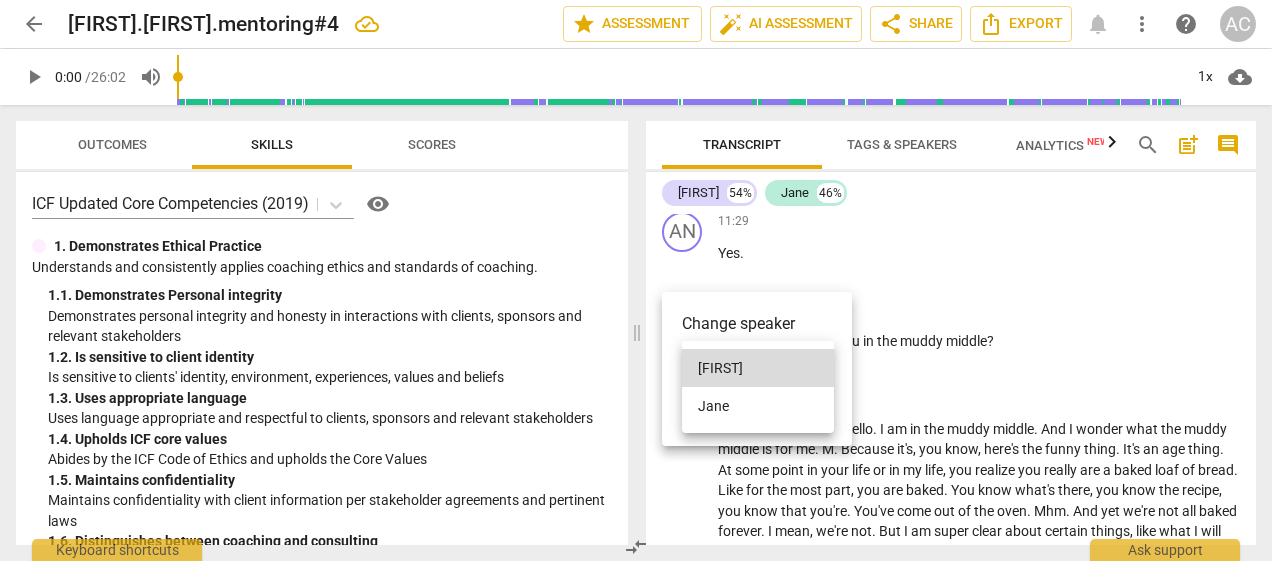 click on "Jane" at bounding box center [758, 406] 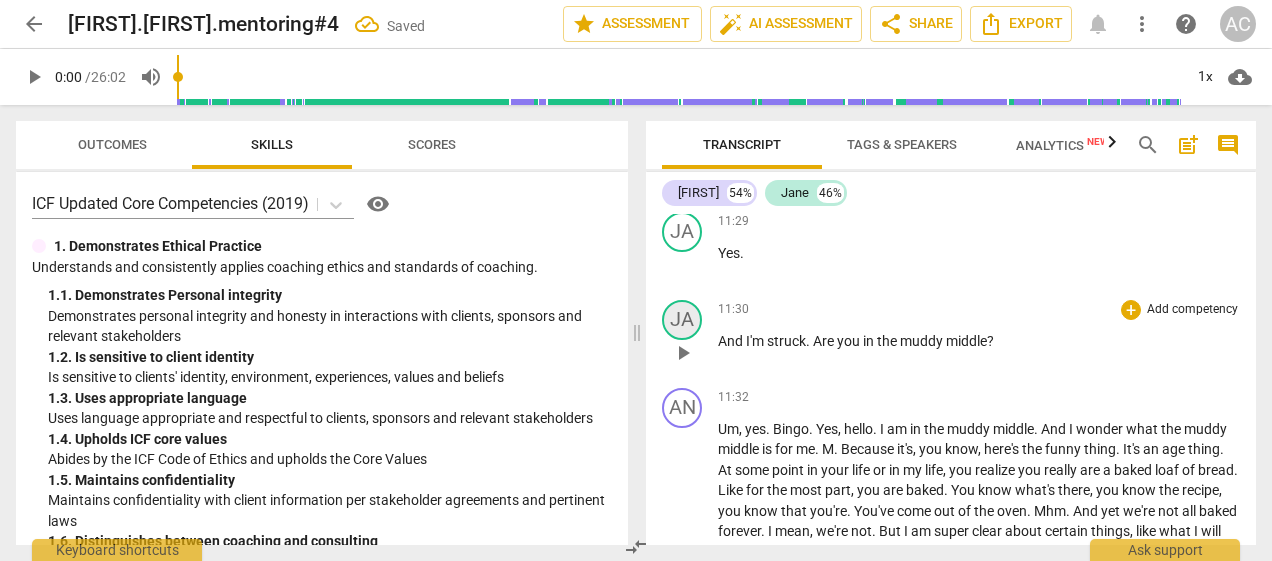 click on "JA" at bounding box center [682, 320] 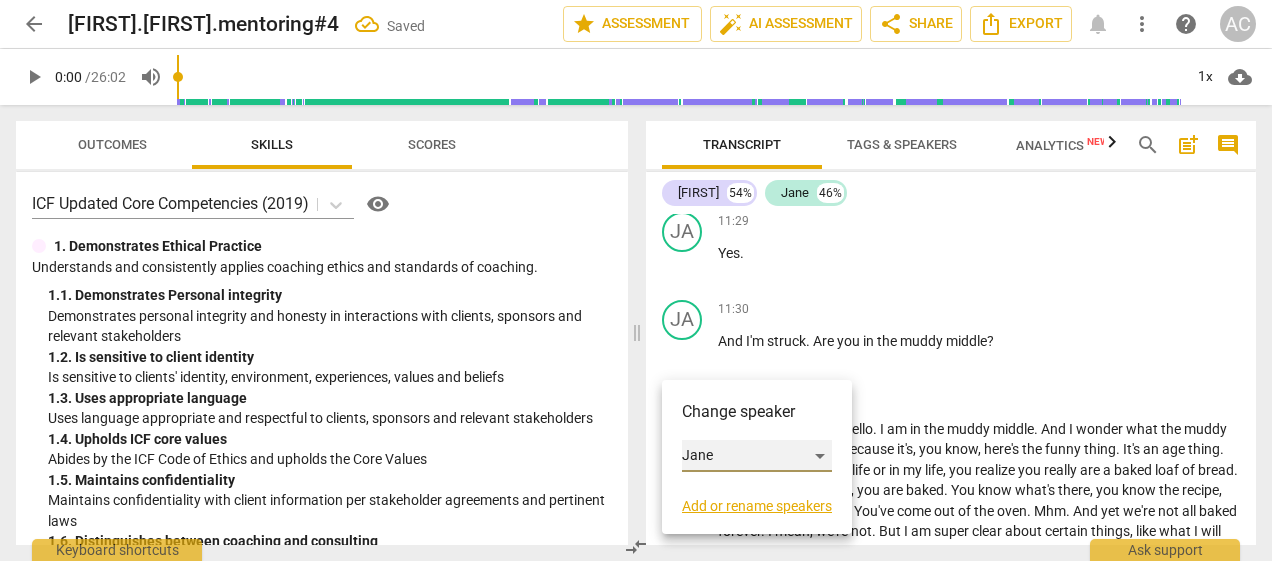 click on "Jane" at bounding box center (757, 456) 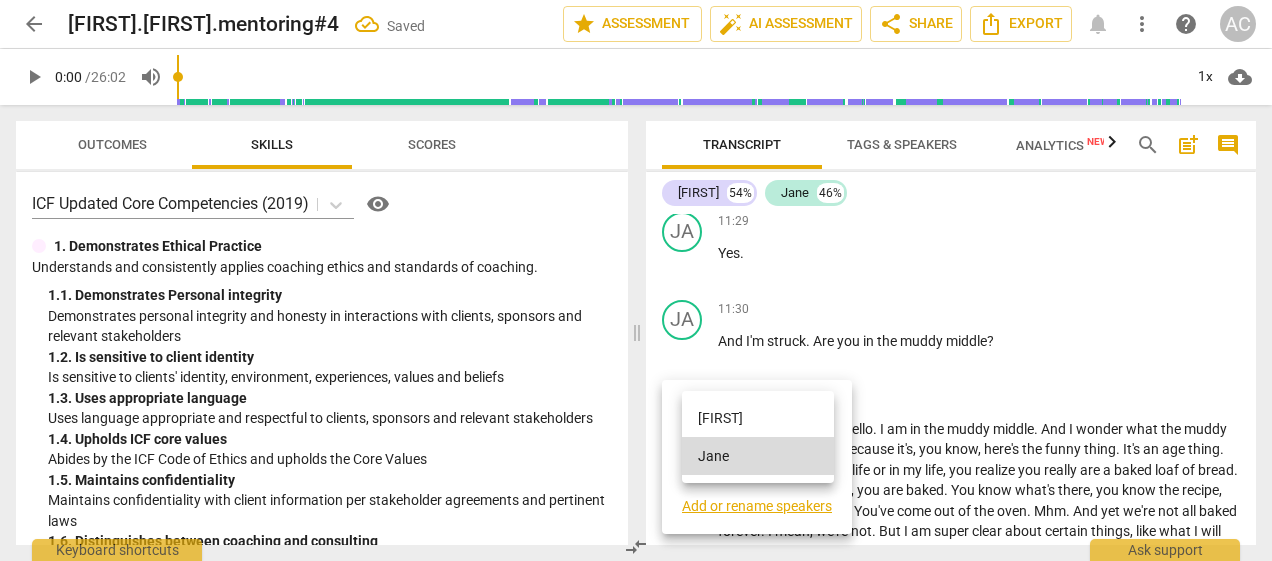 click on "[FIRST]" at bounding box center (758, 418) 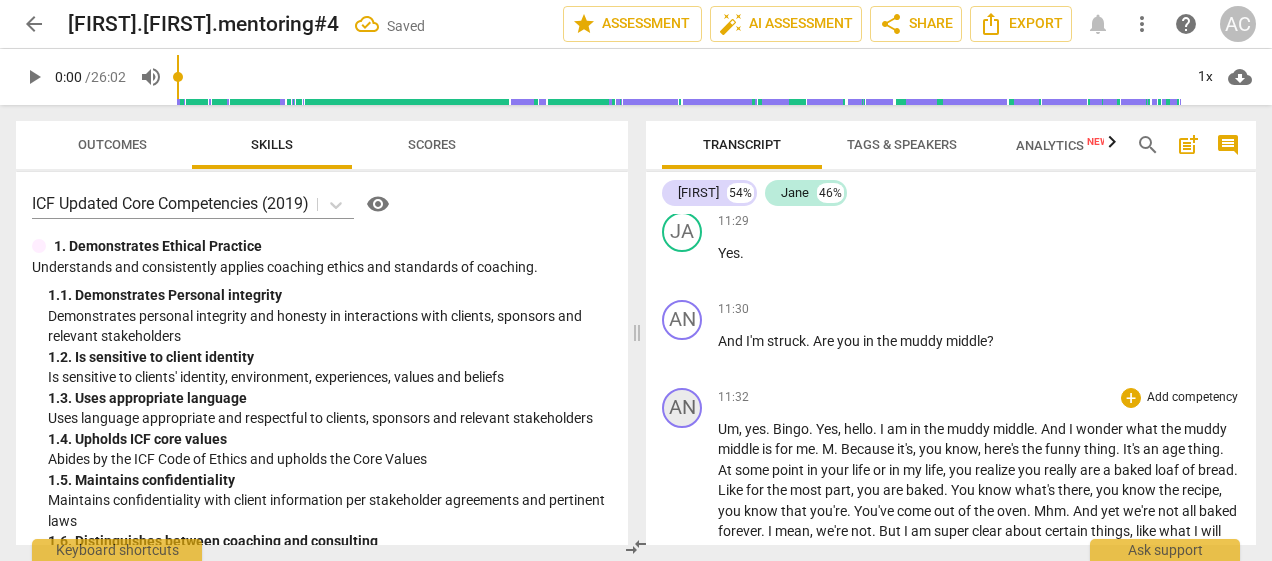 click on "AN" at bounding box center (682, 408) 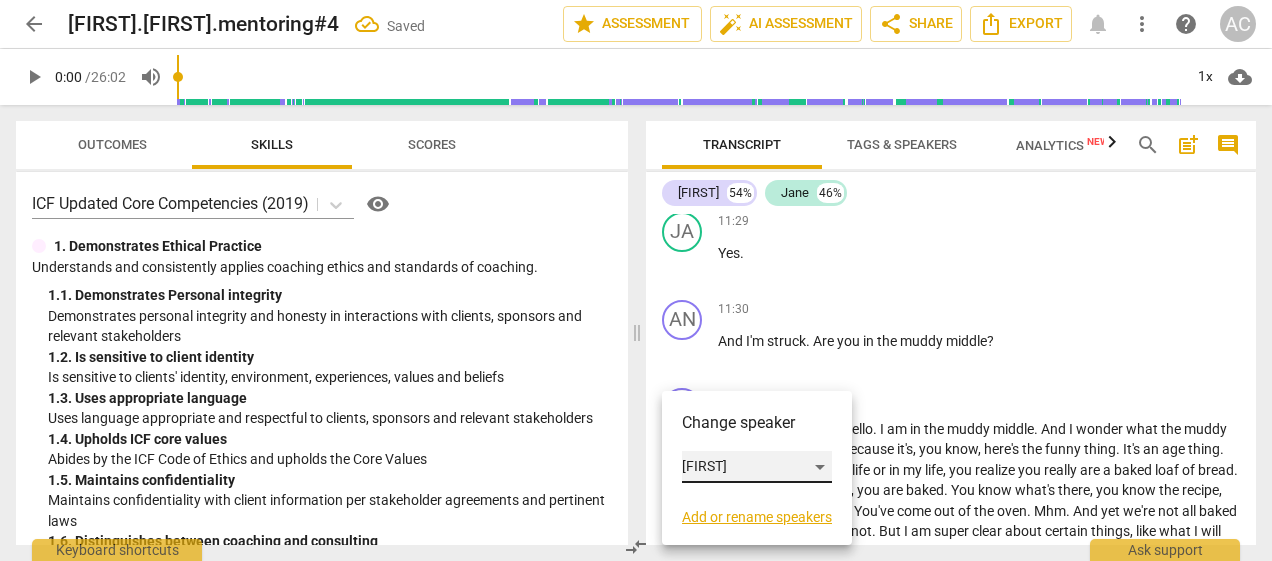 click on "[FIRST]" at bounding box center (757, 467) 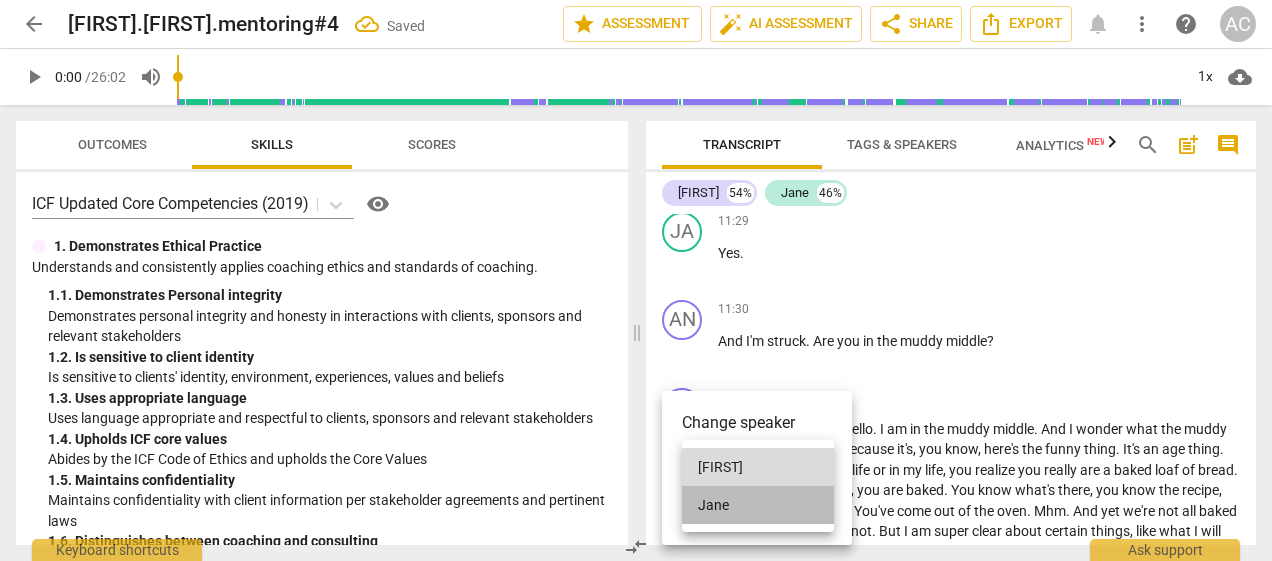 click on "Jane" at bounding box center [758, 505] 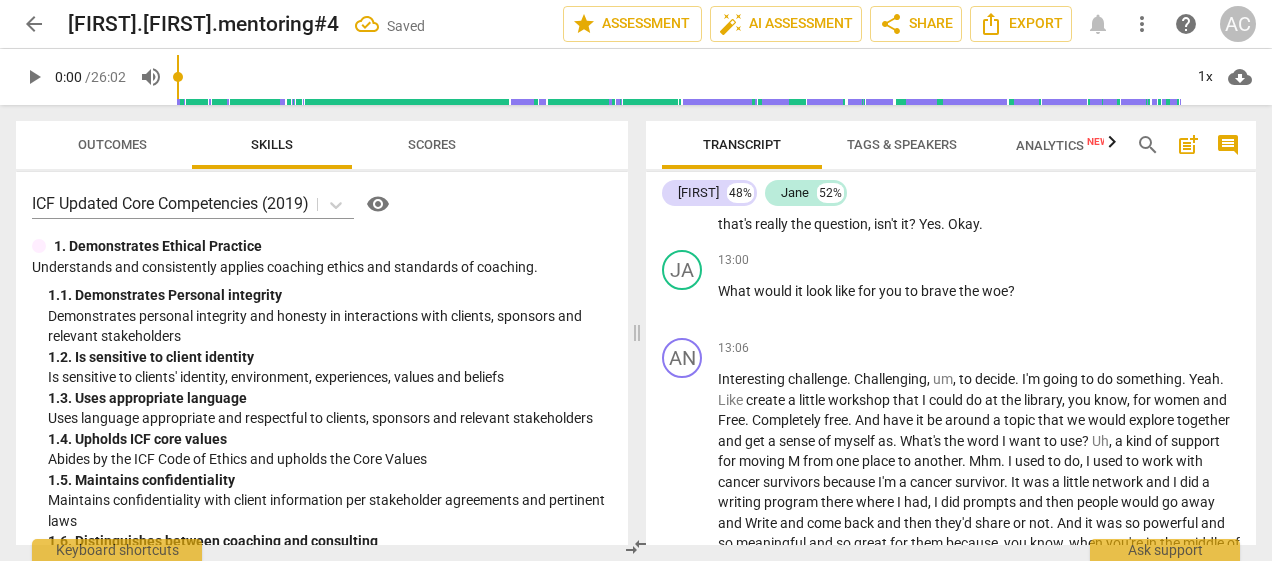 scroll, scrollTop: 4072, scrollLeft: 0, axis: vertical 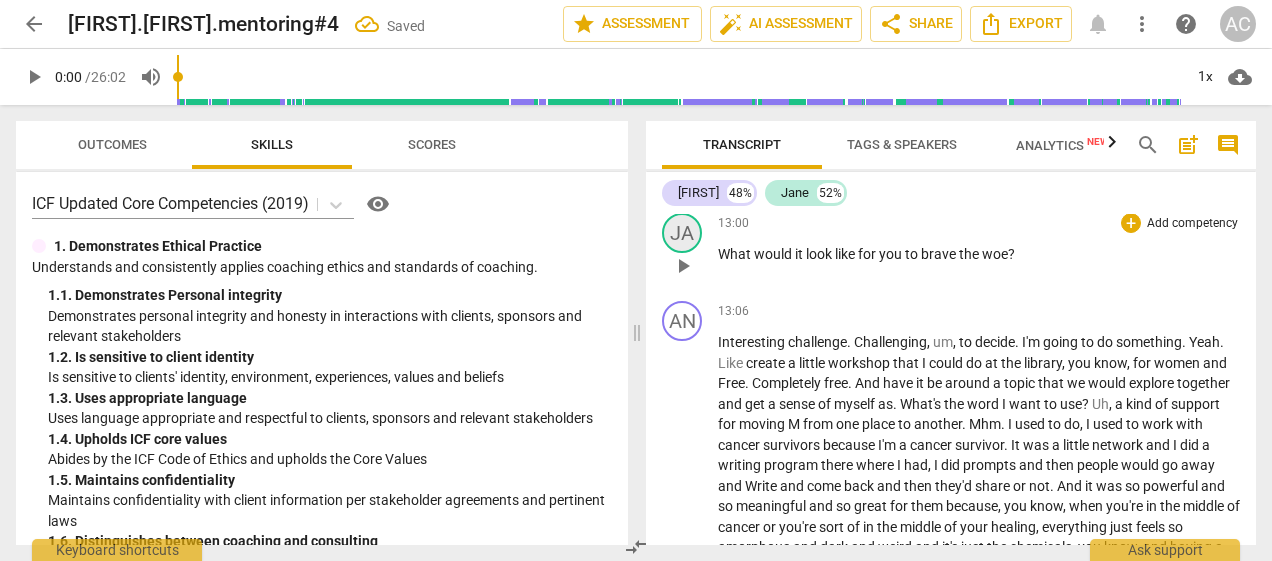 click on "JA" at bounding box center (682, 233) 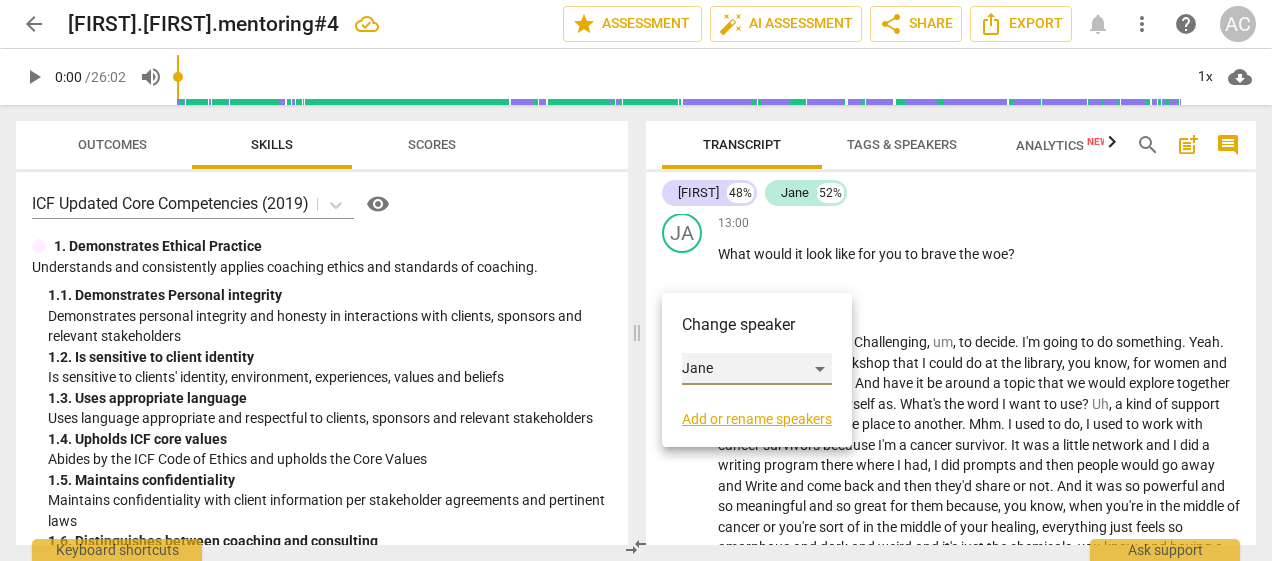 click on "Jane" at bounding box center [757, 369] 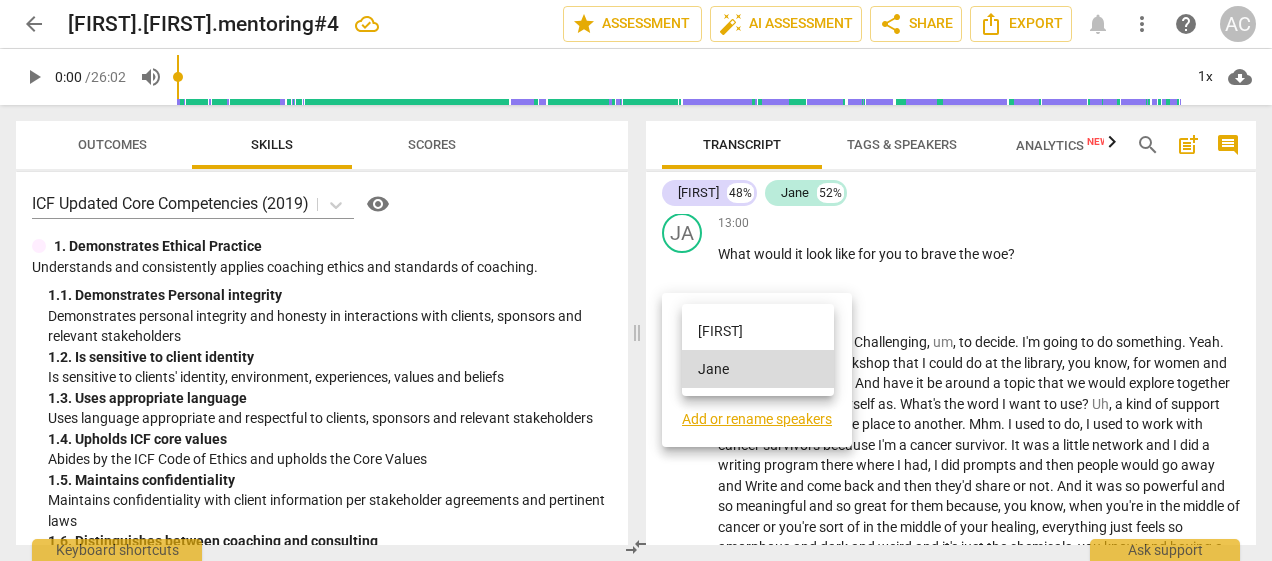 click on "[FIRST]" at bounding box center [758, 331] 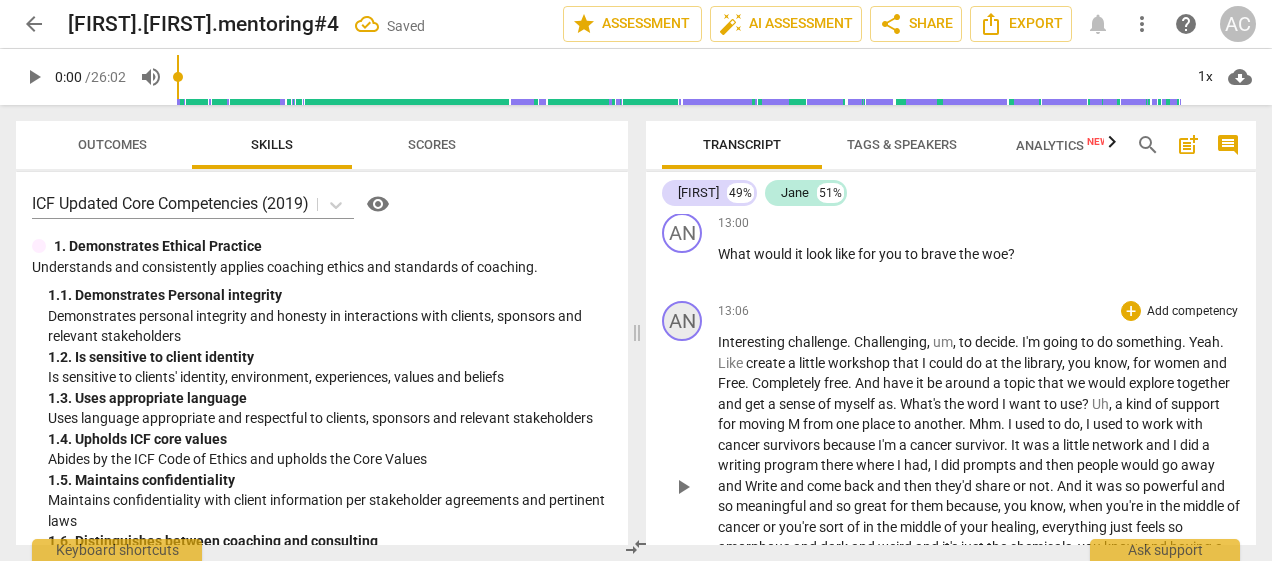click on "AN" at bounding box center (682, 321) 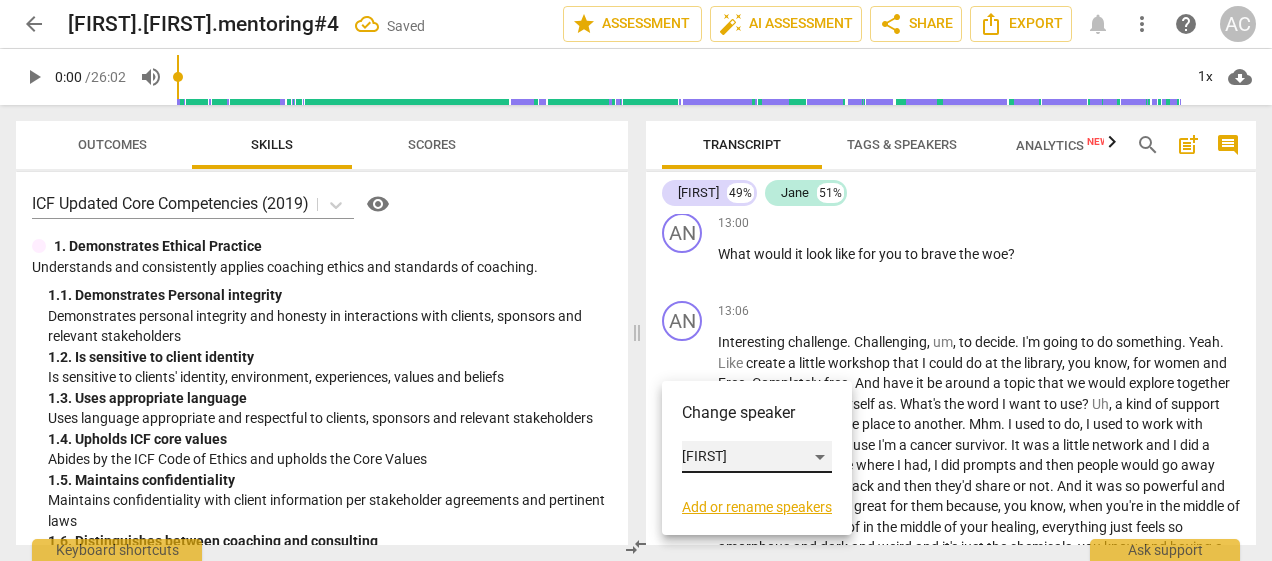 click on "[FIRST]" at bounding box center [757, 457] 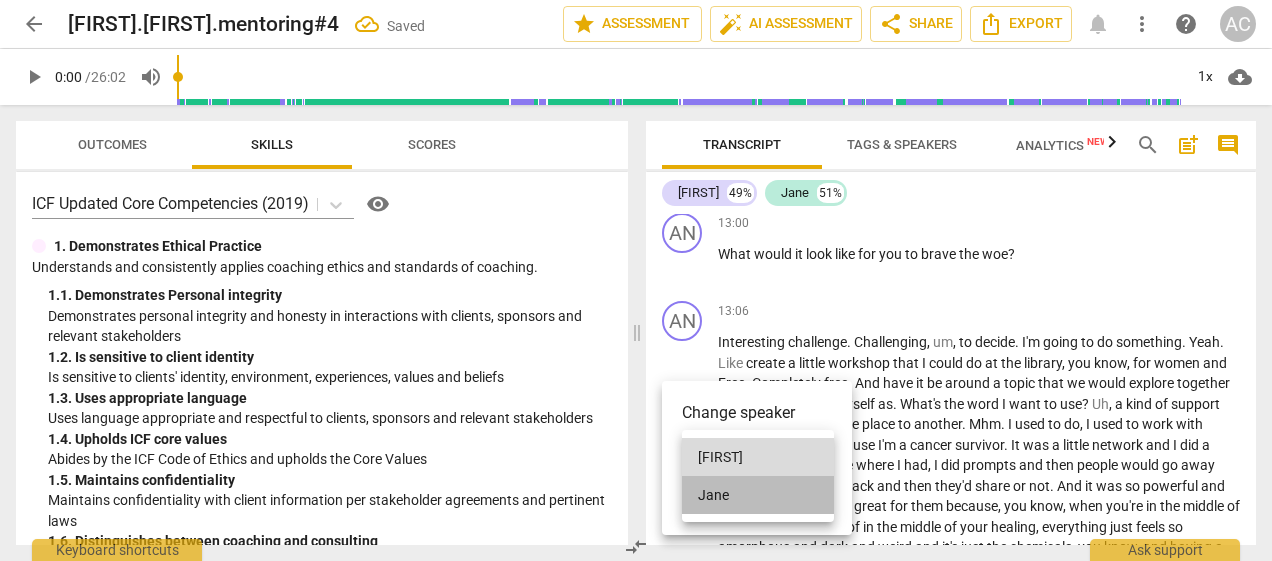 click on "Jane" at bounding box center [758, 495] 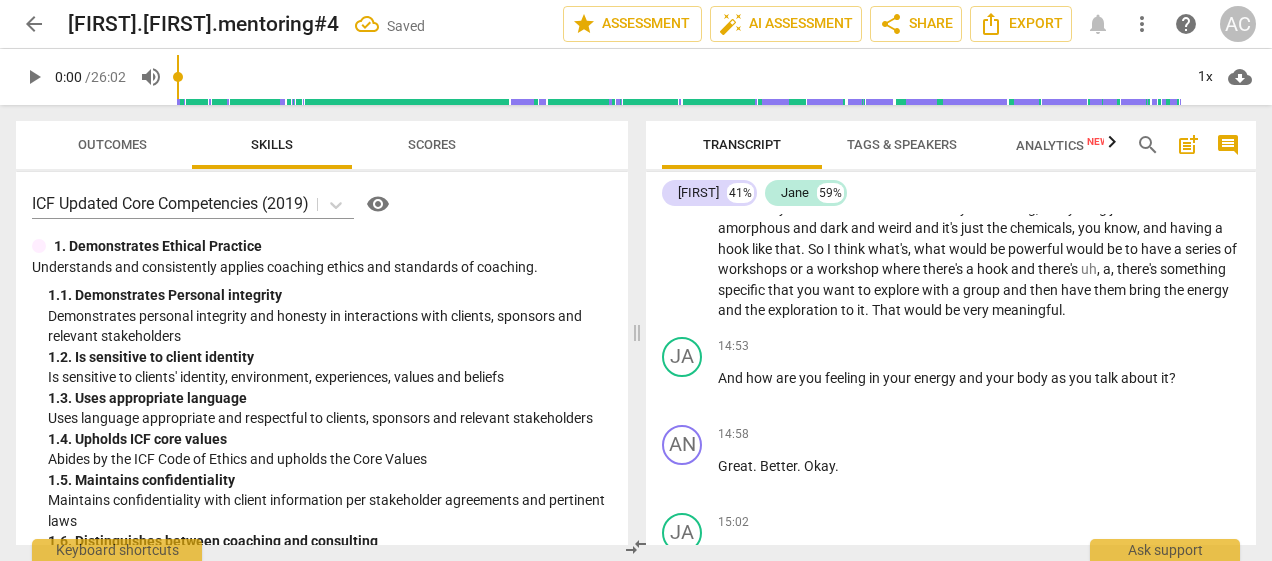 scroll, scrollTop: 4448, scrollLeft: 0, axis: vertical 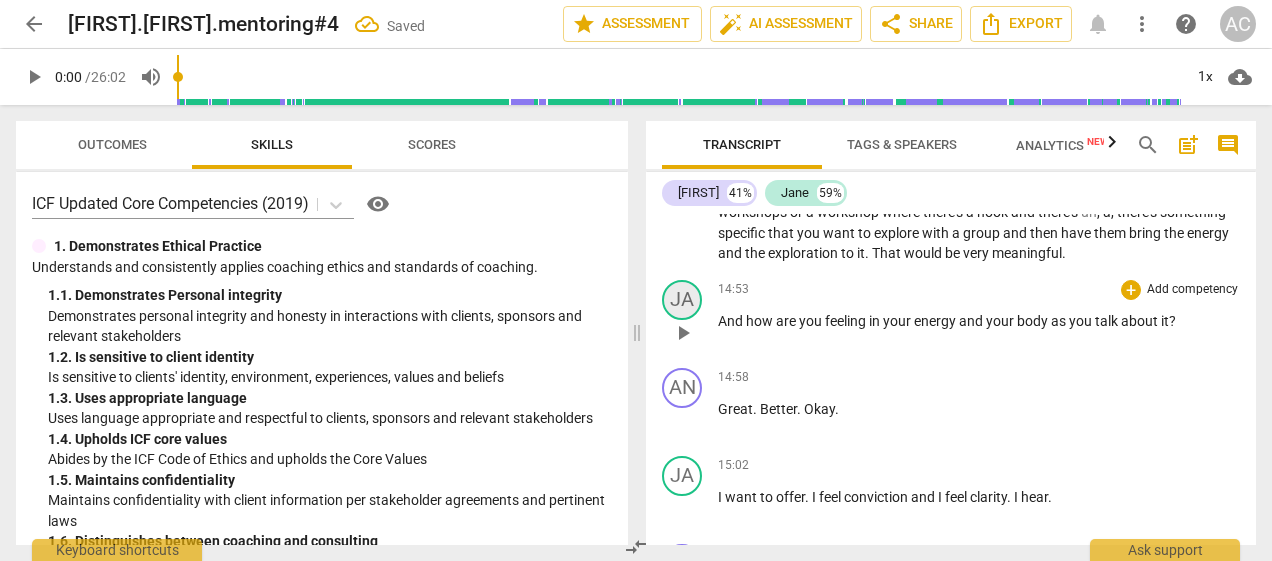 click on "JA" at bounding box center (682, 300) 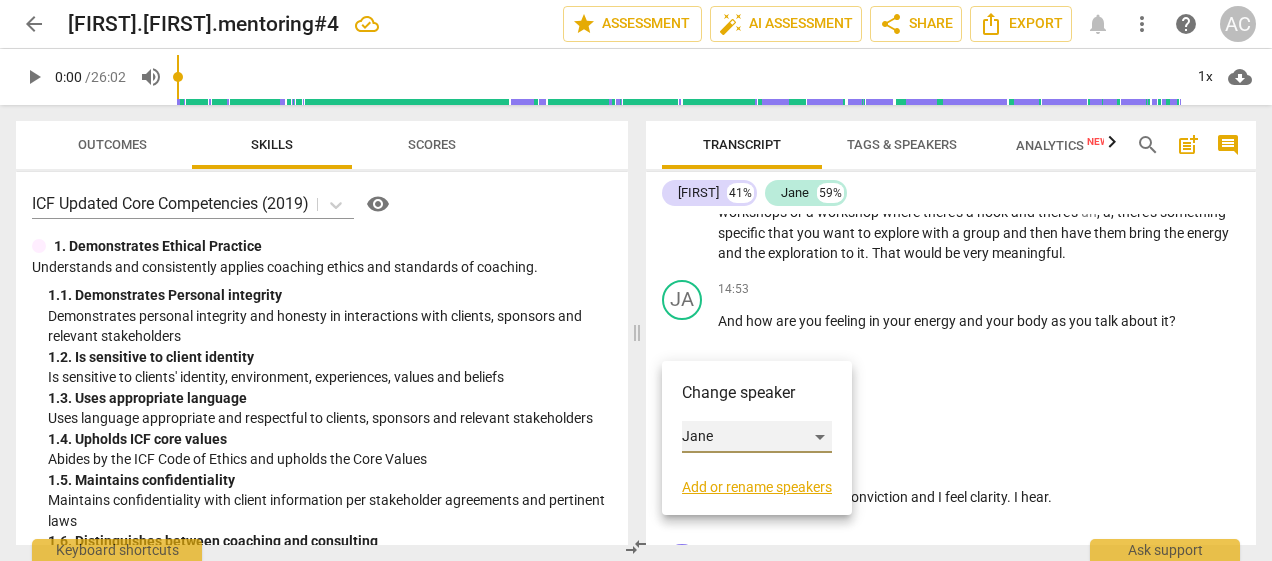 click on "Jane" at bounding box center (757, 437) 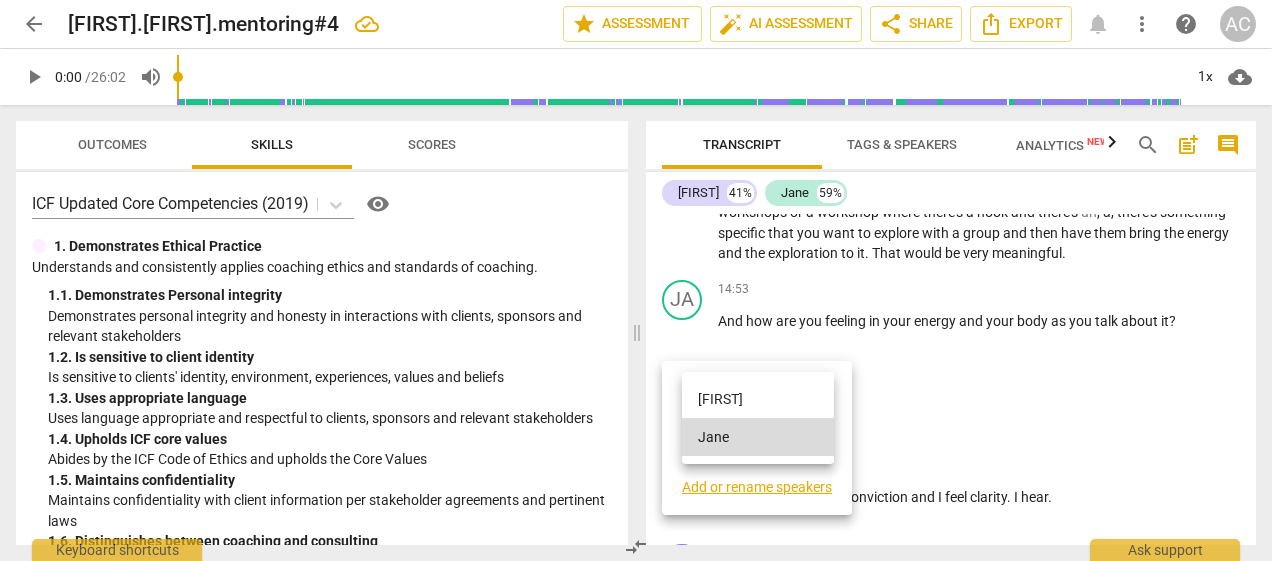 click on "[FIRST]" at bounding box center (758, 399) 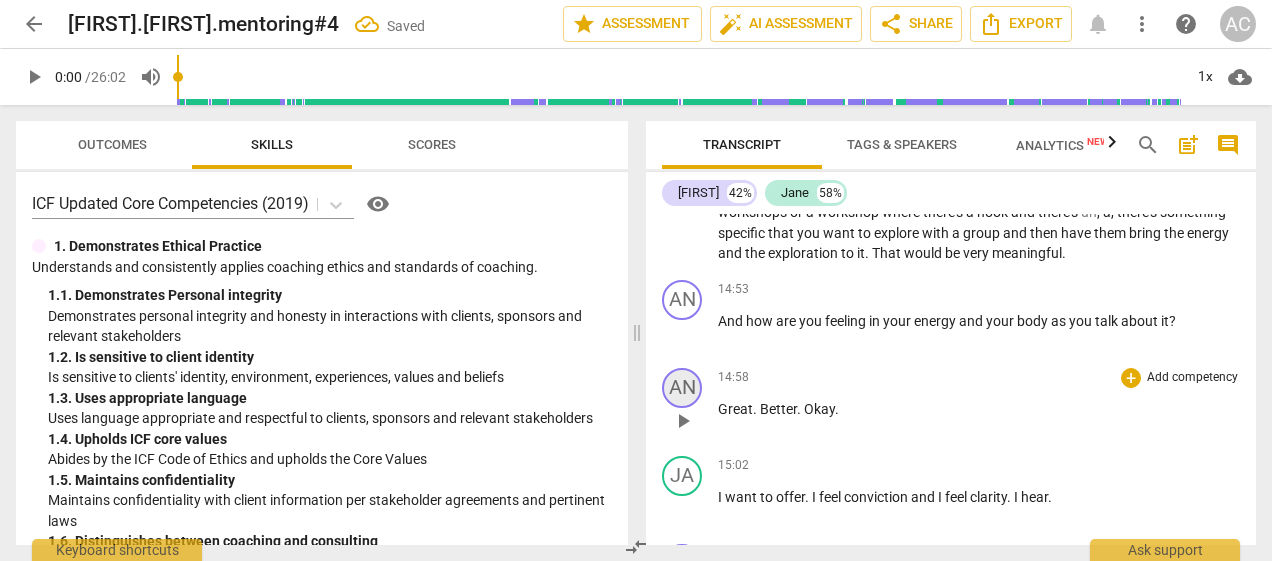 click on "AN" at bounding box center [682, 388] 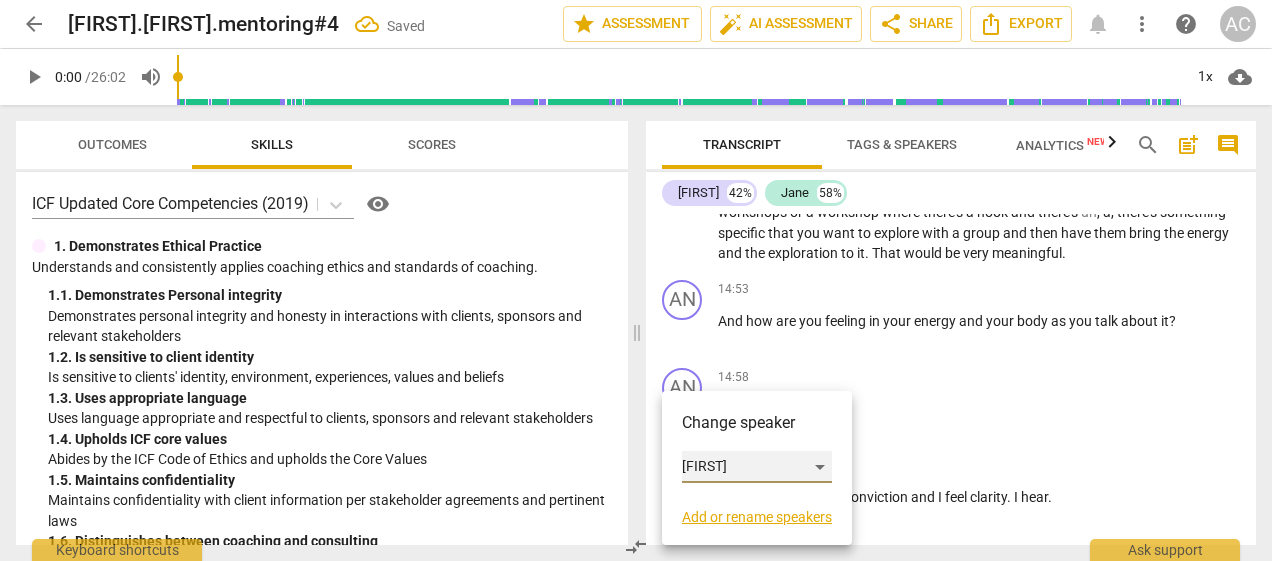 click on "[FIRST]" at bounding box center (757, 467) 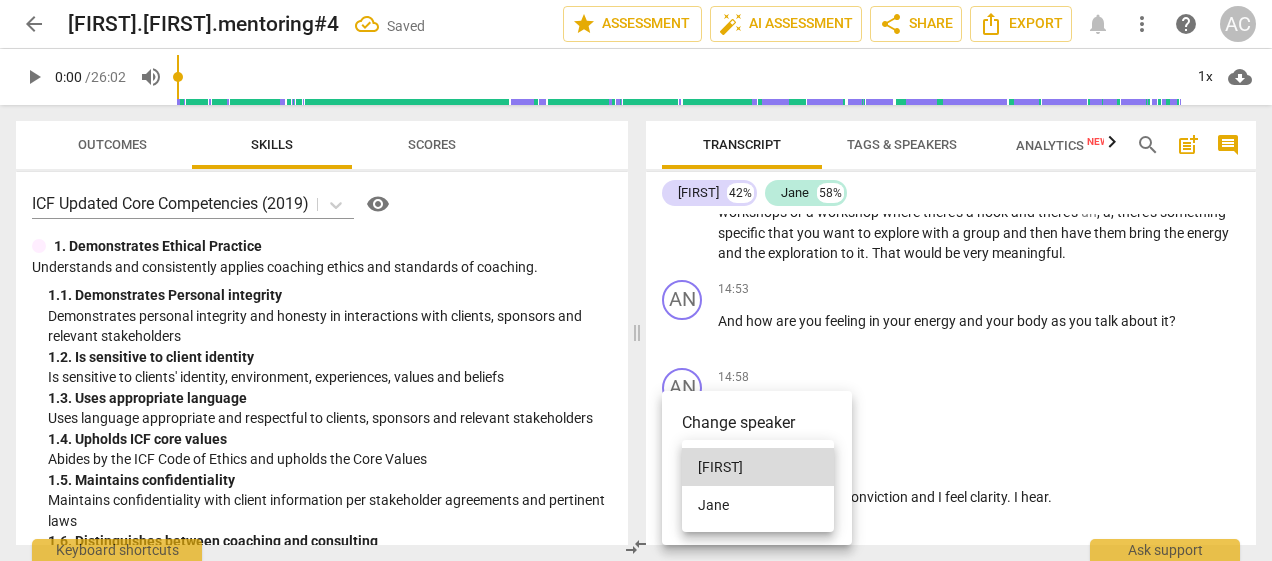 click on "Jane" at bounding box center [758, 505] 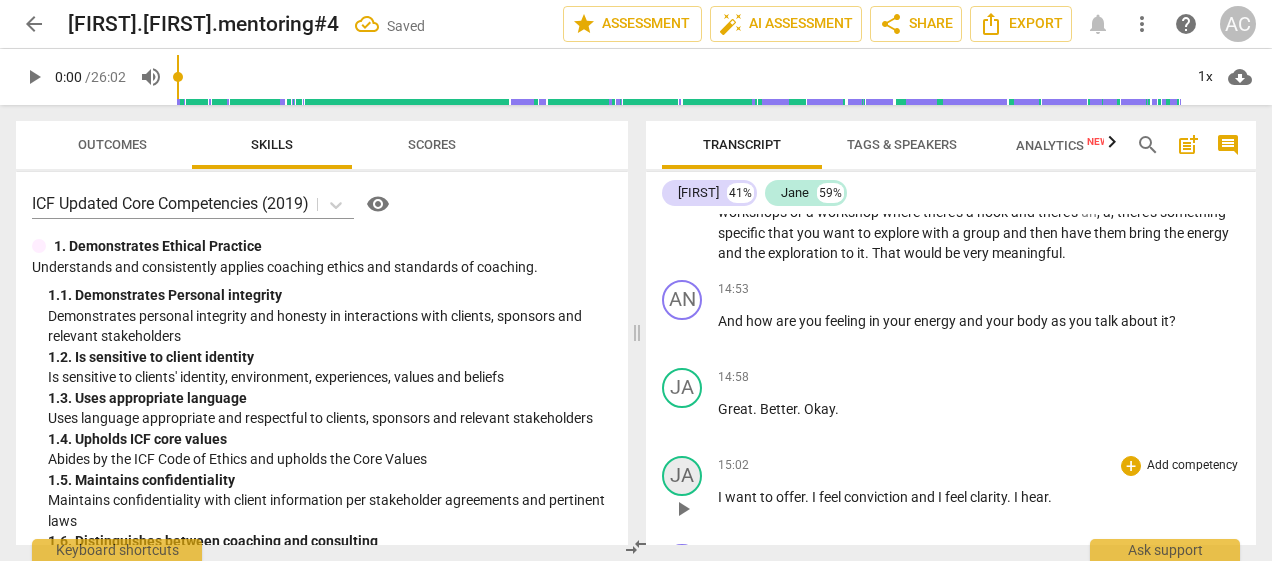 click on "JA" at bounding box center [682, 476] 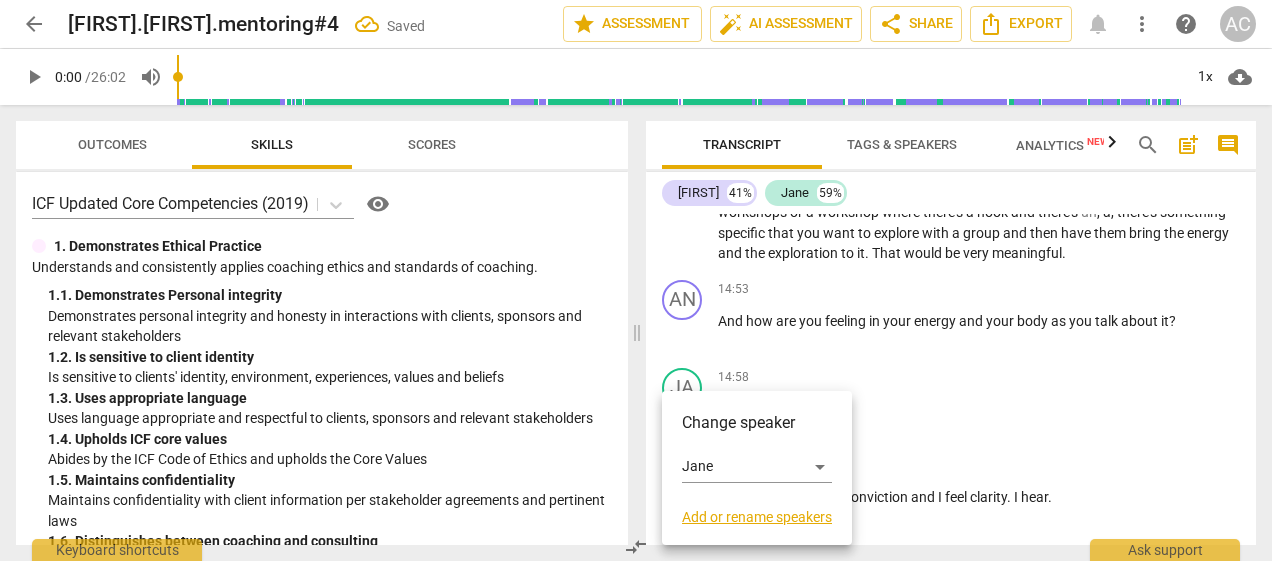 click at bounding box center [636, 280] 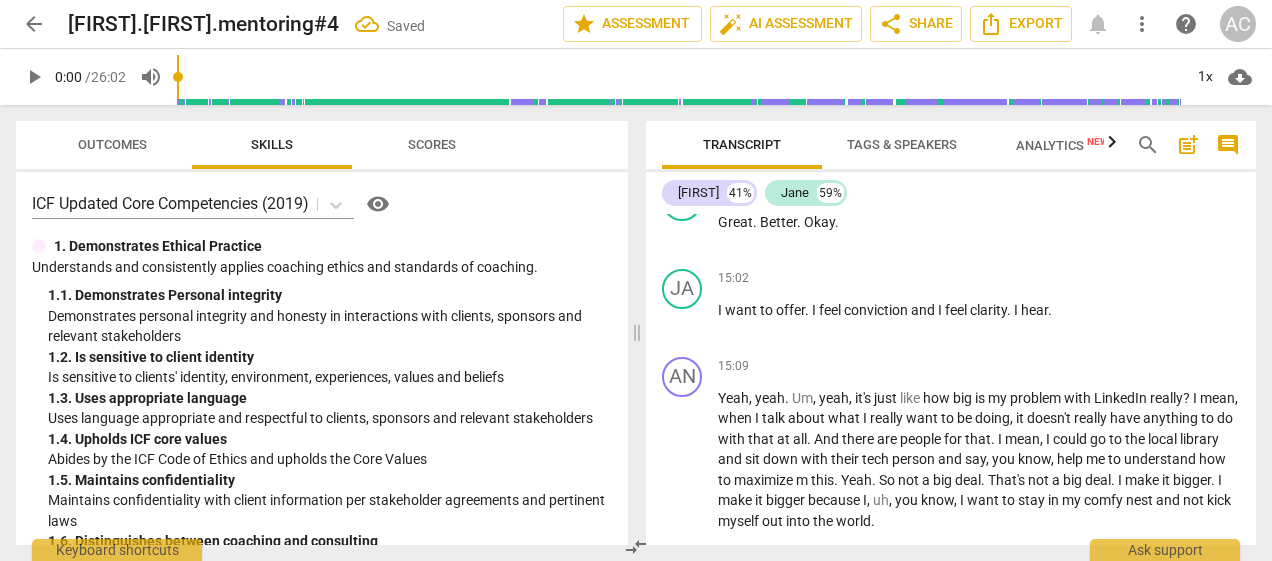 scroll, scrollTop: 4654, scrollLeft: 0, axis: vertical 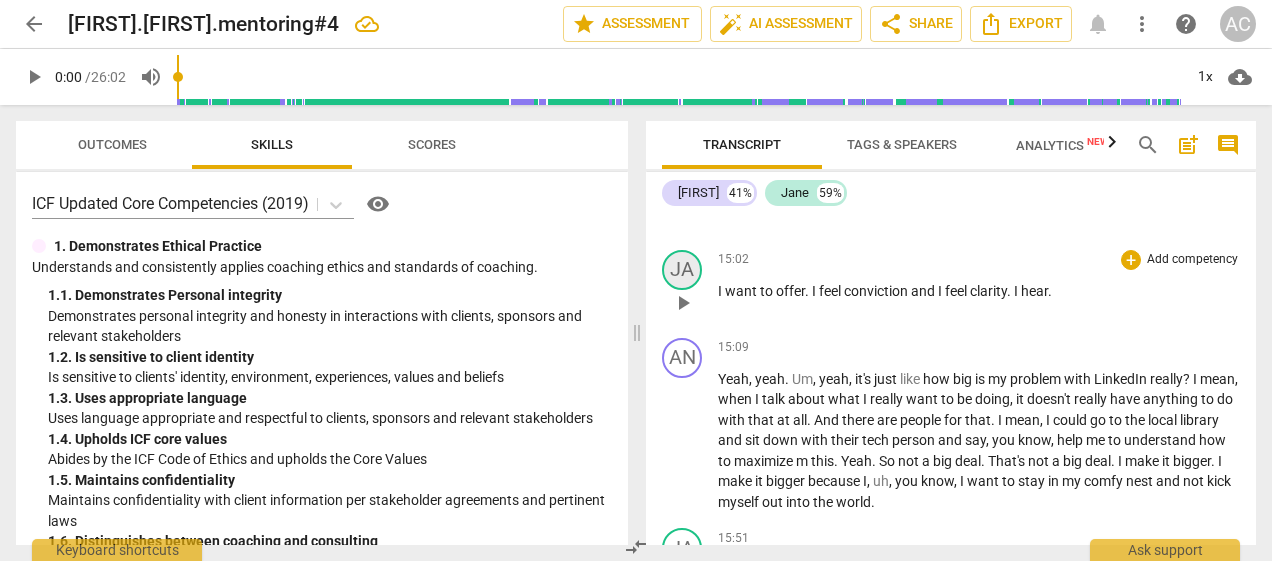 click on "JA" at bounding box center [682, 270] 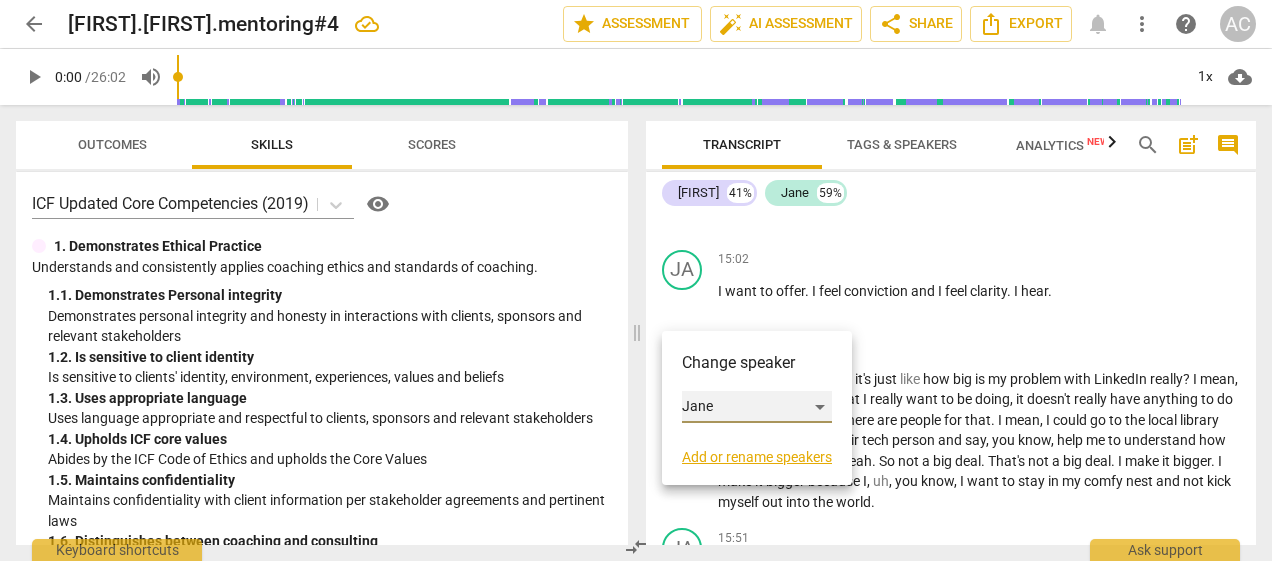 click on "Jane" at bounding box center (757, 407) 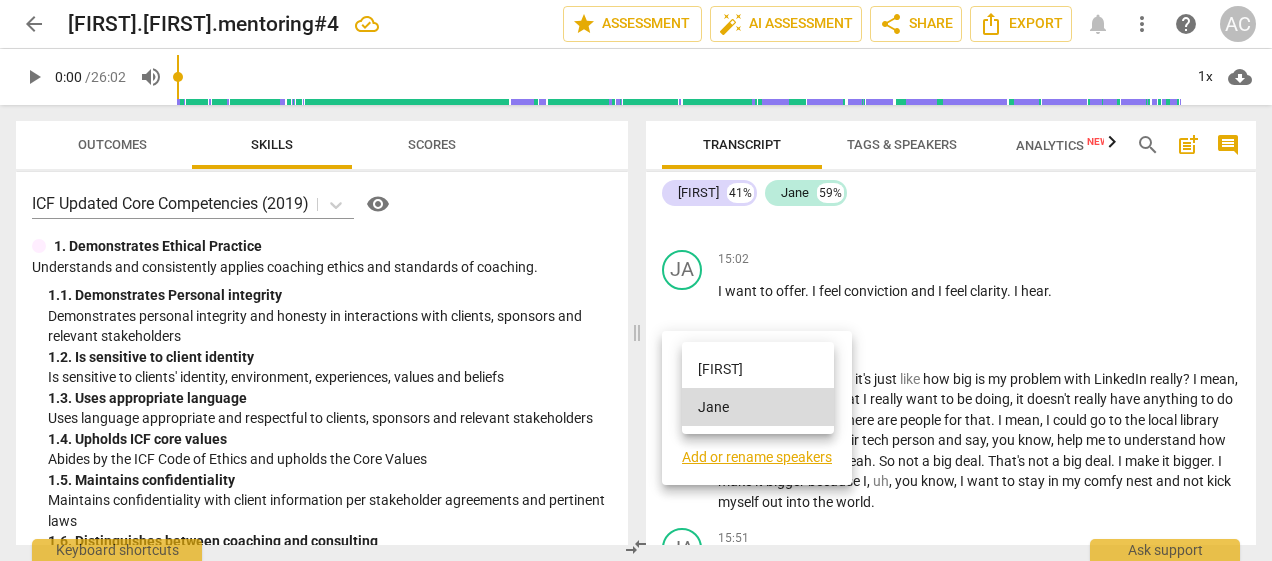 click on "[FIRST]" at bounding box center [758, 369] 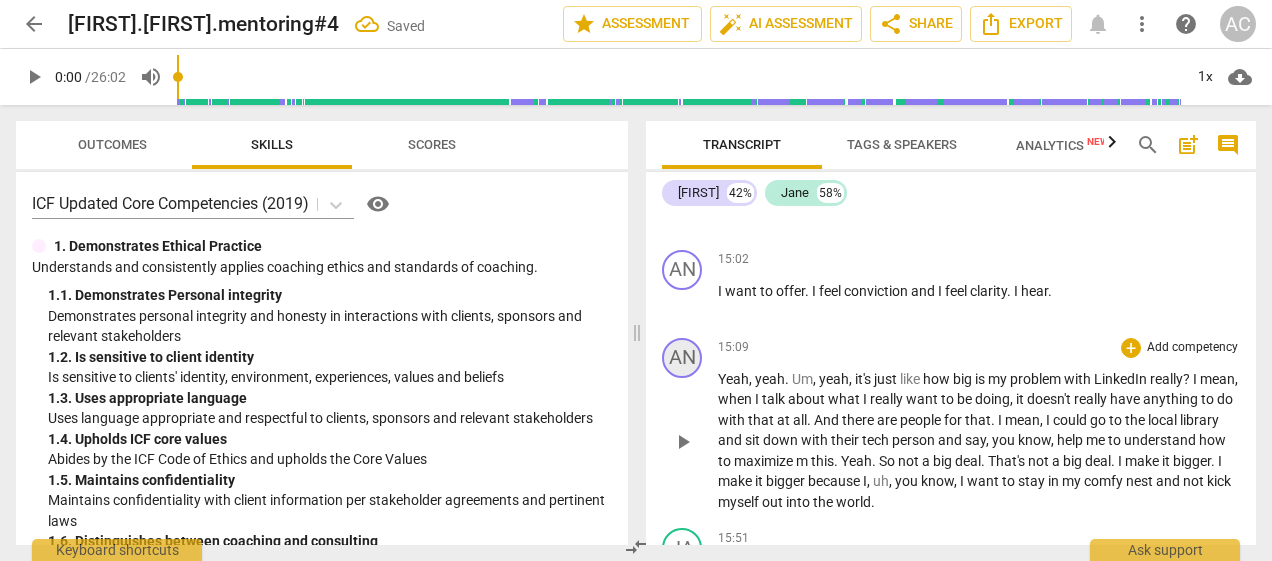 click on "AN" at bounding box center (682, 358) 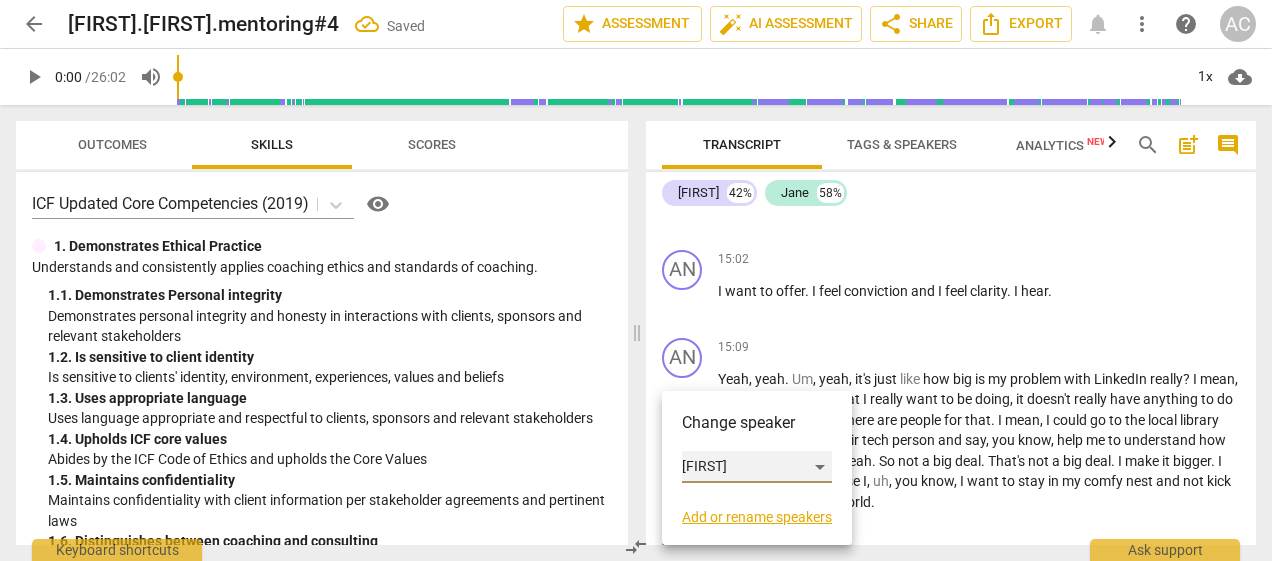 click on "[FIRST]" at bounding box center [757, 467] 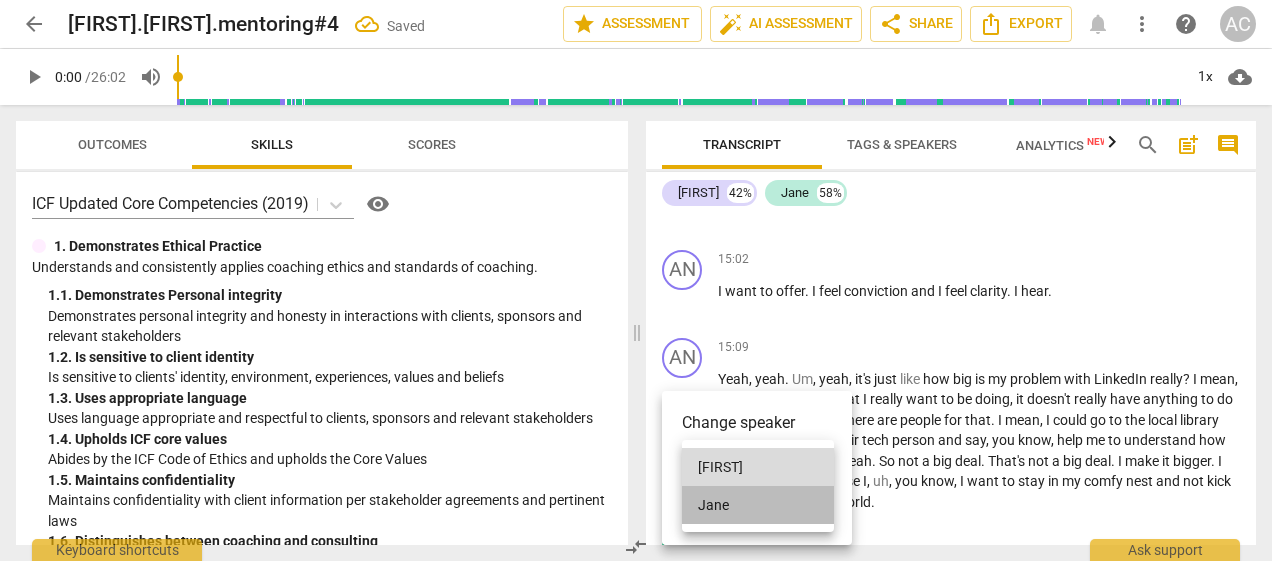 click on "Jane" at bounding box center (758, 505) 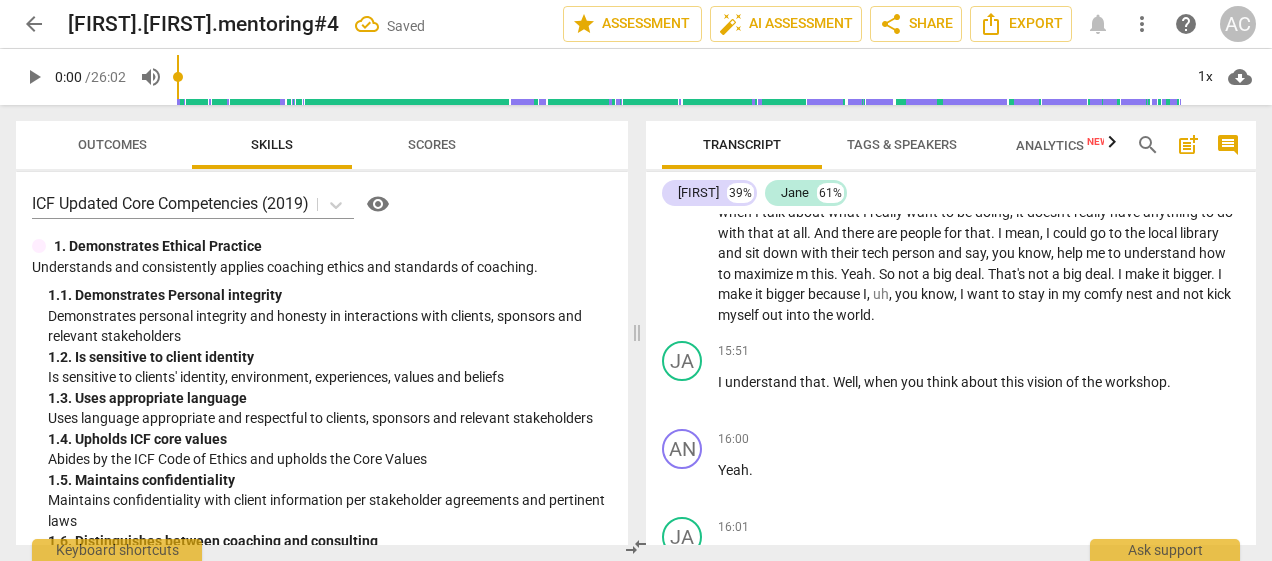 scroll, scrollTop: 4898, scrollLeft: 0, axis: vertical 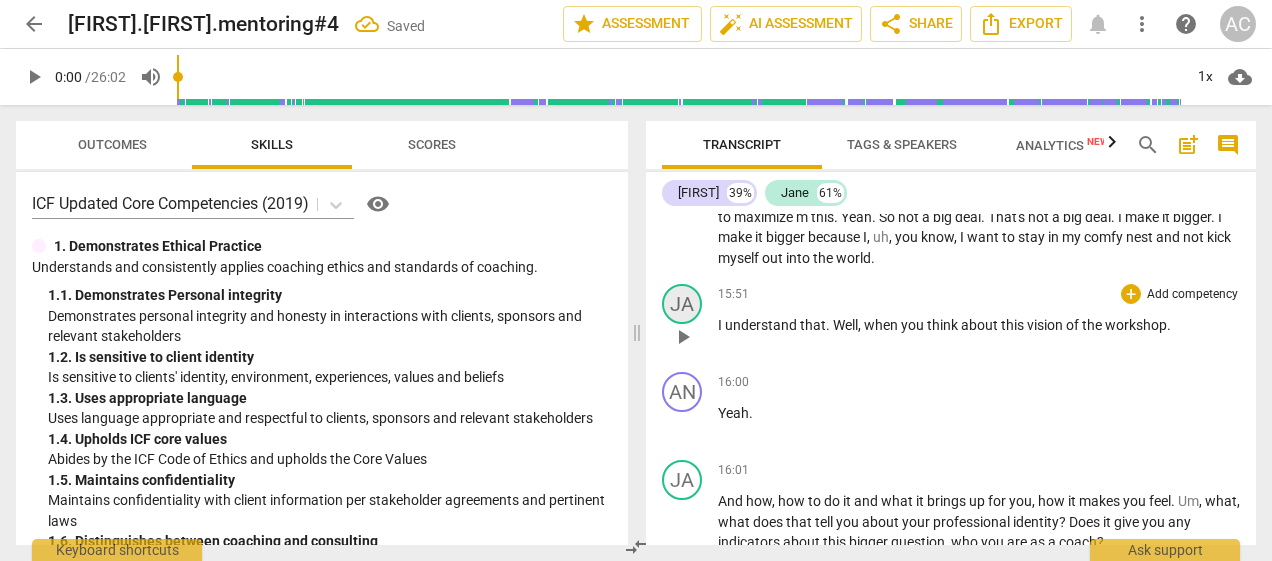 click on "JA" at bounding box center (682, 304) 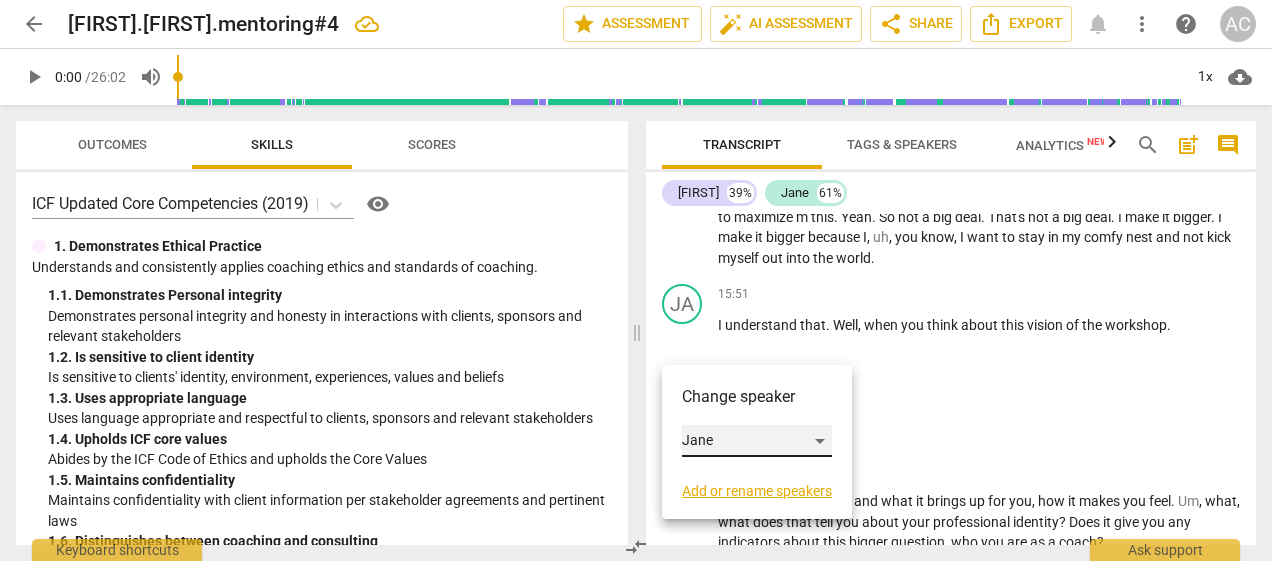 click on "Jane" at bounding box center (757, 441) 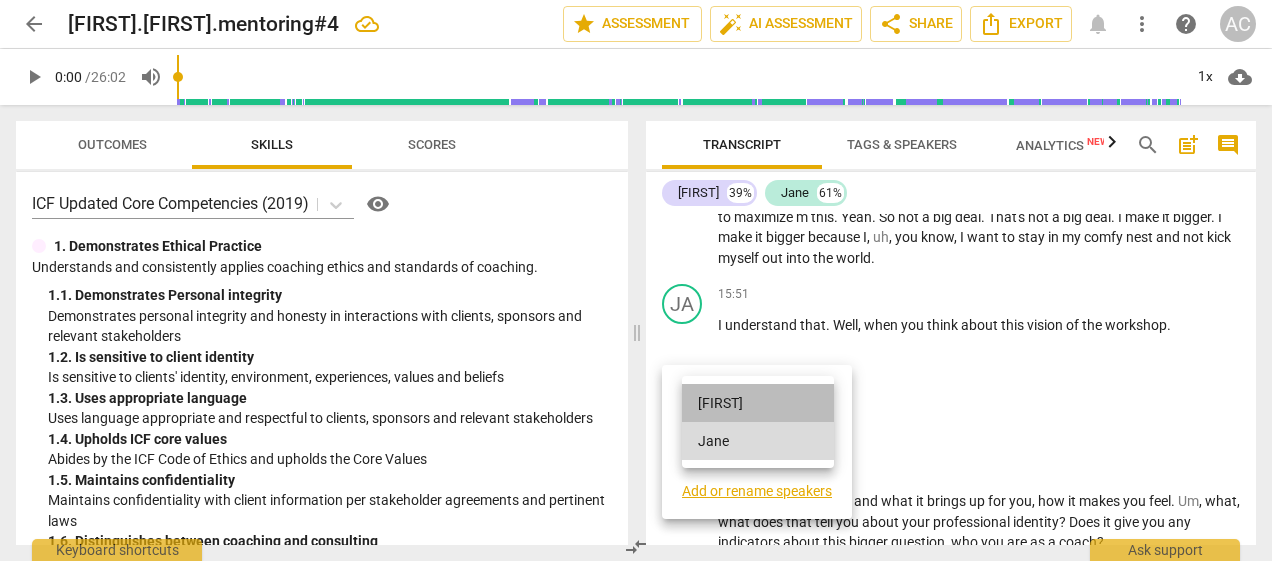 click on "[FIRST]" at bounding box center [758, 403] 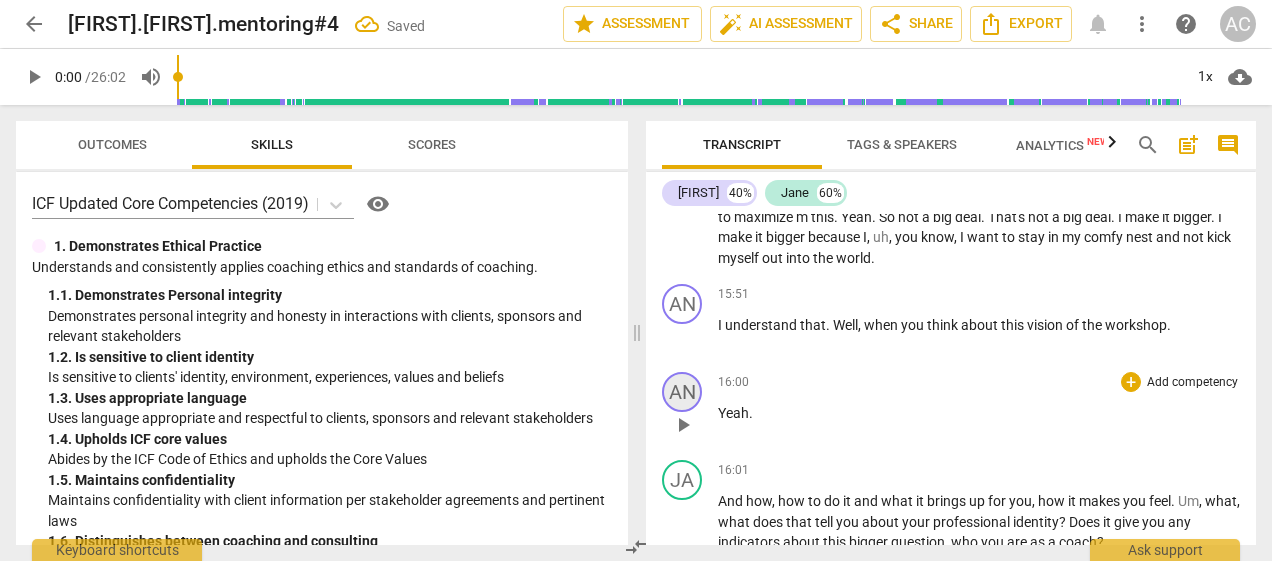 click on "AN" at bounding box center (682, 392) 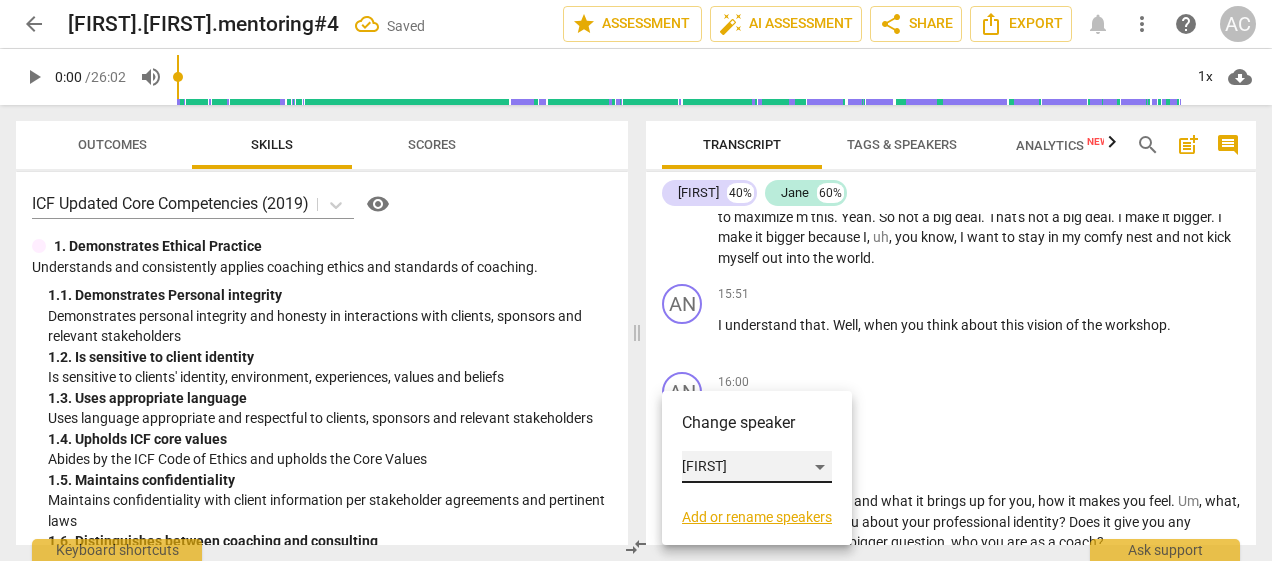 click on "[FIRST]" at bounding box center [757, 467] 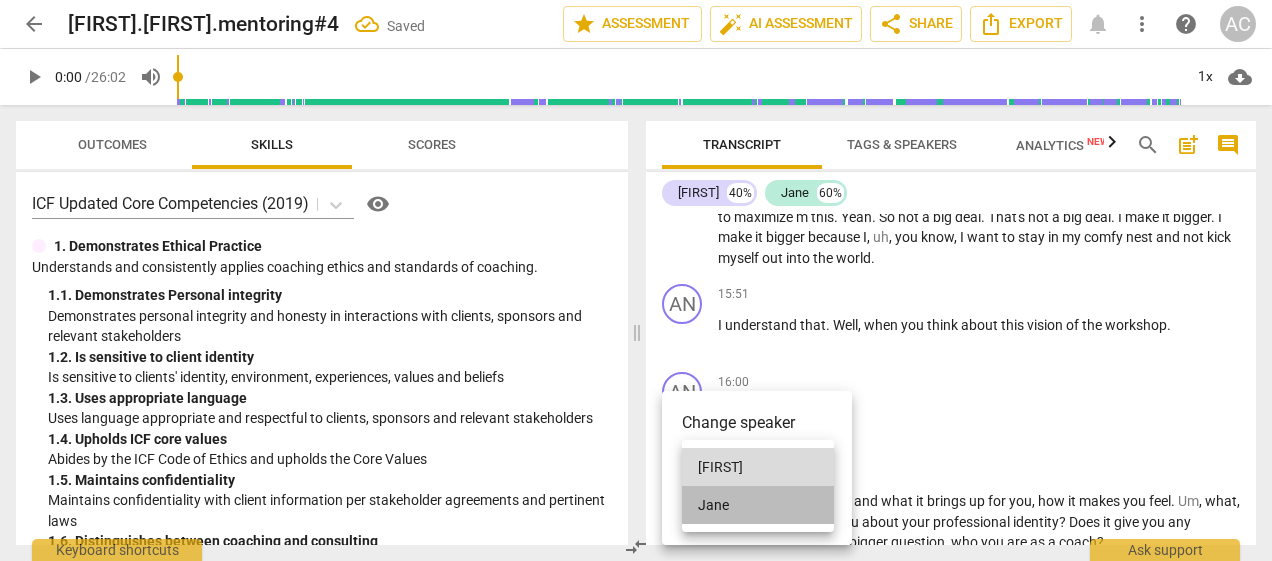 click on "Jane" at bounding box center (758, 505) 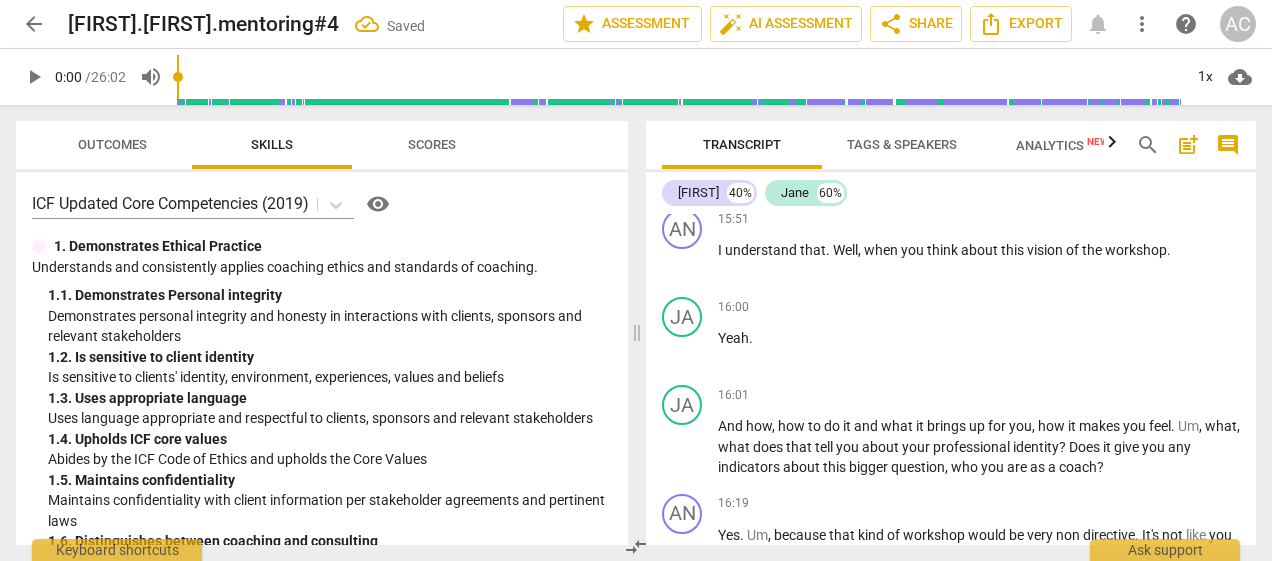 scroll, scrollTop: 5085, scrollLeft: 0, axis: vertical 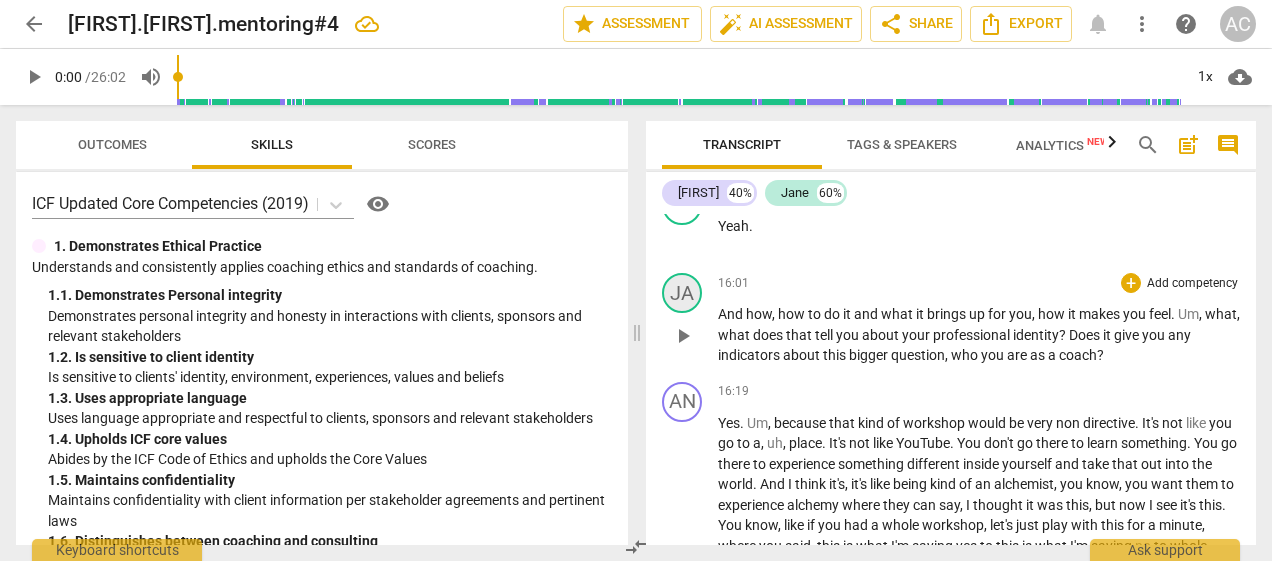click on "JA" at bounding box center (682, 293) 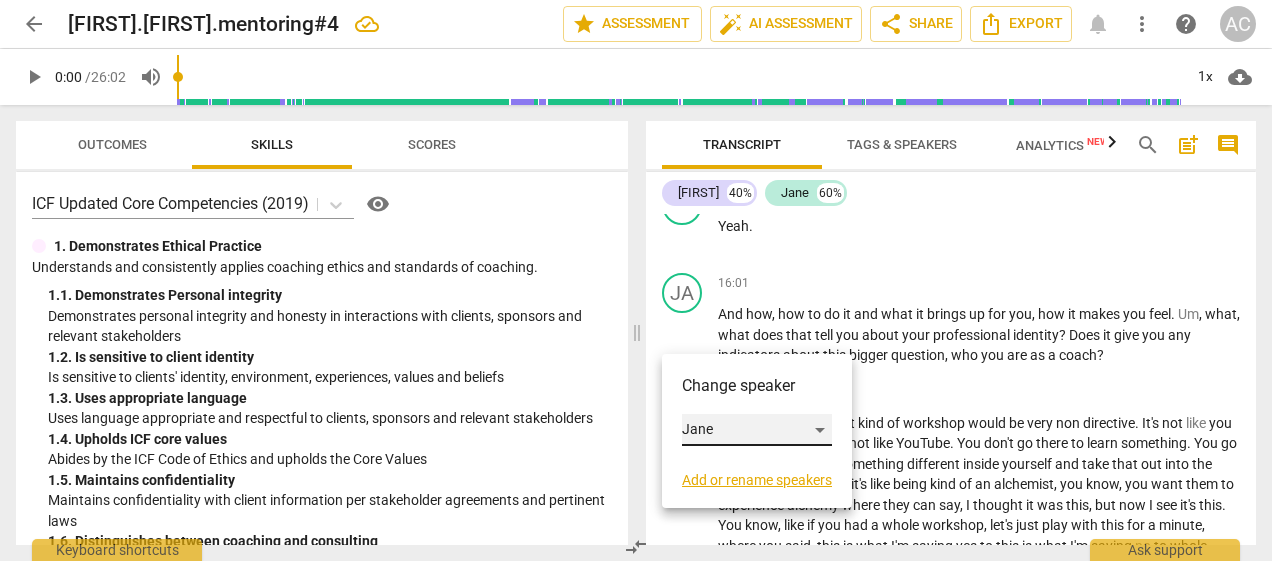 click on "Jane" at bounding box center [757, 430] 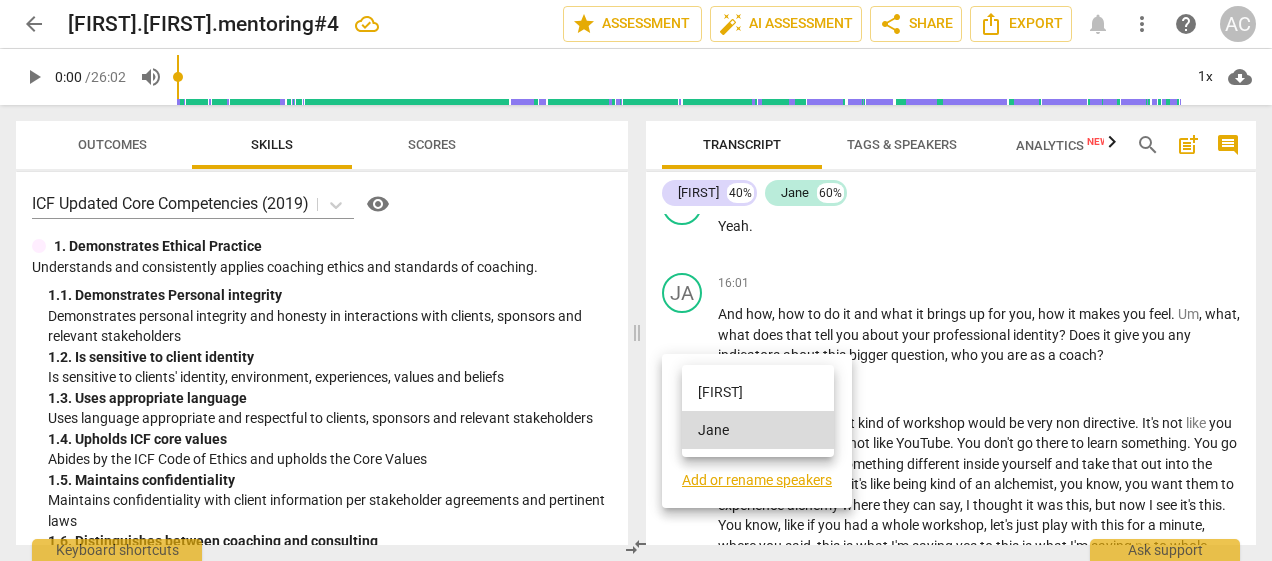 click on "[FIRST]" at bounding box center [758, 392] 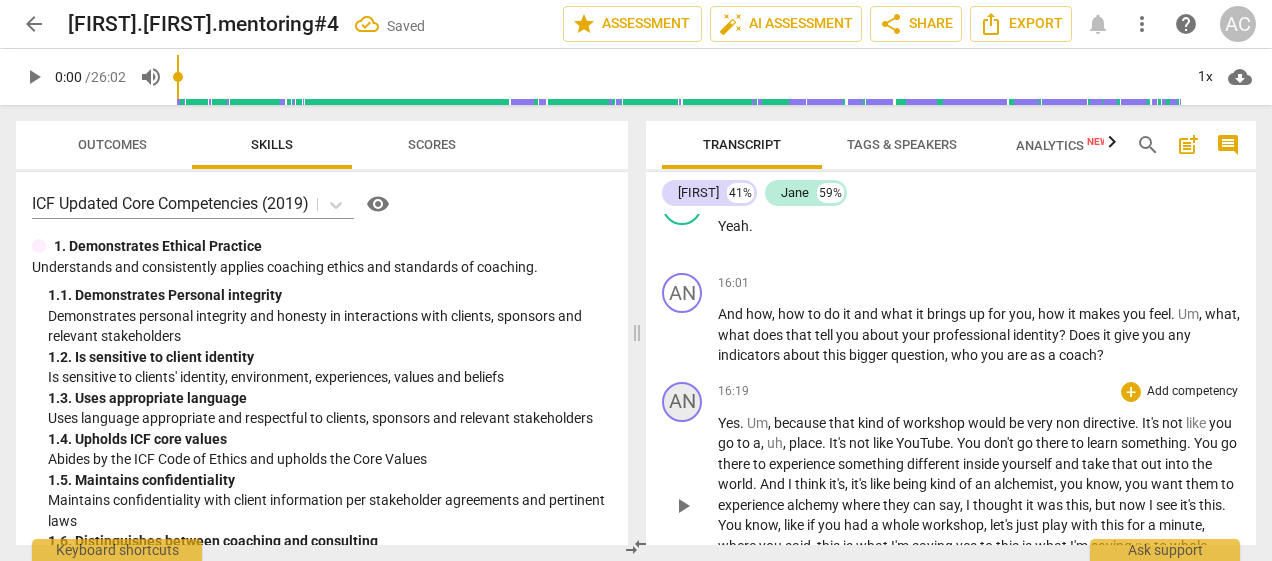click on "AN" at bounding box center [682, 402] 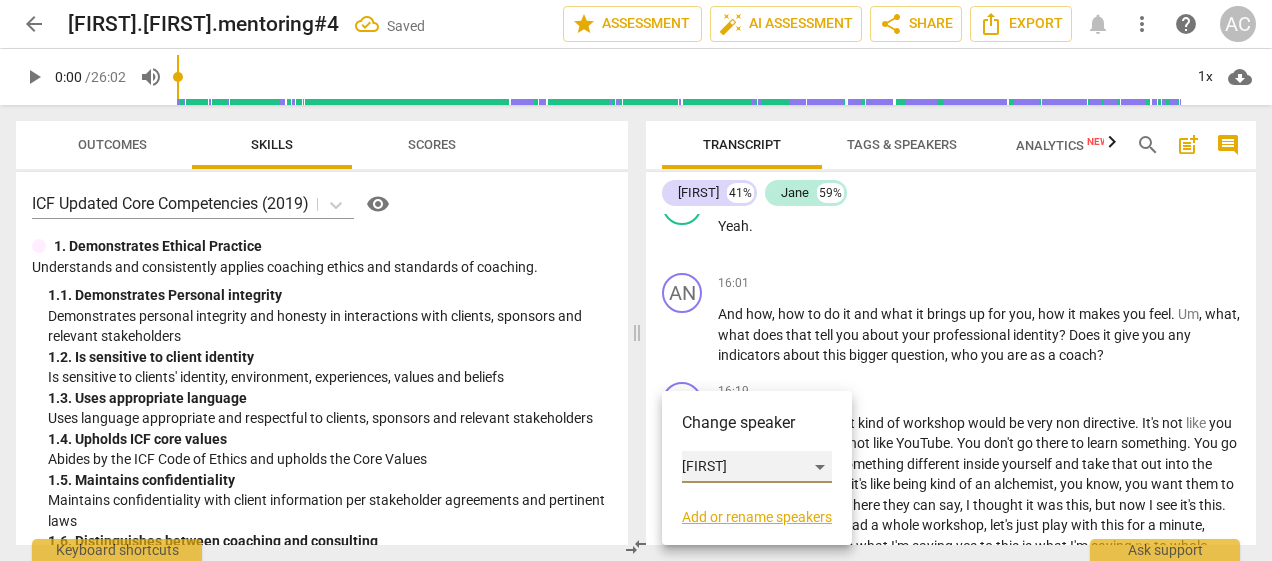 click on "[FIRST]" at bounding box center [757, 467] 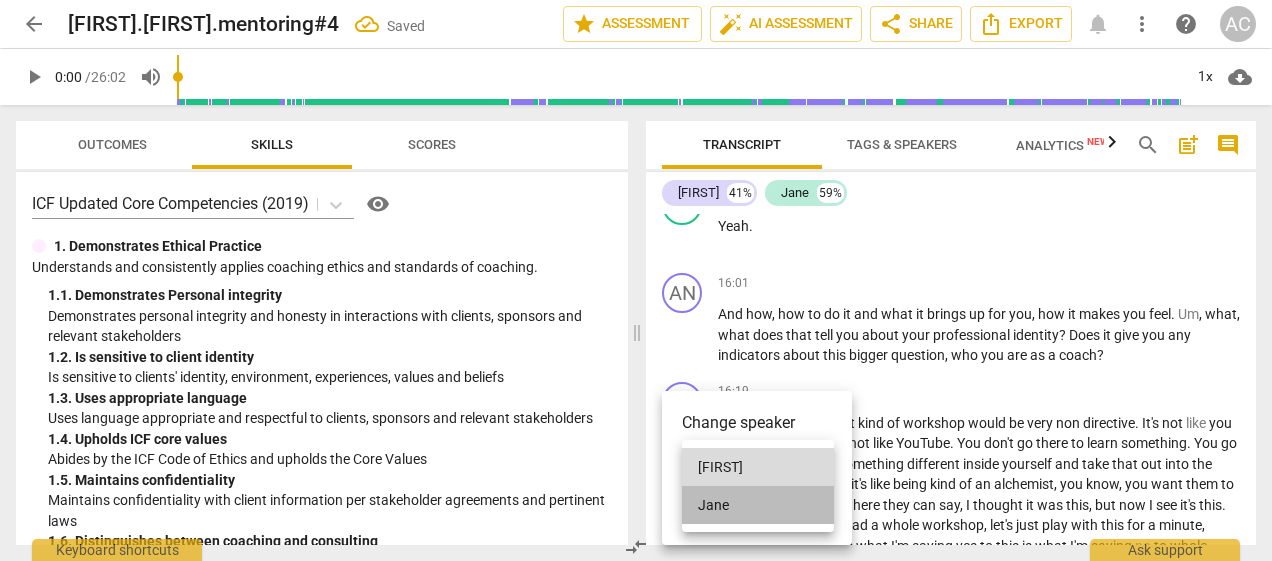 click on "Jane" at bounding box center [758, 505] 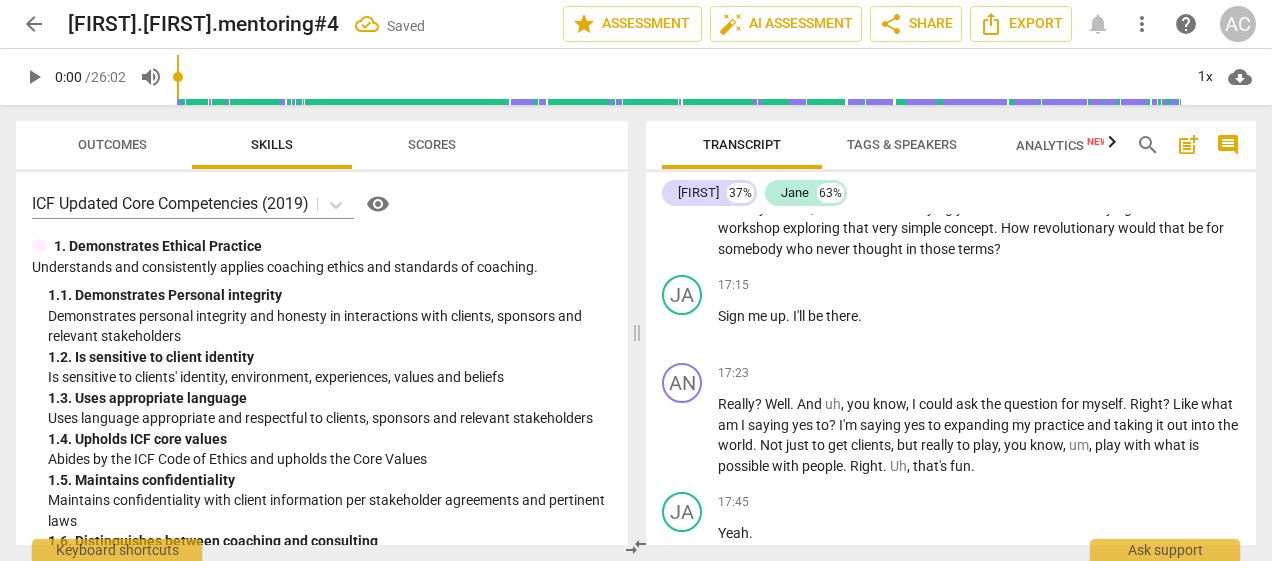 scroll, scrollTop: 5461, scrollLeft: 0, axis: vertical 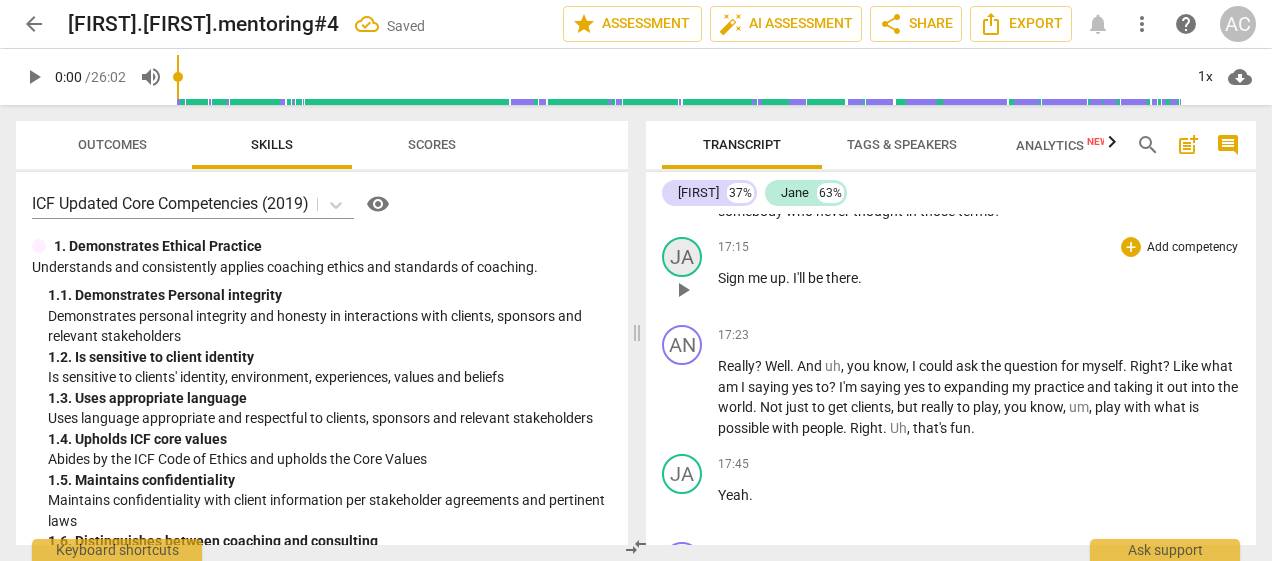 click on "JA" at bounding box center (682, 257) 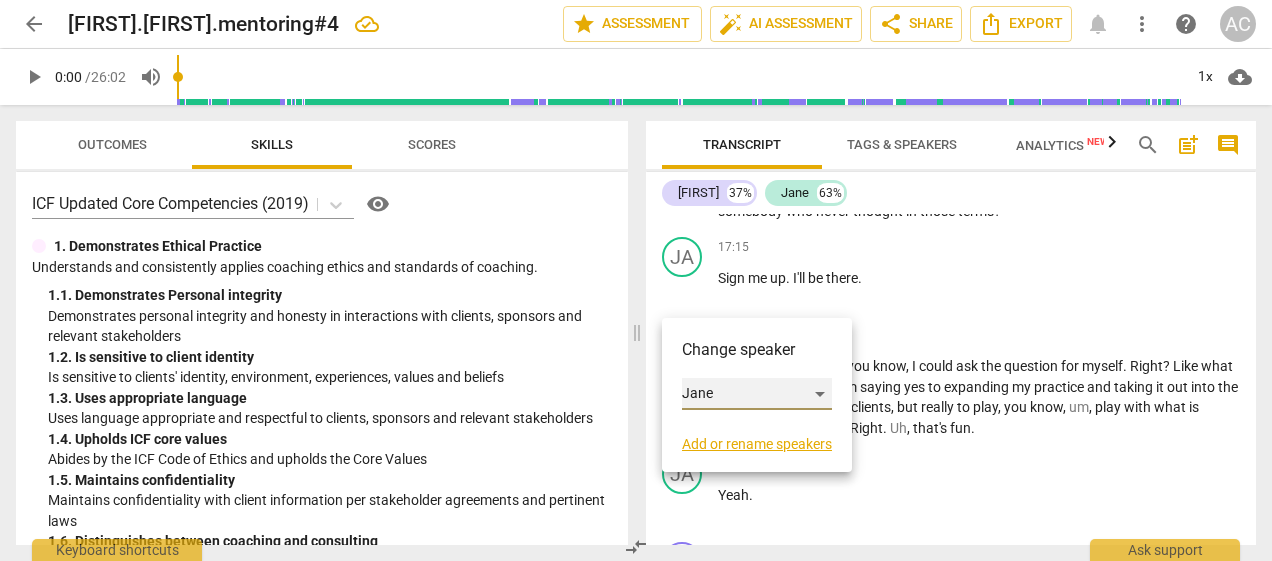 click on "Jane" at bounding box center (757, 394) 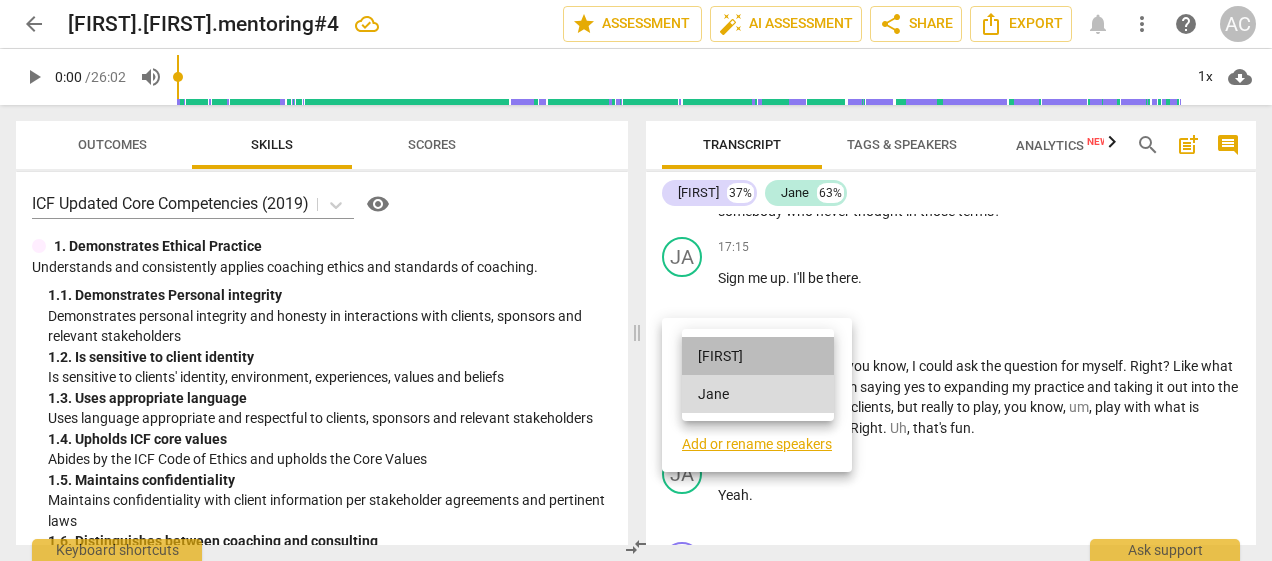 click on "[FIRST]" at bounding box center [758, 356] 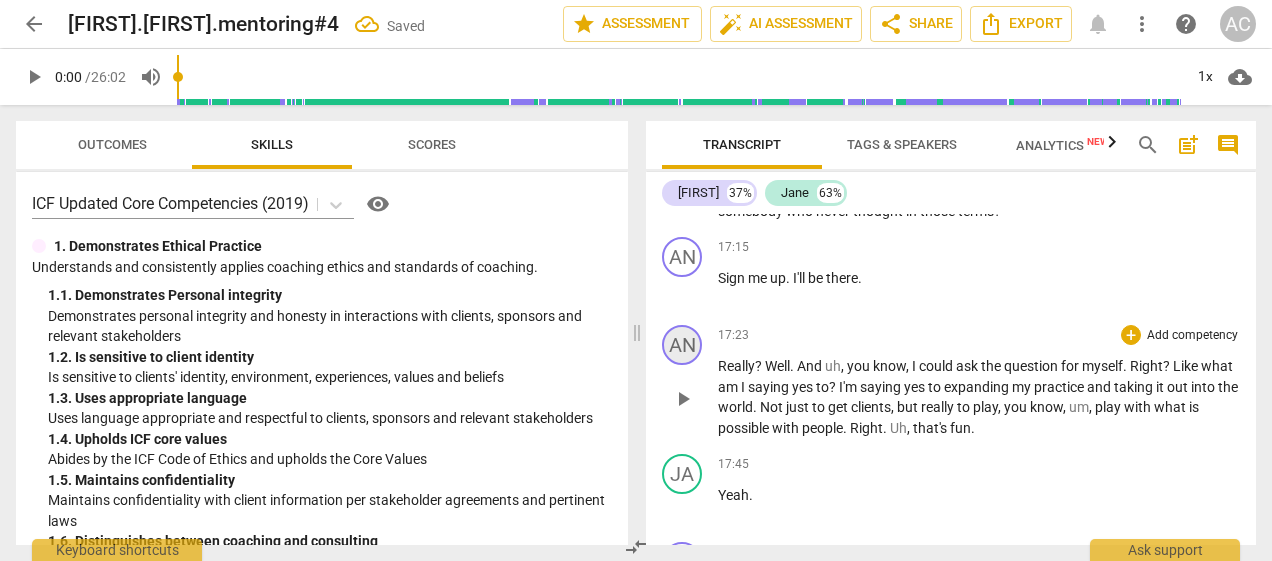 click on "AN" at bounding box center (682, 345) 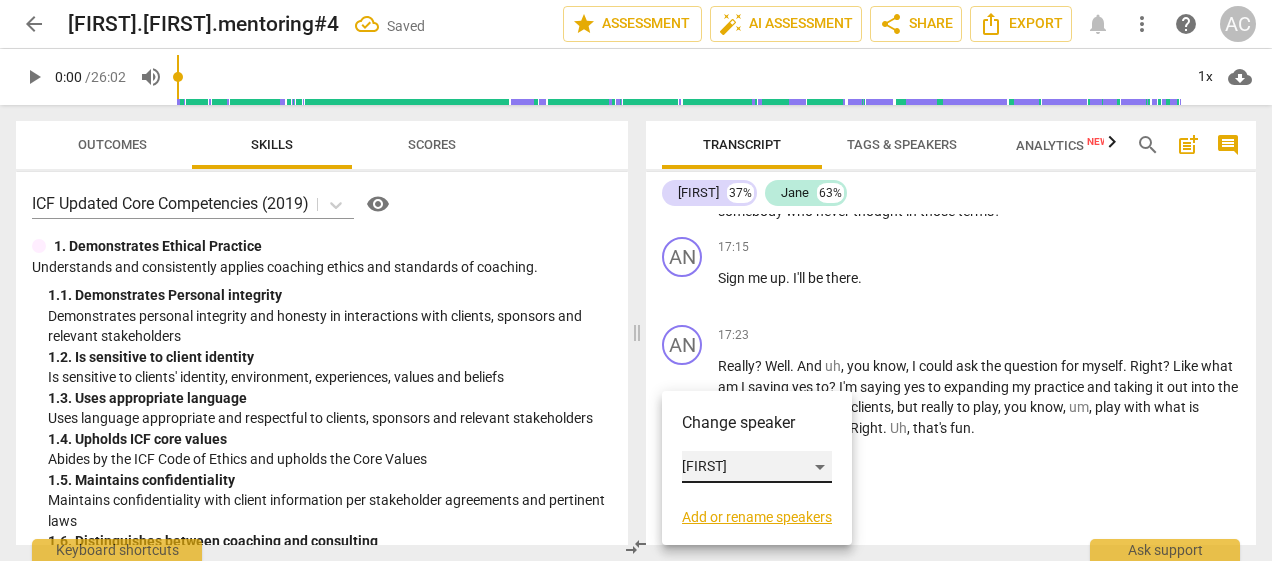 click on "[FIRST]" at bounding box center (757, 467) 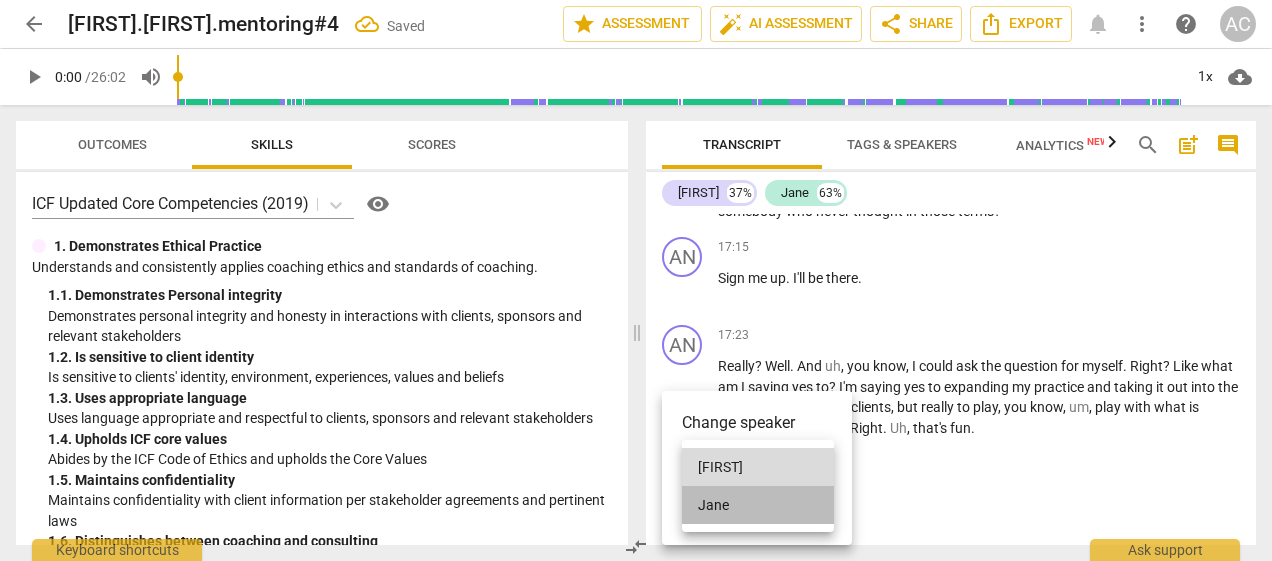 click on "Jane" at bounding box center [758, 505] 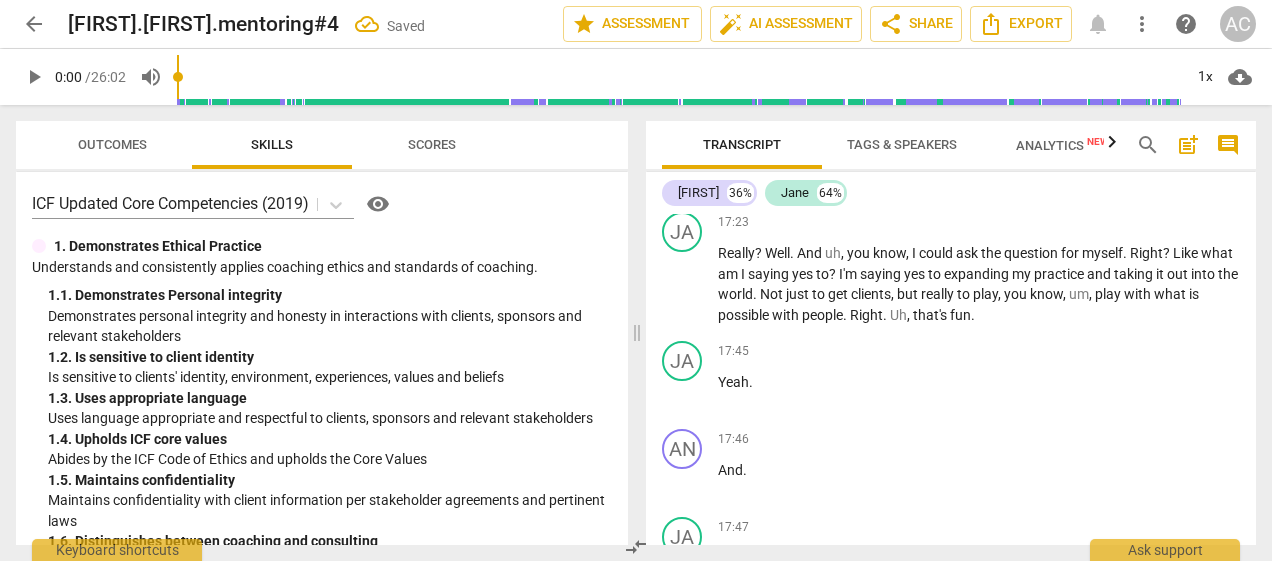 scroll, scrollTop: 5686, scrollLeft: 0, axis: vertical 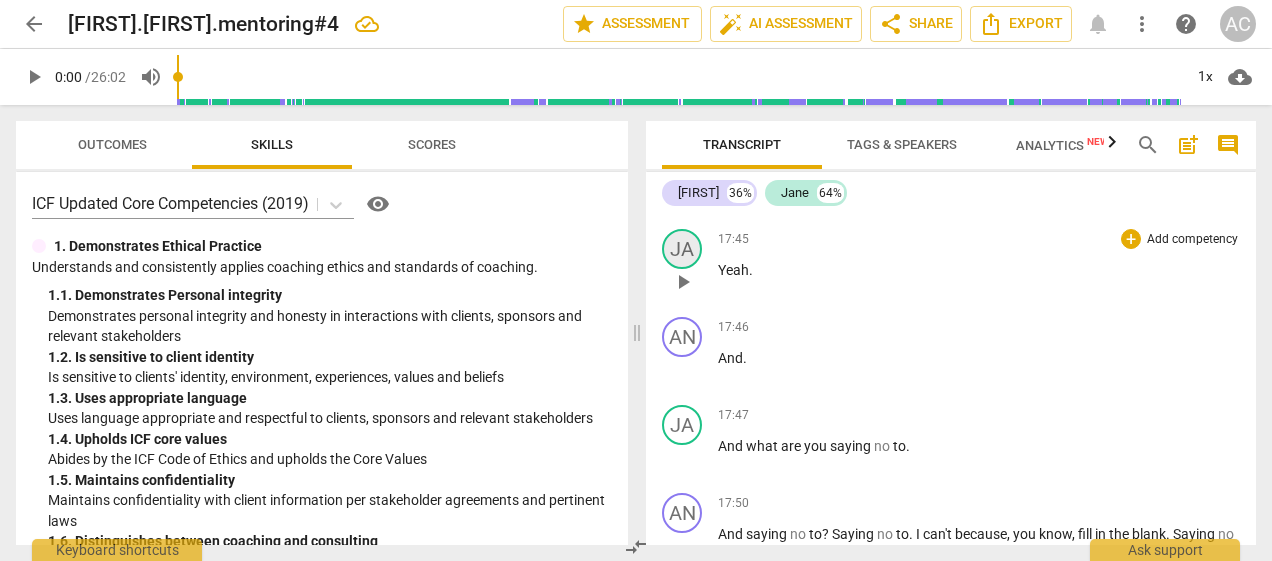 click on "JA" at bounding box center [682, 249] 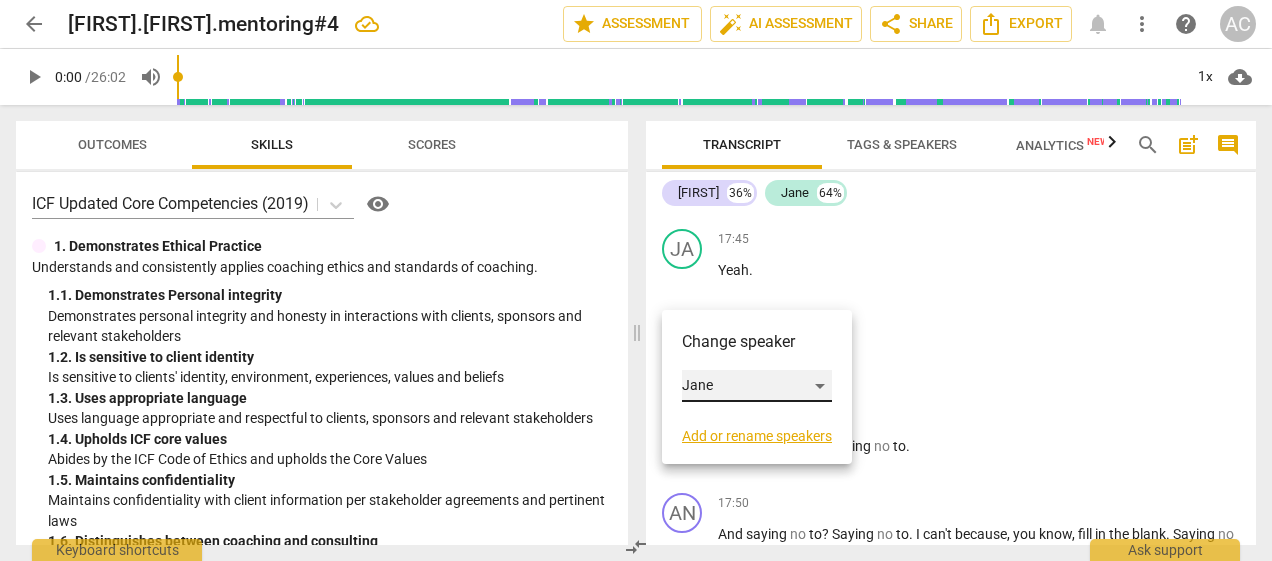 click on "Jane" at bounding box center [757, 386] 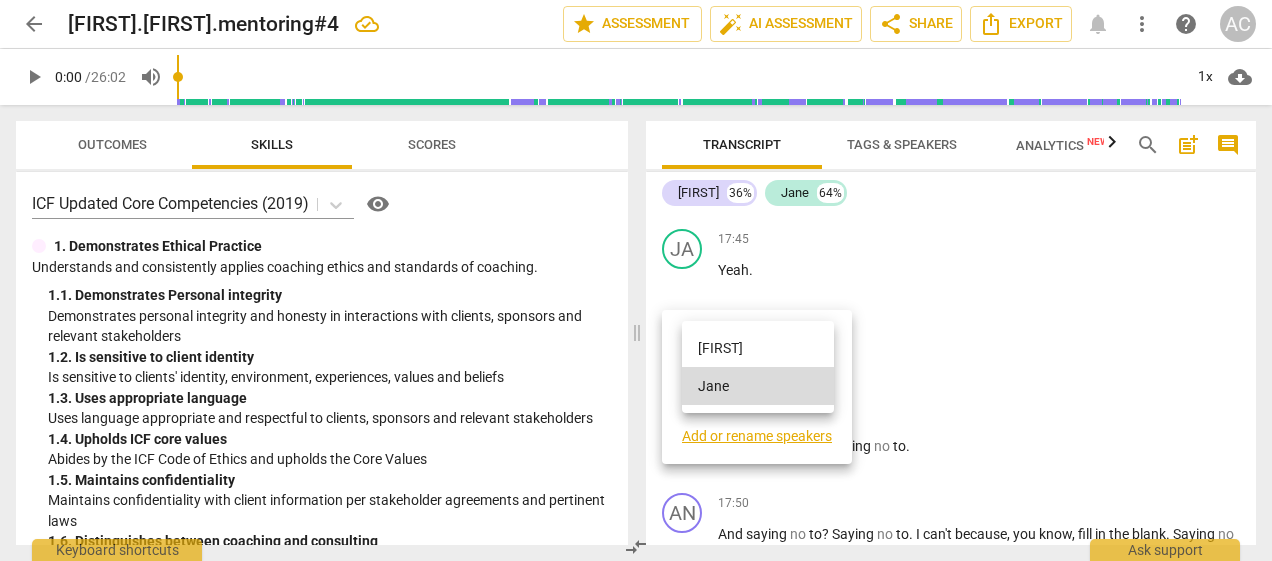 click on "[FIRST]" at bounding box center [758, 348] 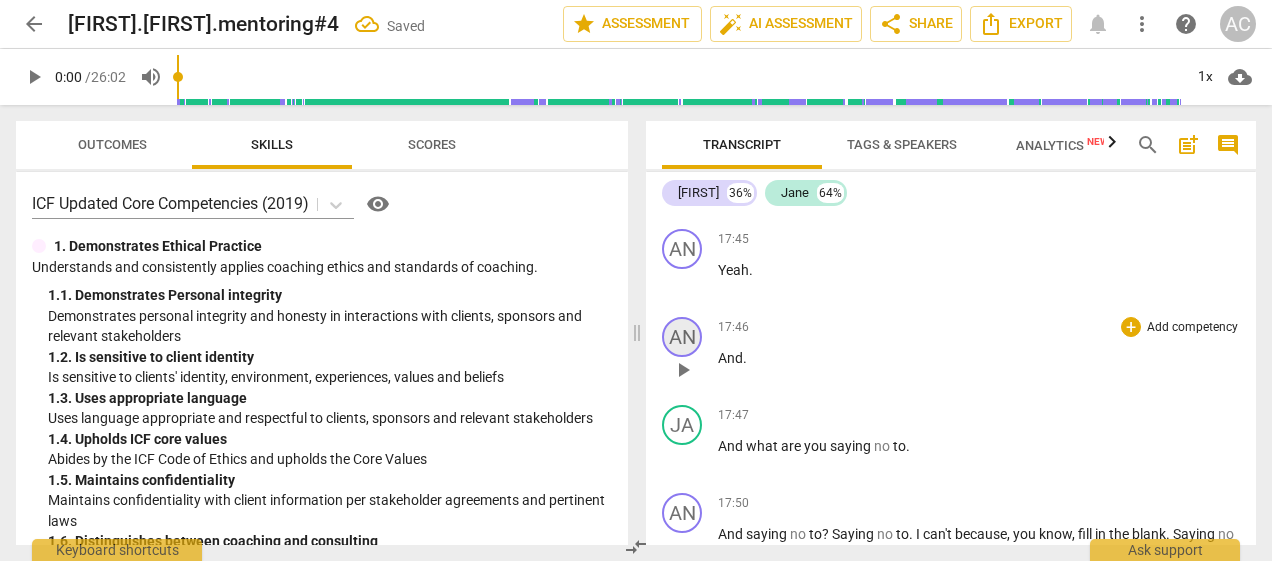 click on "AN" at bounding box center [682, 337] 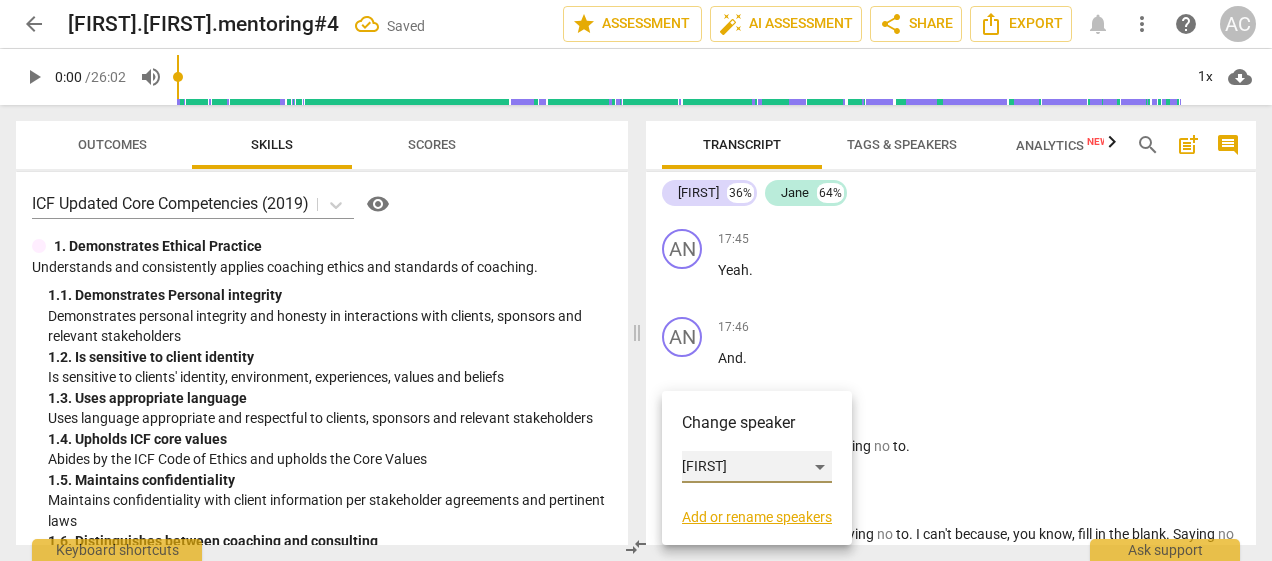 click on "[FIRST]" at bounding box center (757, 467) 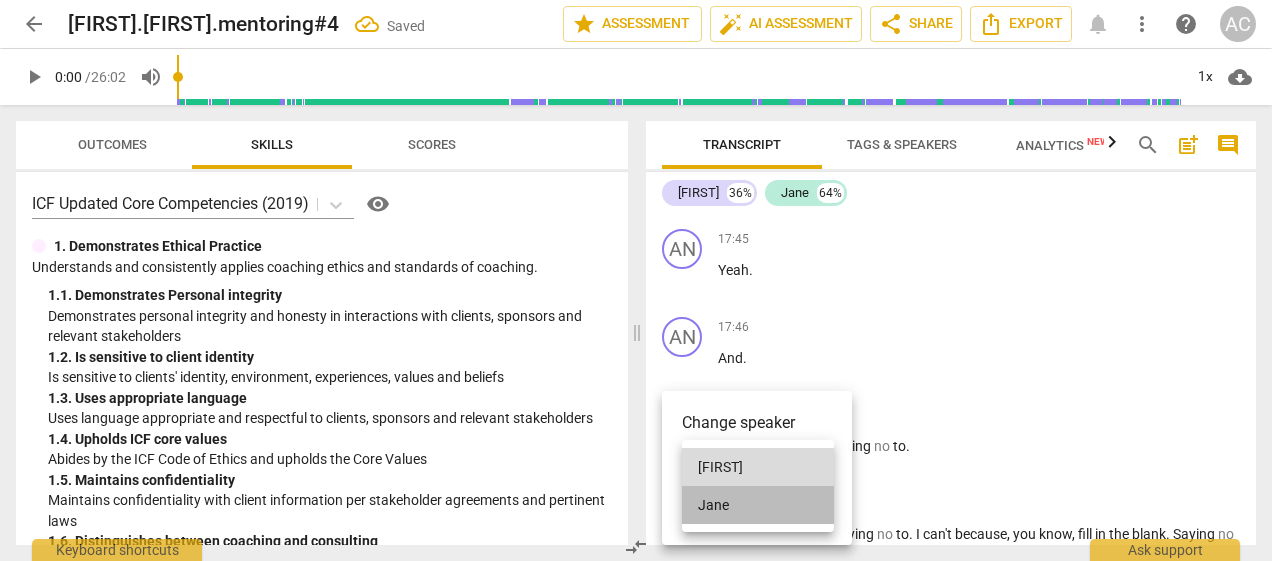 click on "Jane" at bounding box center [758, 505] 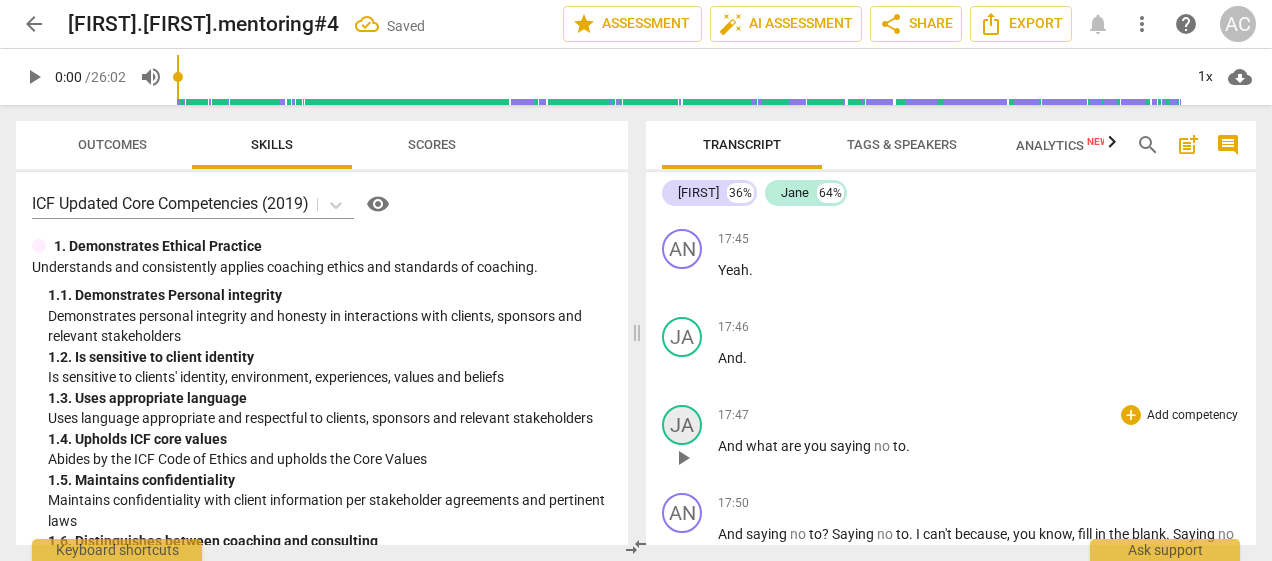 click on "JA" at bounding box center (682, 425) 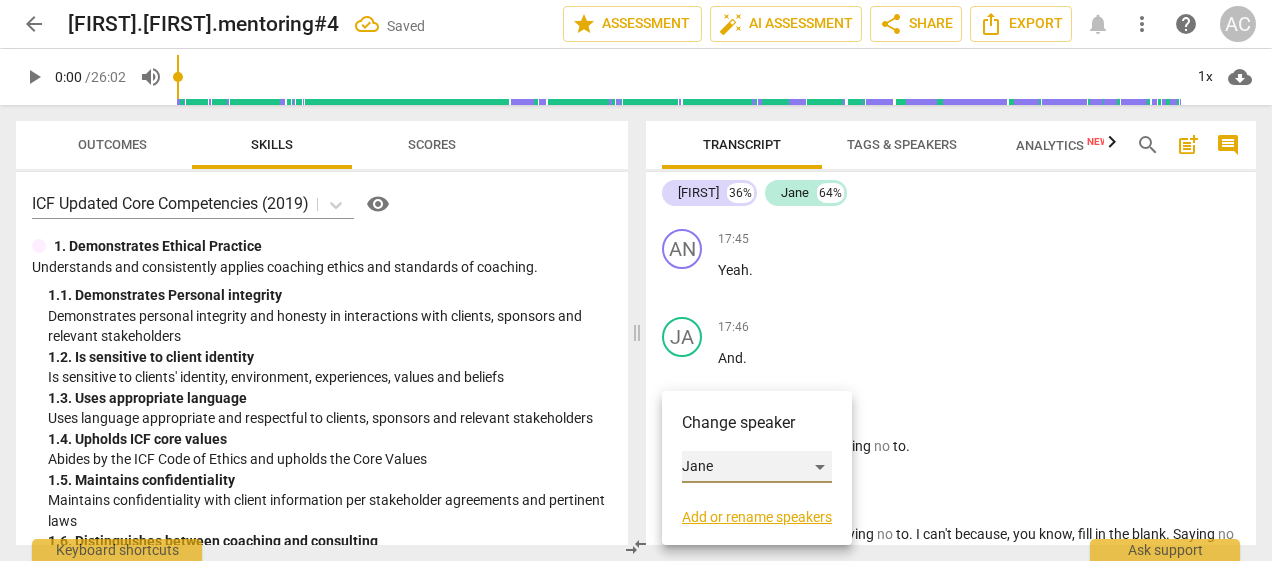 click on "Jane" at bounding box center [757, 467] 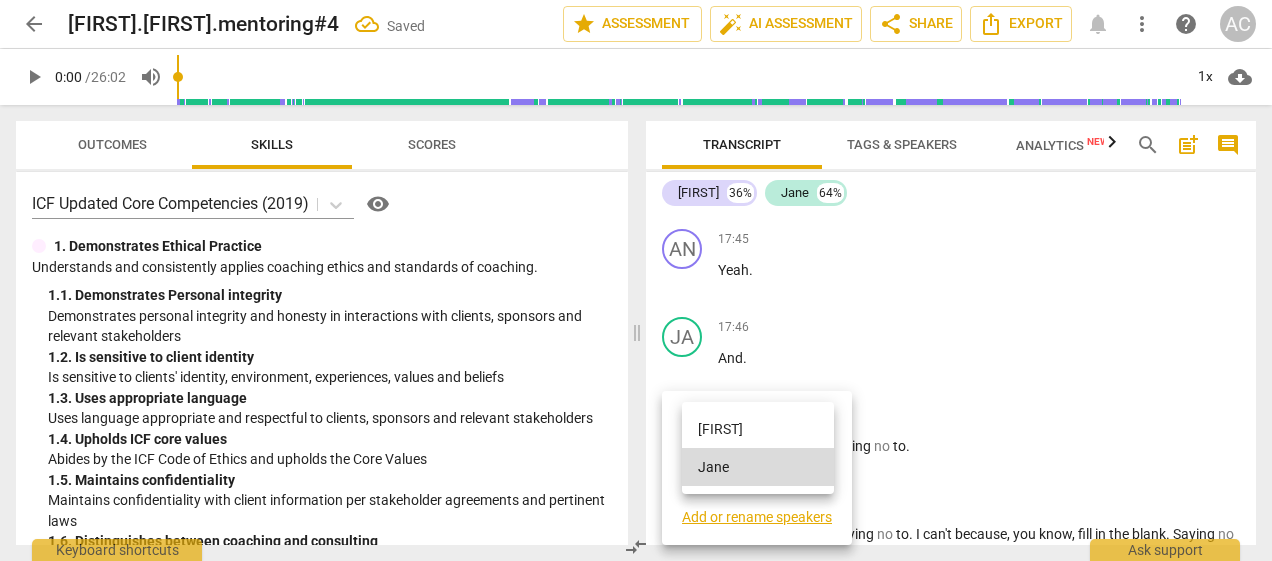 click on "[FIRST]" at bounding box center [758, 429] 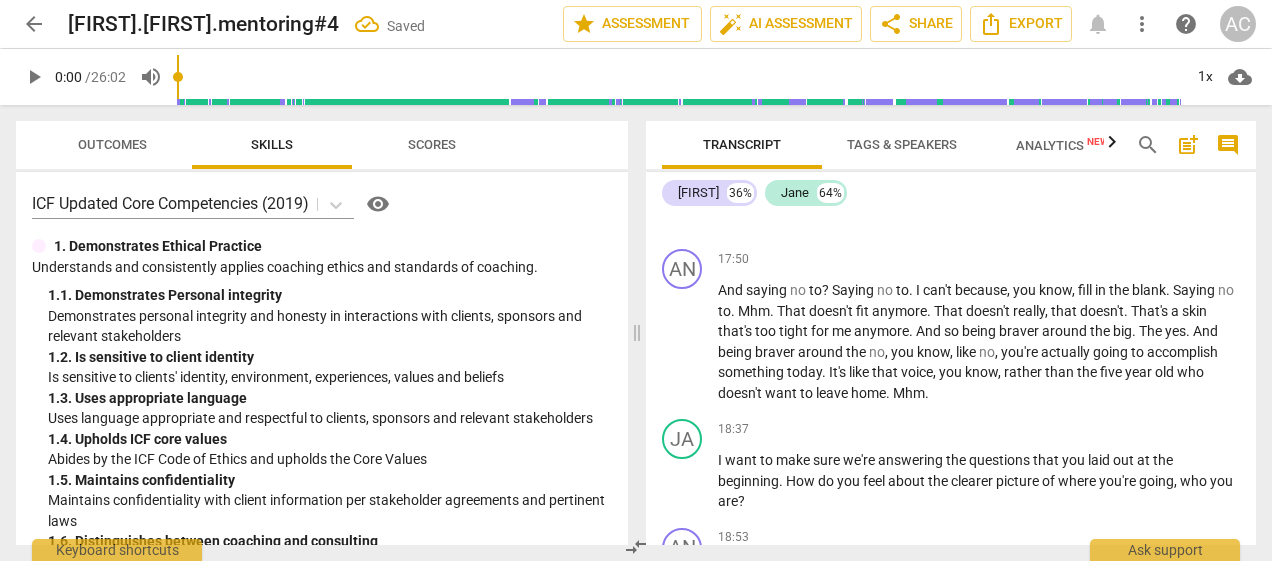 scroll, scrollTop: 5968, scrollLeft: 0, axis: vertical 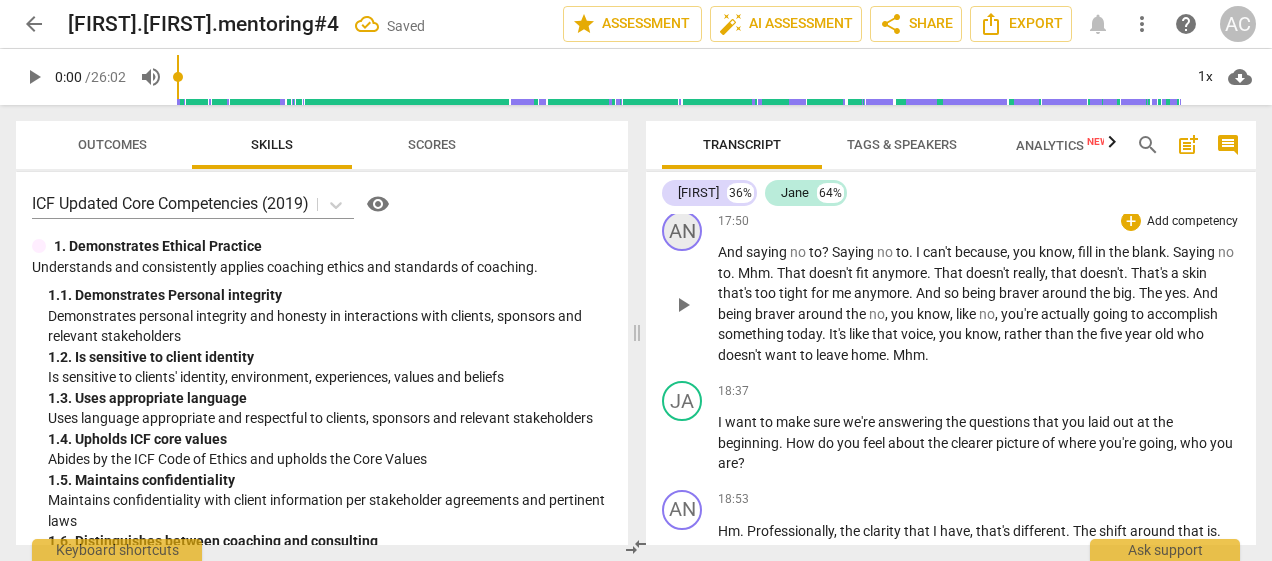 click on "AN" at bounding box center (682, 231) 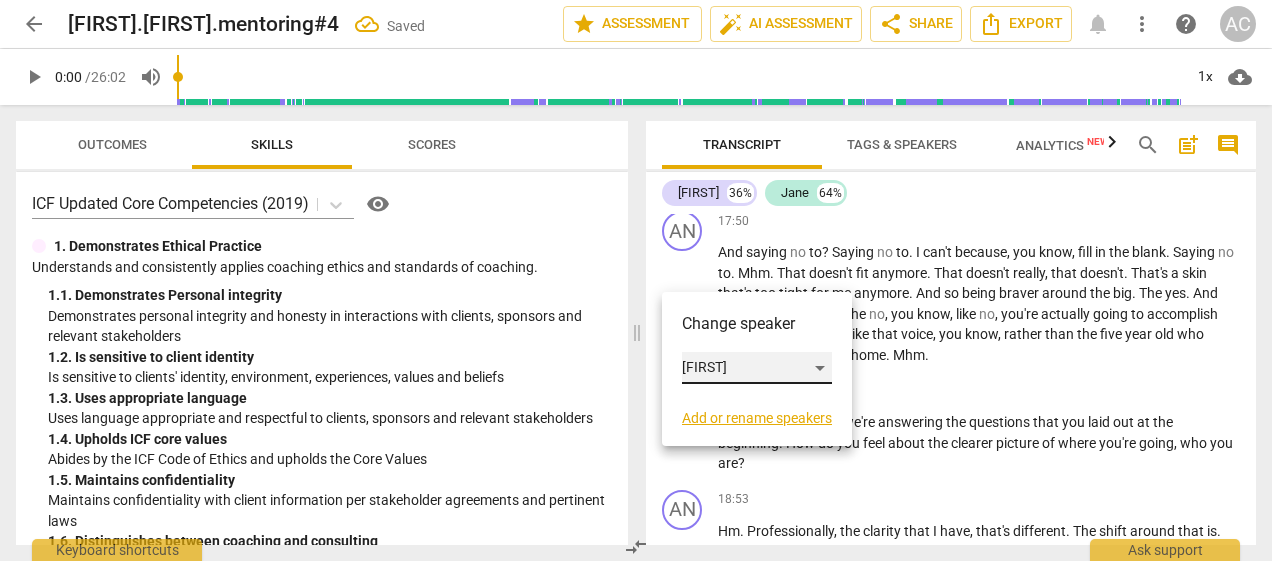 click on "[FIRST]" at bounding box center (757, 368) 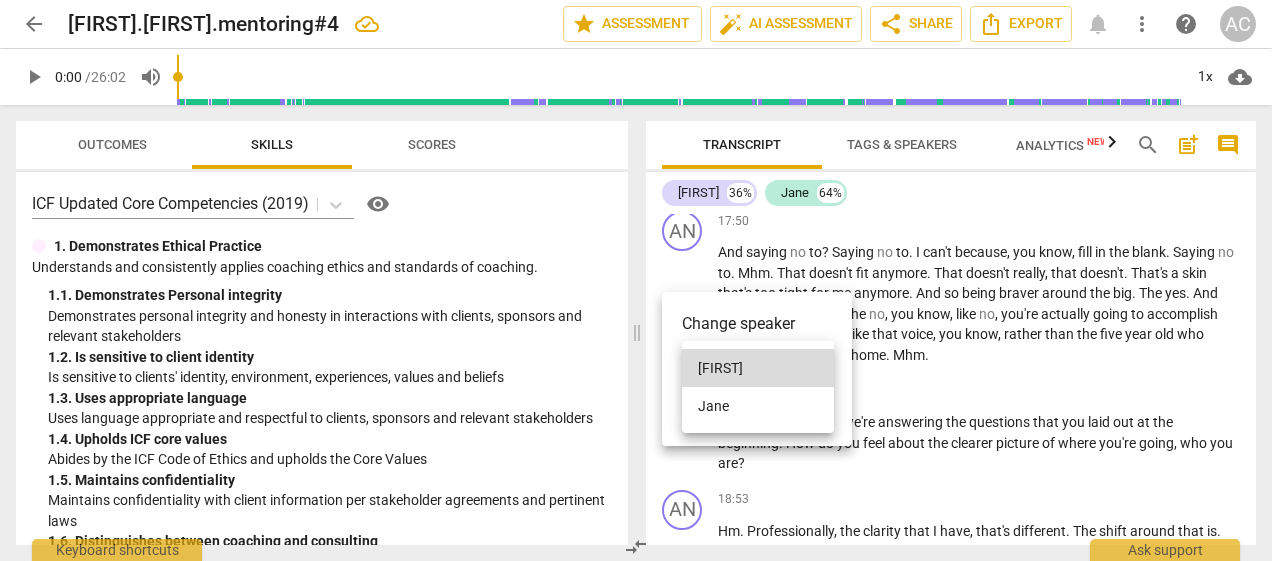 click on "Jane" at bounding box center (758, 406) 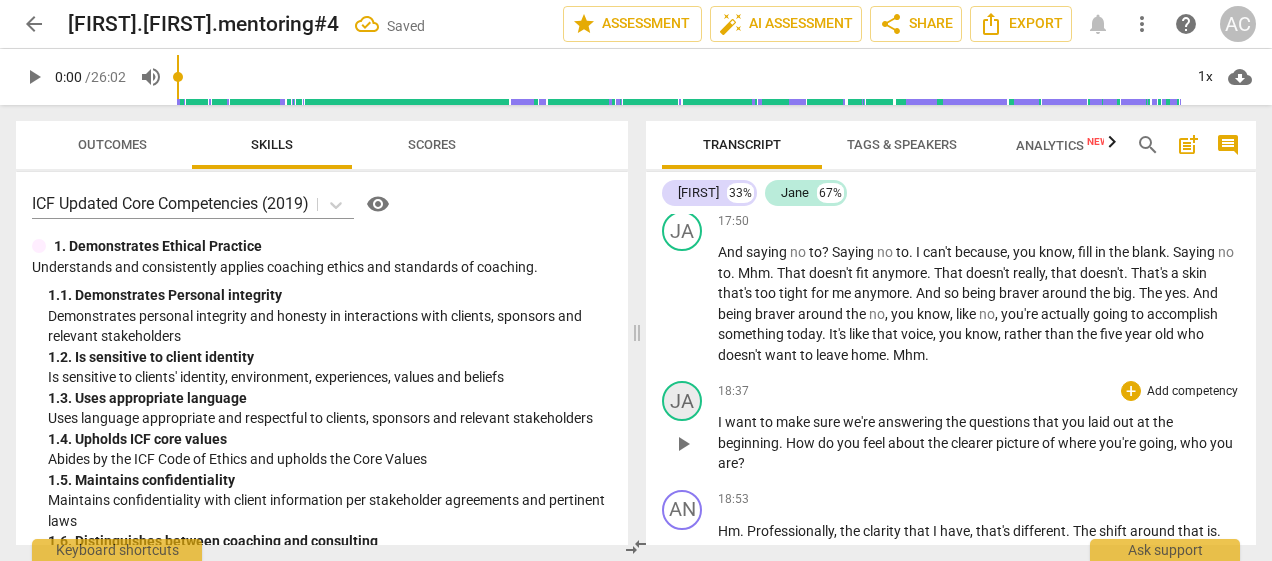 click on "JA" at bounding box center [682, 401] 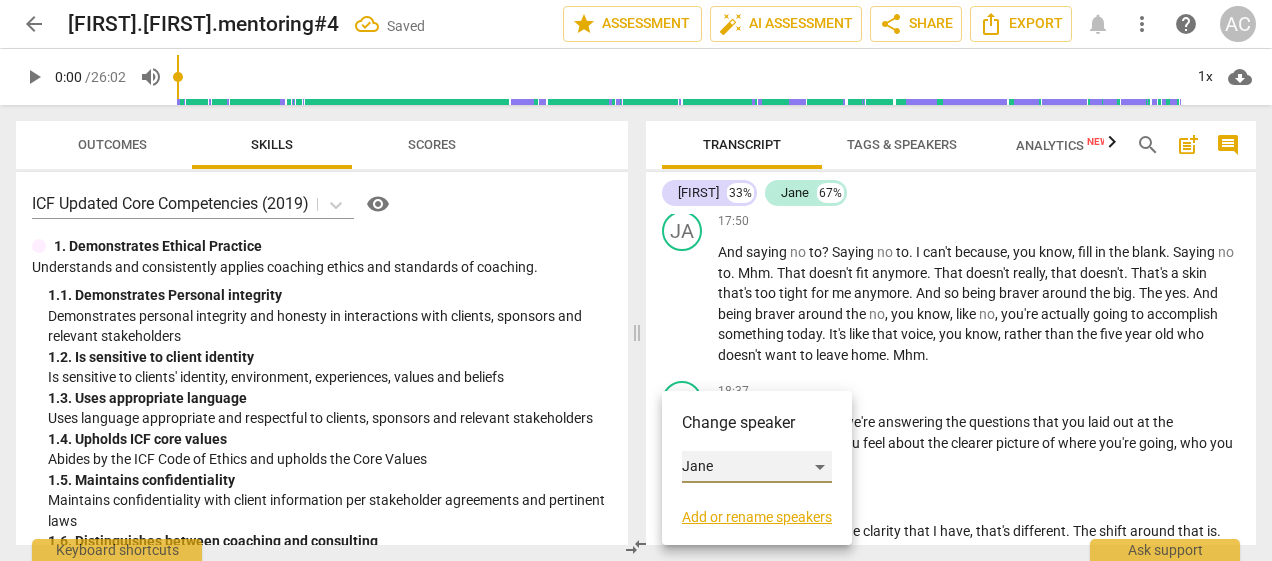 click on "Jane" at bounding box center (757, 467) 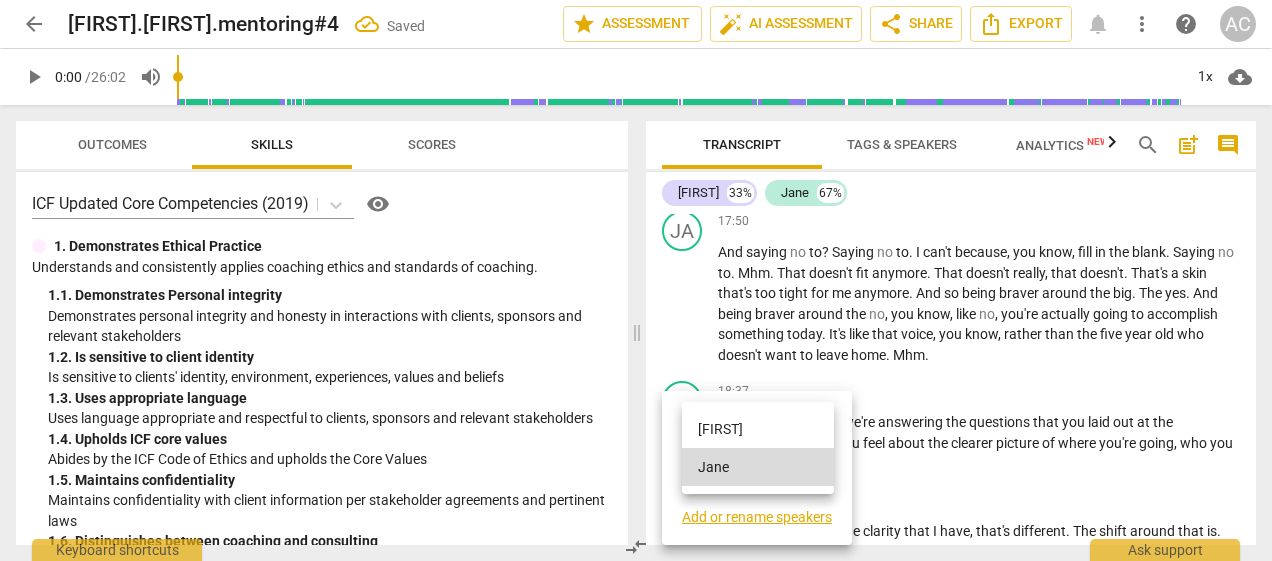 click on "[FIRST]" at bounding box center [758, 429] 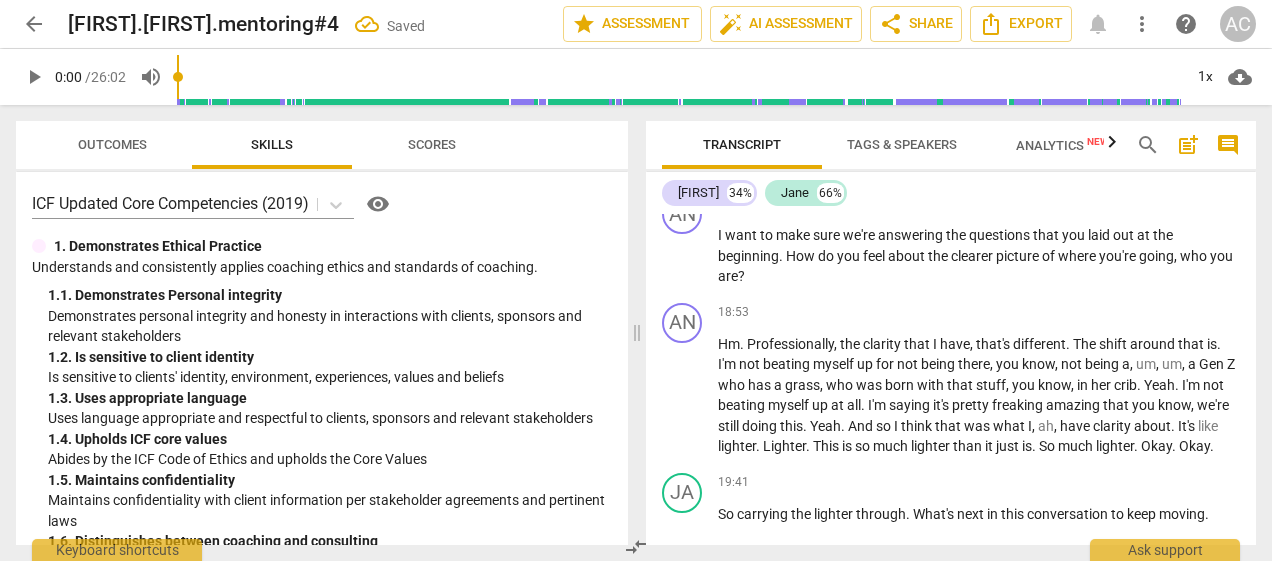 scroll, scrollTop: 6211, scrollLeft: 0, axis: vertical 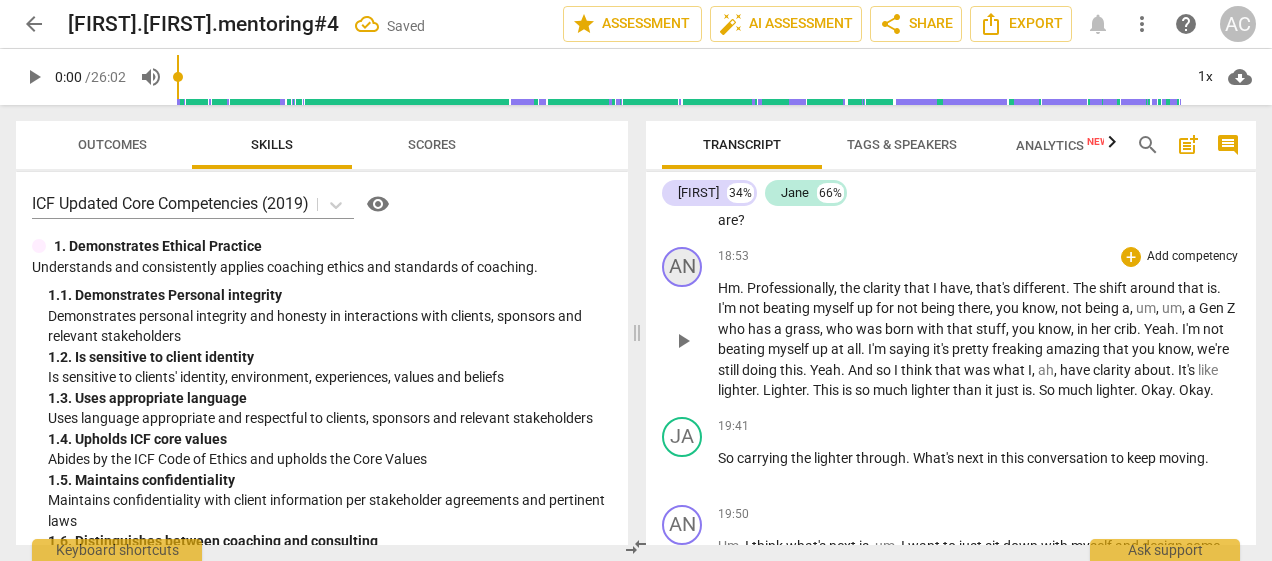 click on "AN" at bounding box center [682, 267] 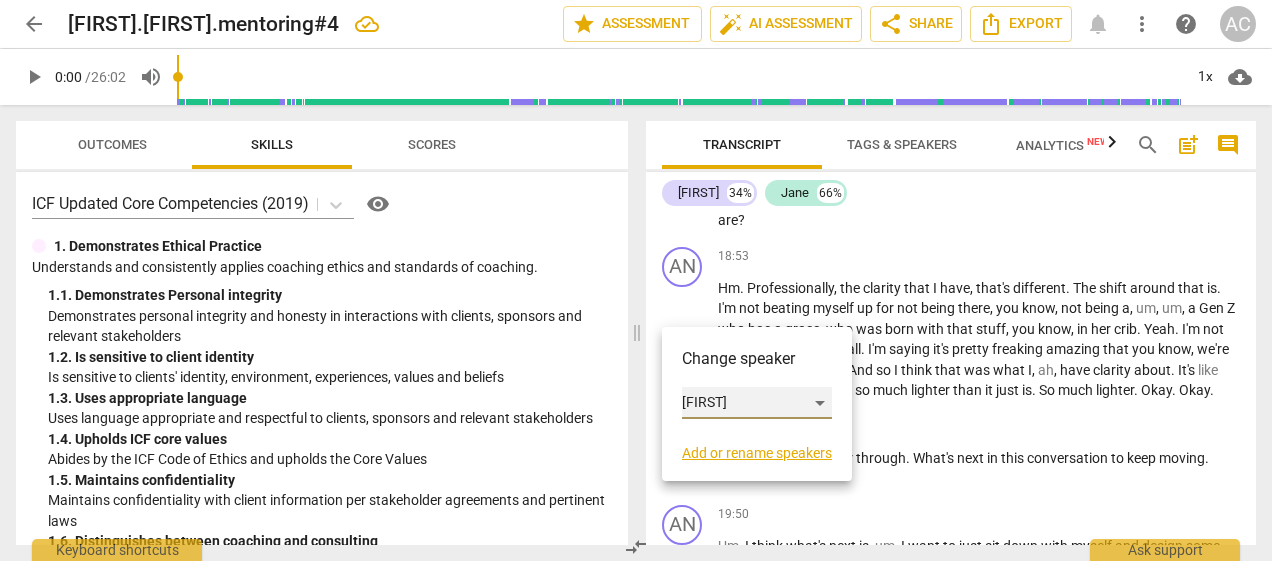 click on "[FIRST]" at bounding box center (757, 403) 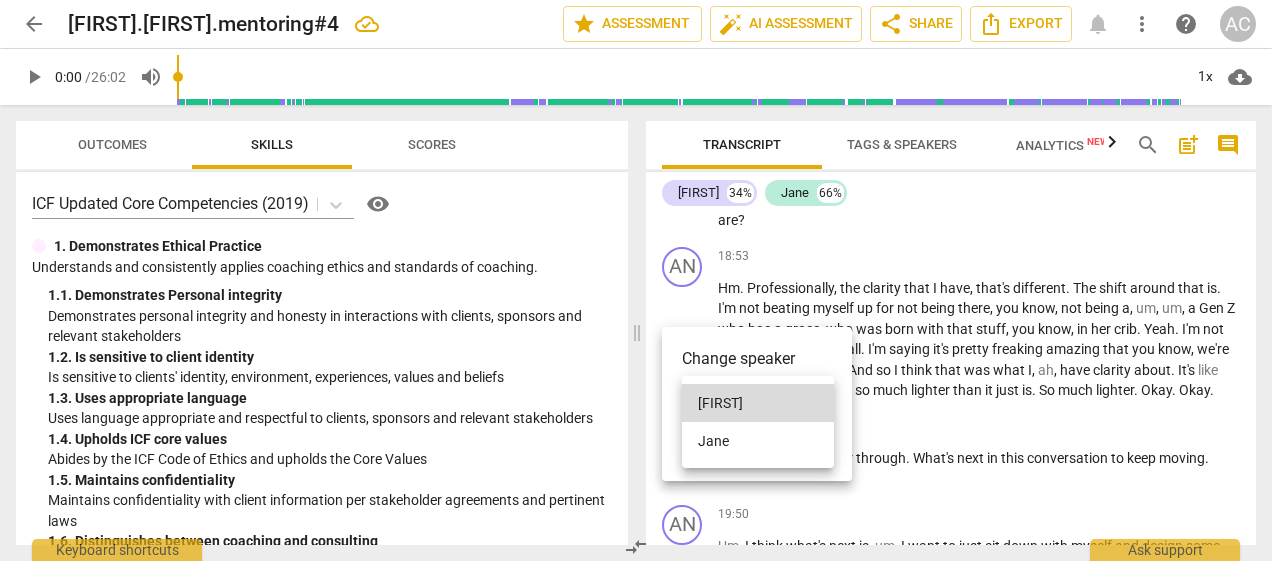 click on "Jane" at bounding box center (758, 441) 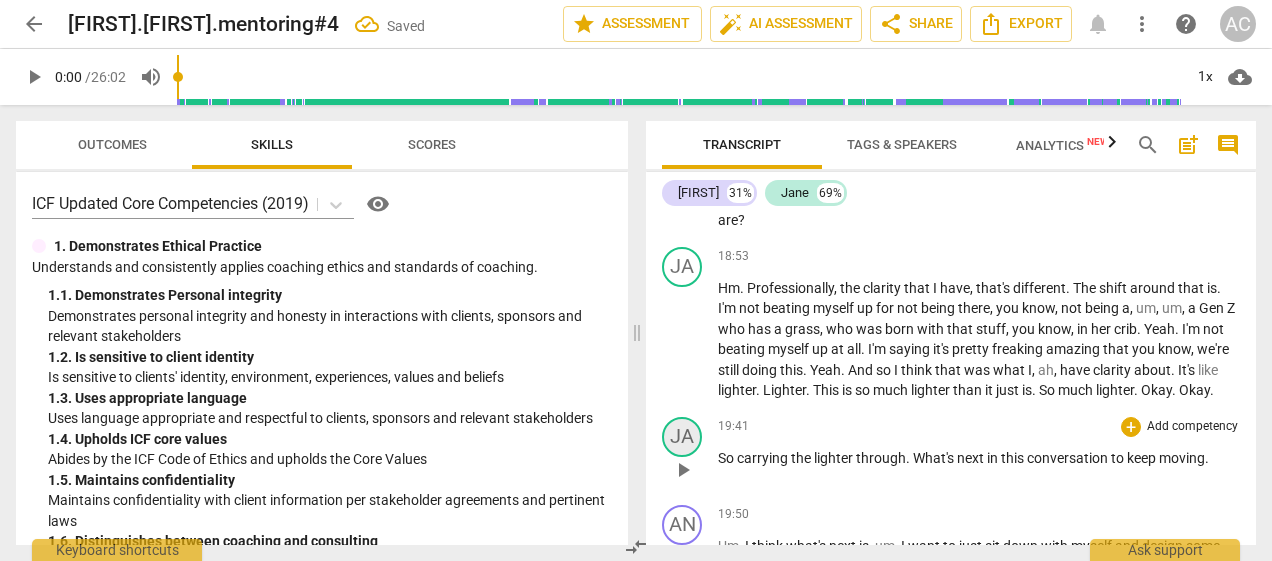click on "JA" at bounding box center [682, 437] 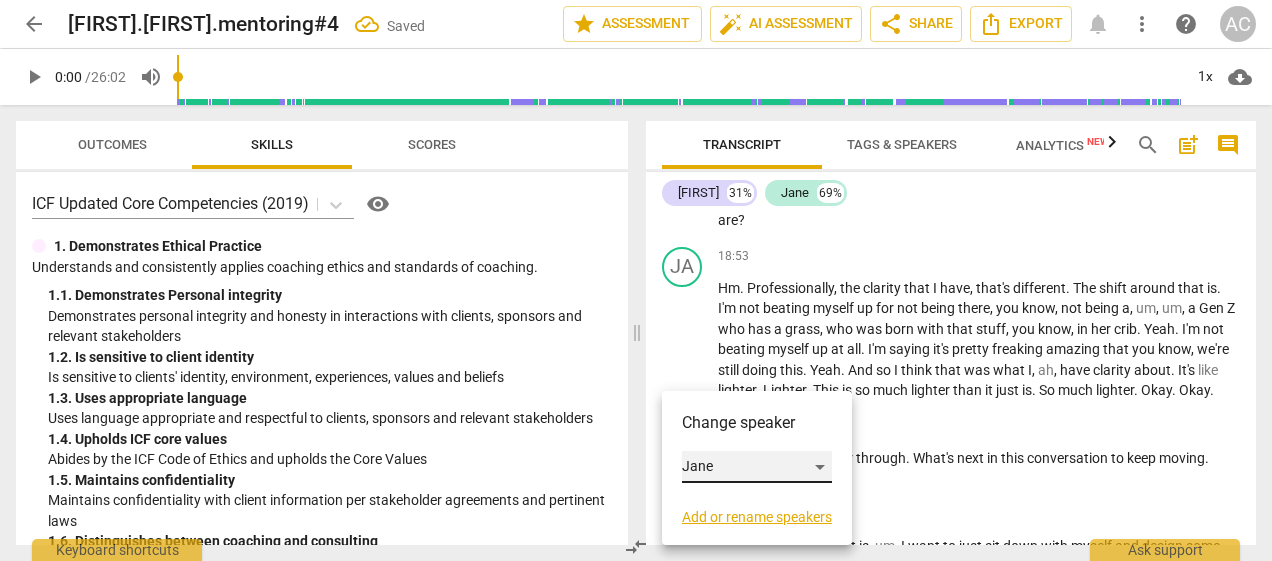 click on "Jane" at bounding box center [757, 467] 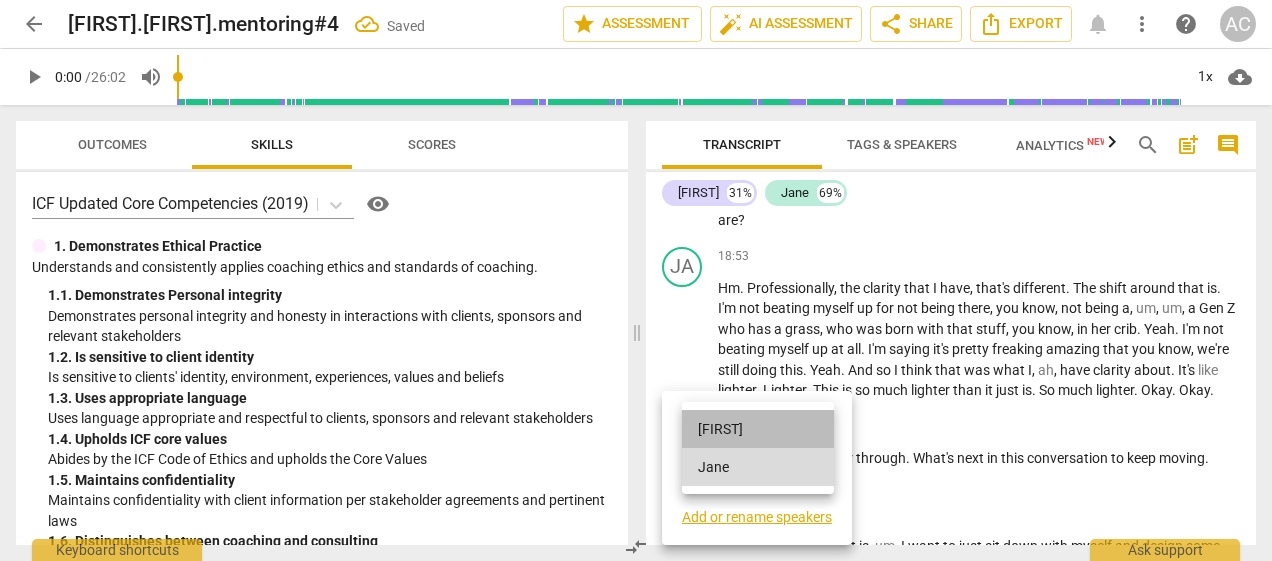 click on "[FIRST]" at bounding box center [758, 429] 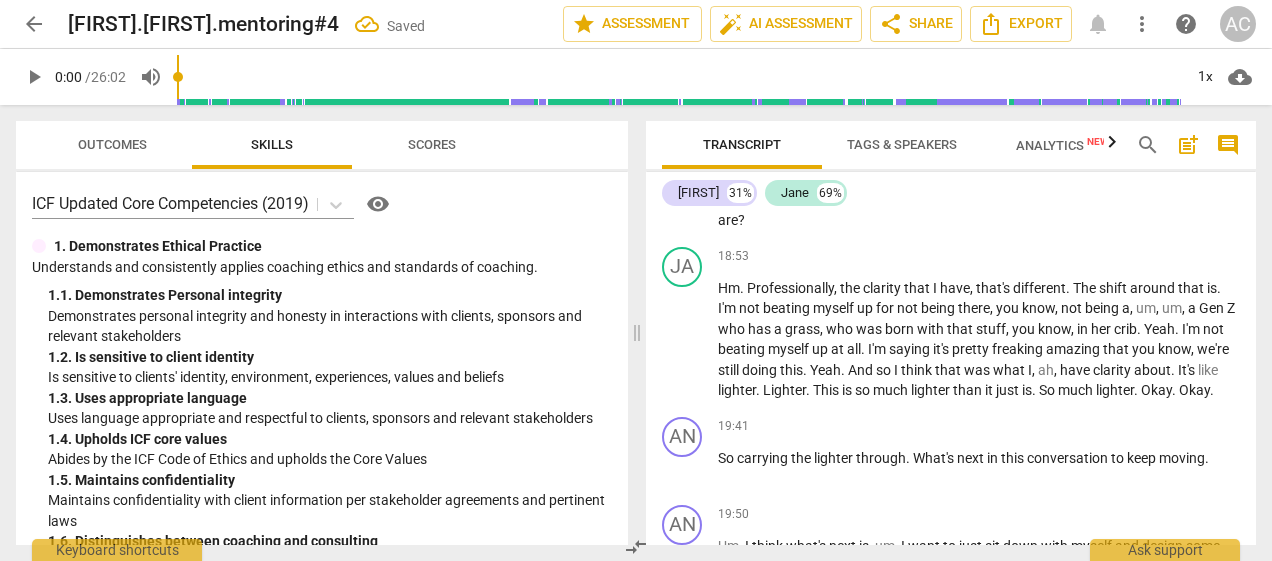 click on "Transcript Tags & Speakers Analytics New search post_add comment Anne 31% Jane 69% AN play_arrow pause 00:00 + Add competency keyboard_arrow_right This computer . Hi , Jane . JA play_arrow pause 00:04 + Add competency keyboard_arrow_right Hi , Ann . How are you doing ? I'm good . I'm excited about jumping in today . AN play_arrow pause 00:11 + Add competency keyboard_arrow_right Okay , tell me , what are we jumping into ? JA play_arrow pause 00:14 + Add competency keyboard_arrow_right Well , I am inspired to really focus on my professional purpose this month . The month of August is professional purpose month in Jane Naylor land . And so , um , what I want to talk about is who am I as a . You know , how do I weave together all my past experience and create something new for myself ? Okay . AN play_arrow pause 00:50 + Add competency What should we" at bounding box center (955, 333) 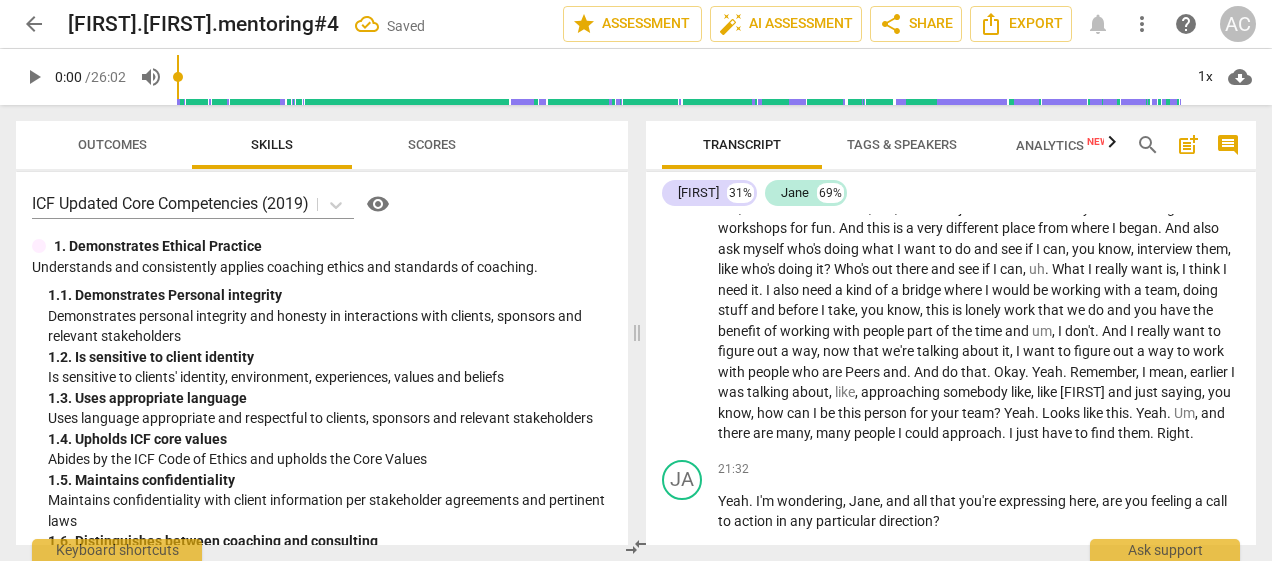 scroll, scrollTop: 6587, scrollLeft: 0, axis: vertical 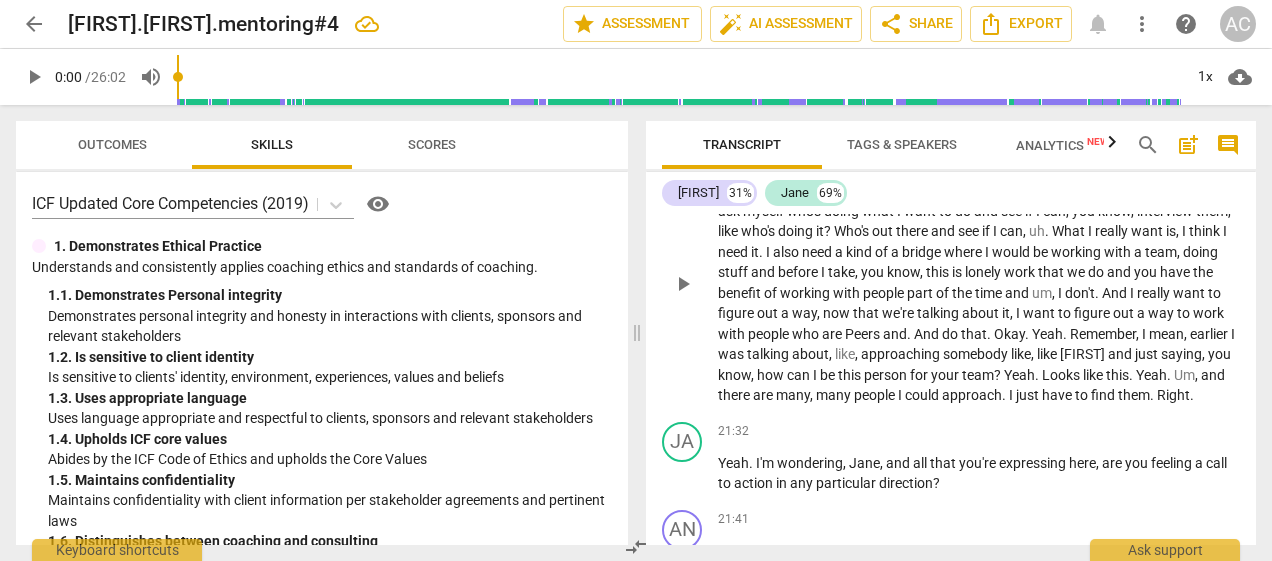 click on "AN" at bounding box center (682, 149) 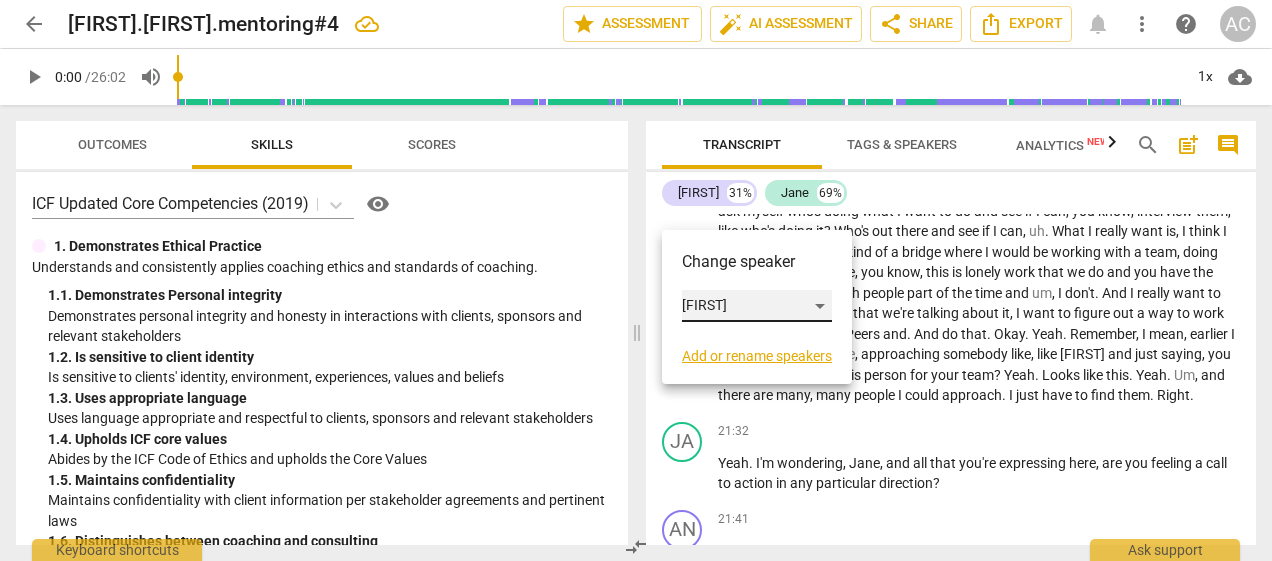 click on "[FIRST]" at bounding box center [757, 306] 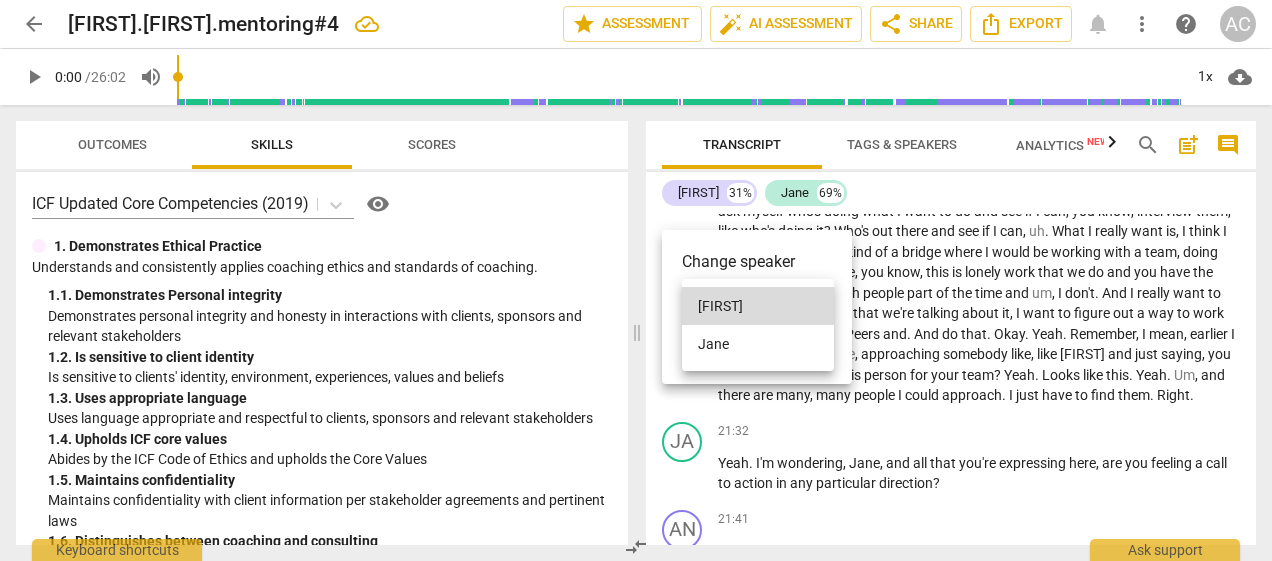 click on "Jane" at bounding box center (758, 344) 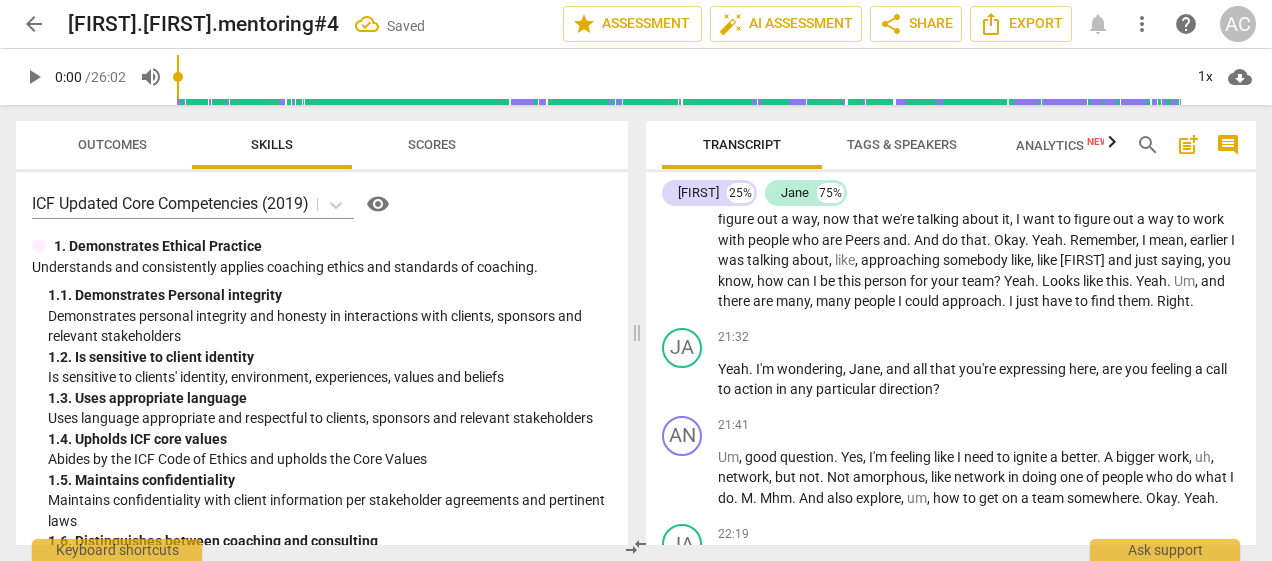 scroll, scrollTop: 6718, scrollLeft: 0, axis: vertical 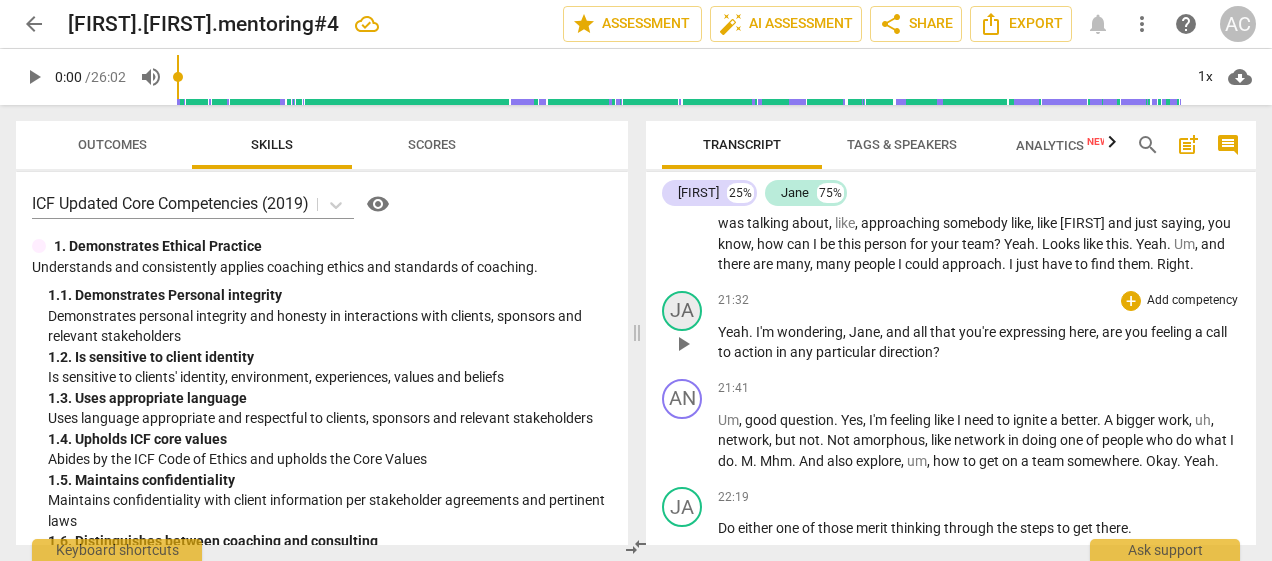 click on "JA" at bounding box center (682, 311) 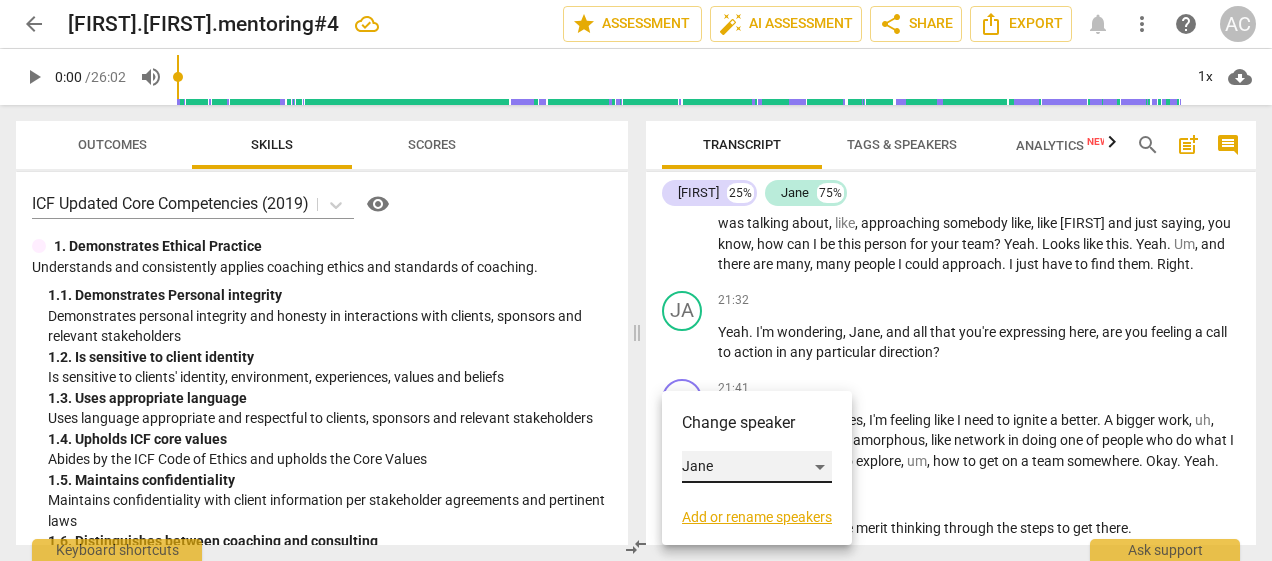 click on "Jane" at bounding box center (757, 467) 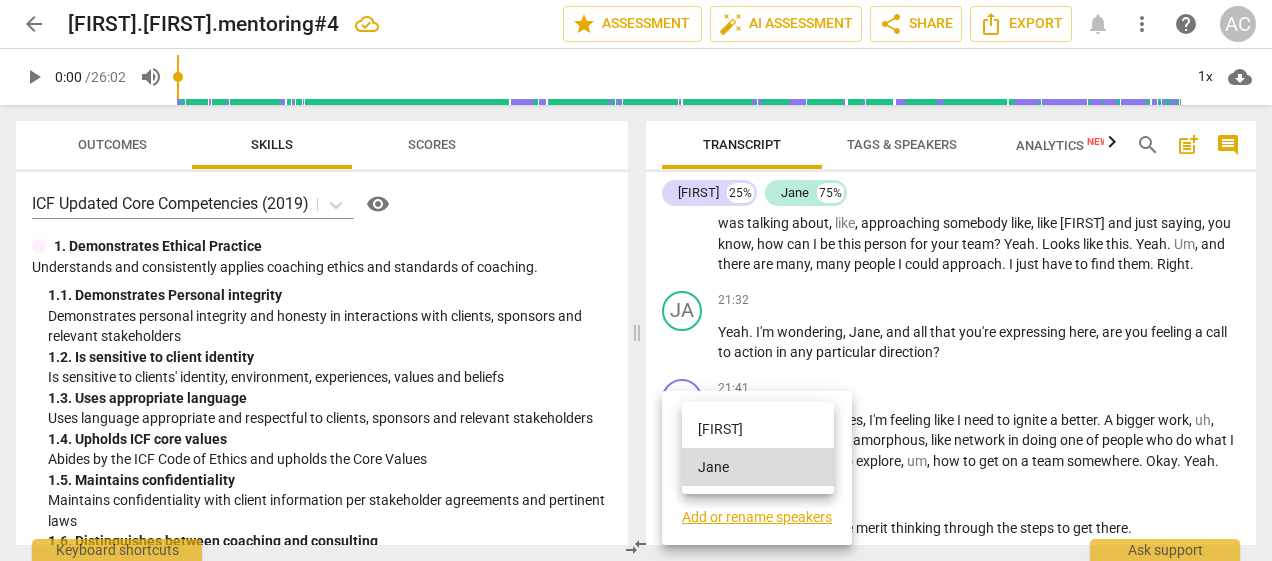 click on "[FIRST]" at bounding box center (758, 429) 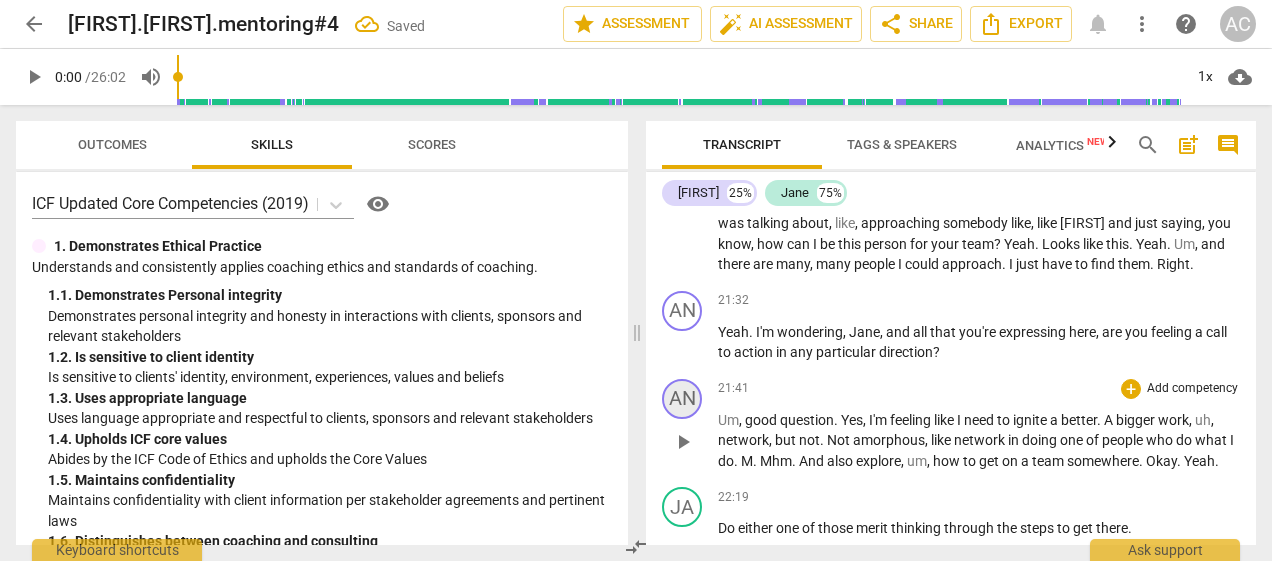 click on "AN" at bounding box center [682, 399] 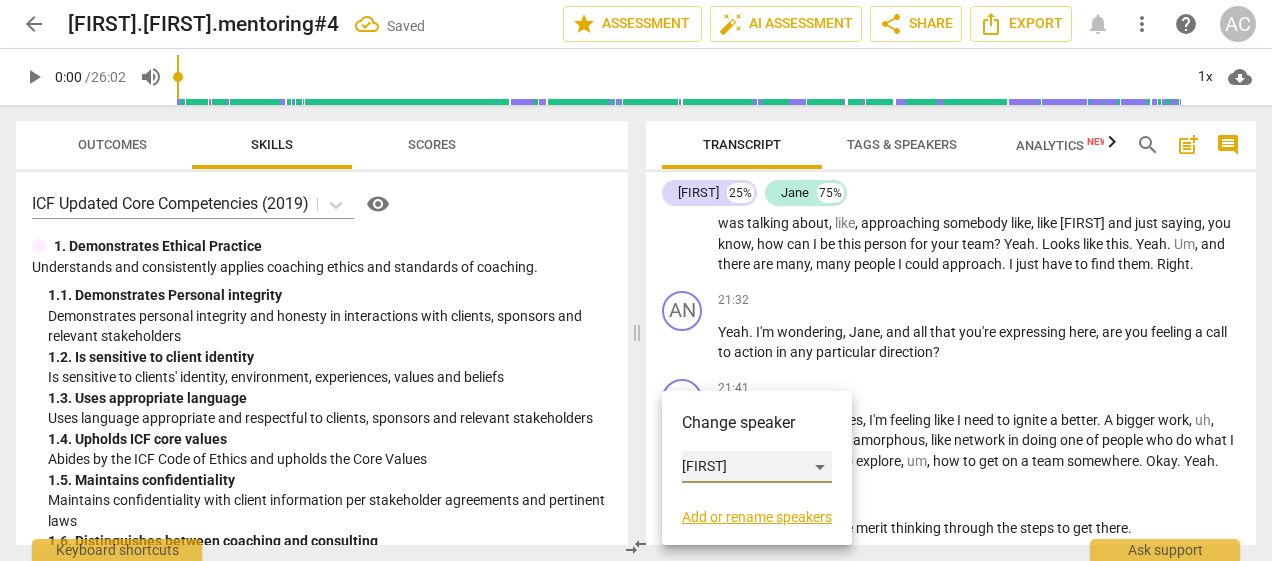 click on "[FIRST]" at bounding box center [757, 467] 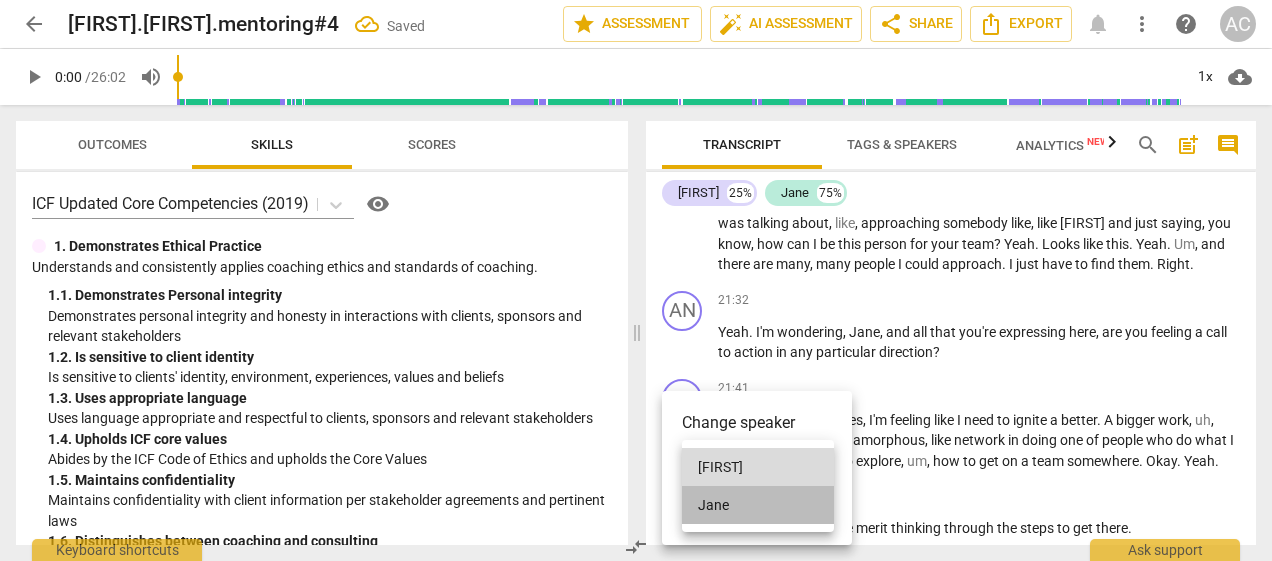 click on "Jane" at bounding box center [758, 505] 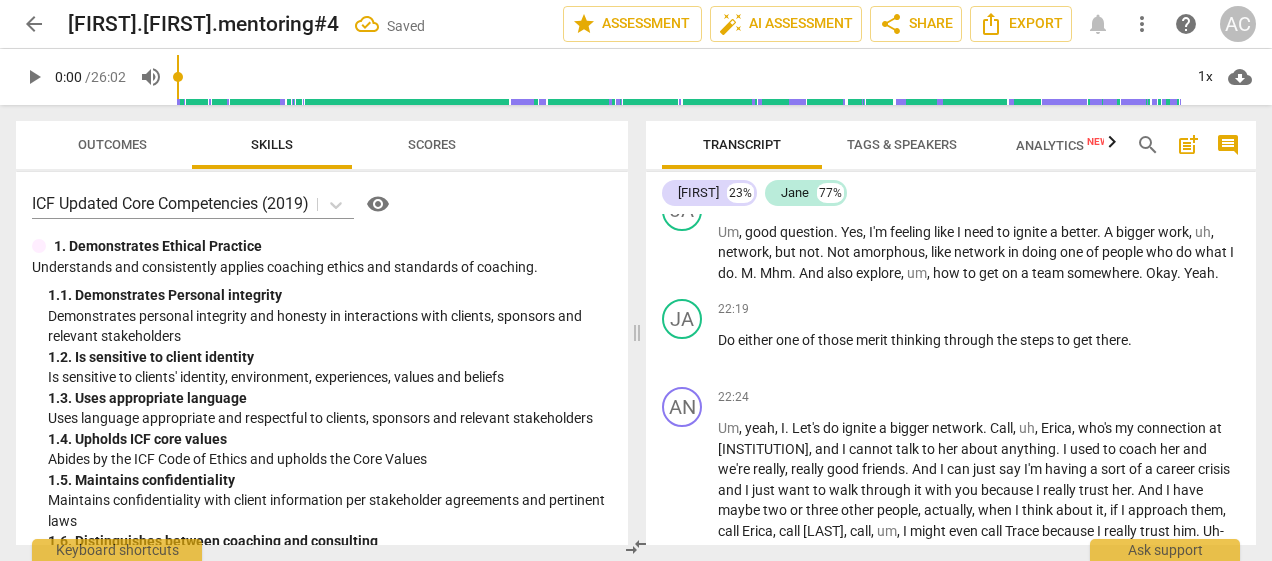 scroll, scrollTop: 6962, scrollLeft: 0, axis: vertical 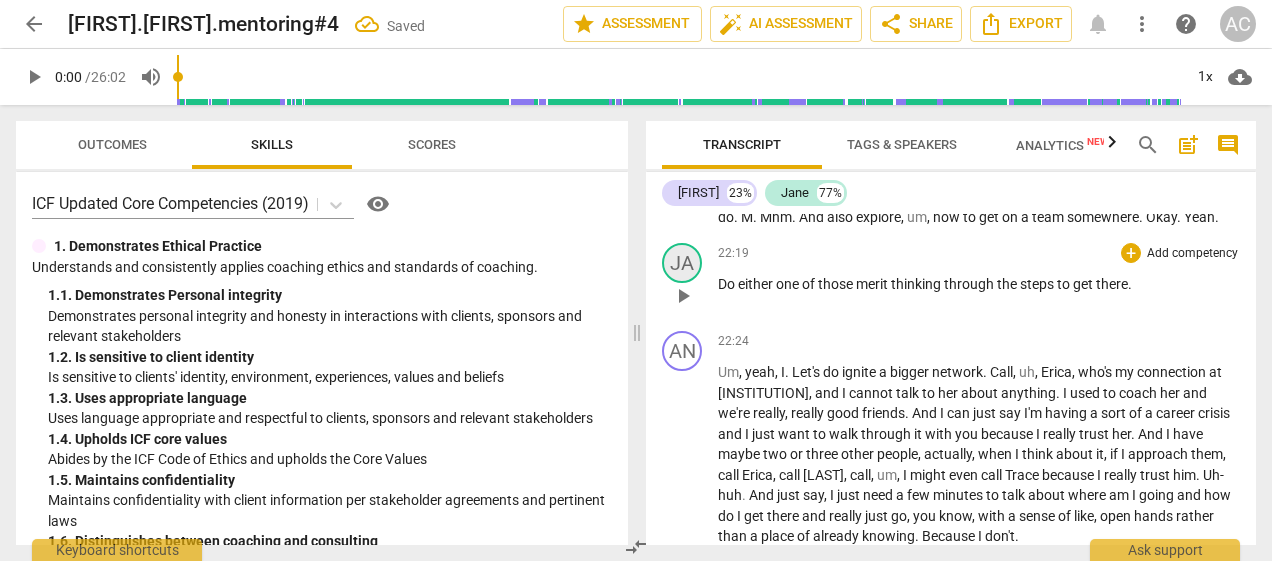 click on "JA" at bounding box center (682, 263) 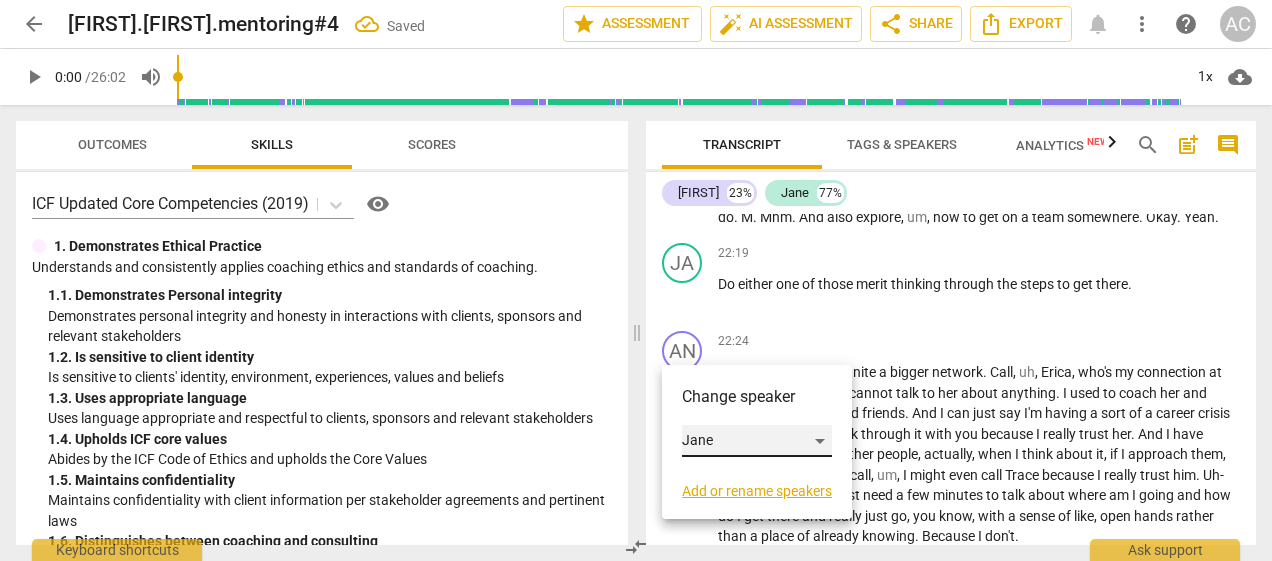 click on "Jane" at bounding box center (757, 441) 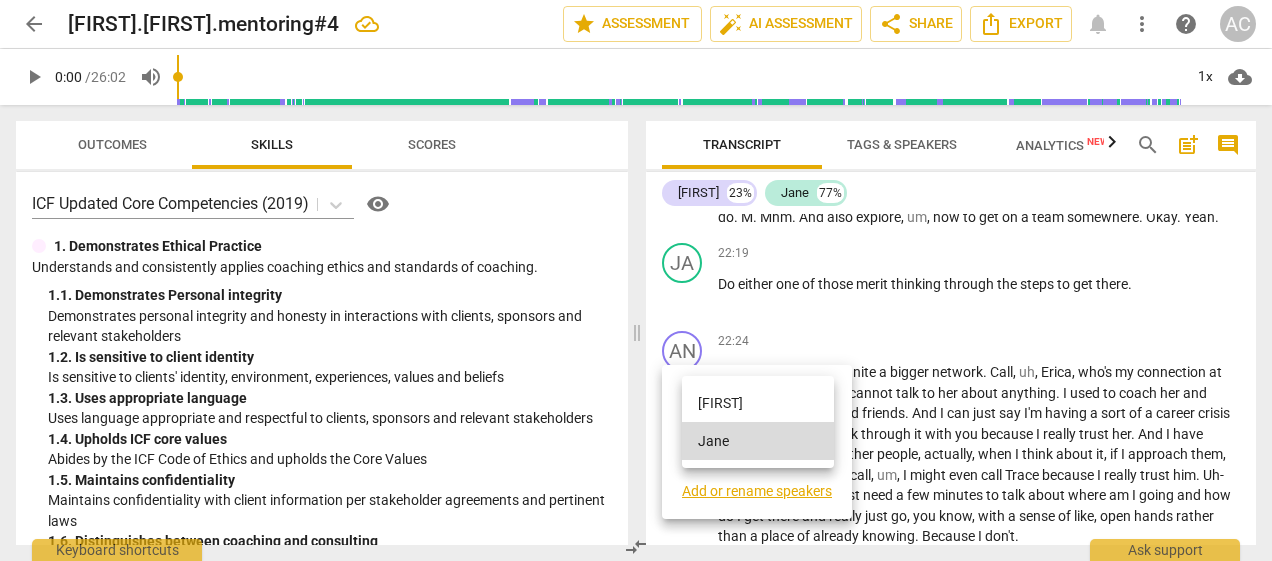 click on "[FIRST]" at bounding box center (758, 403) 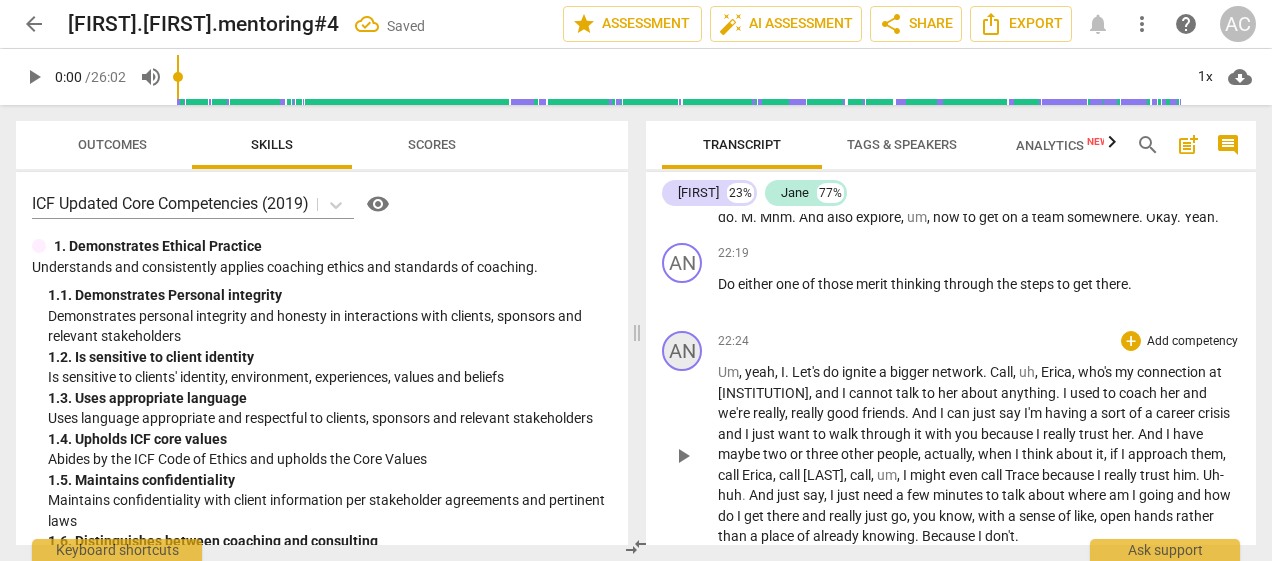 click on "AN" at bounding box center (682, 351) 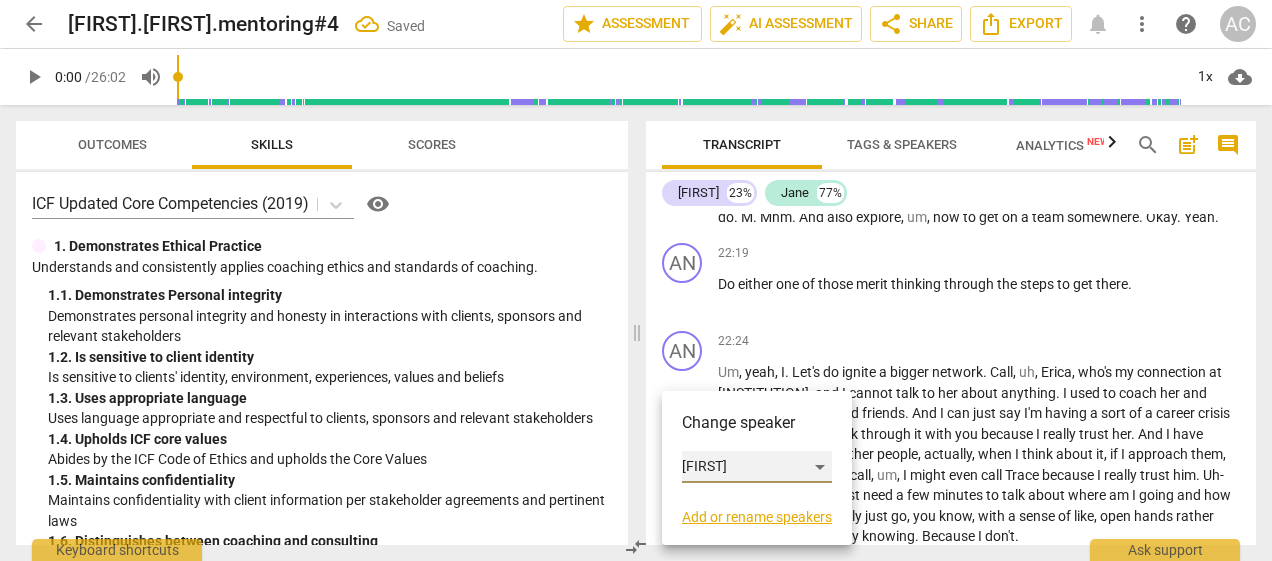 click on "[FIRST]" at bounding box center [757, 467] 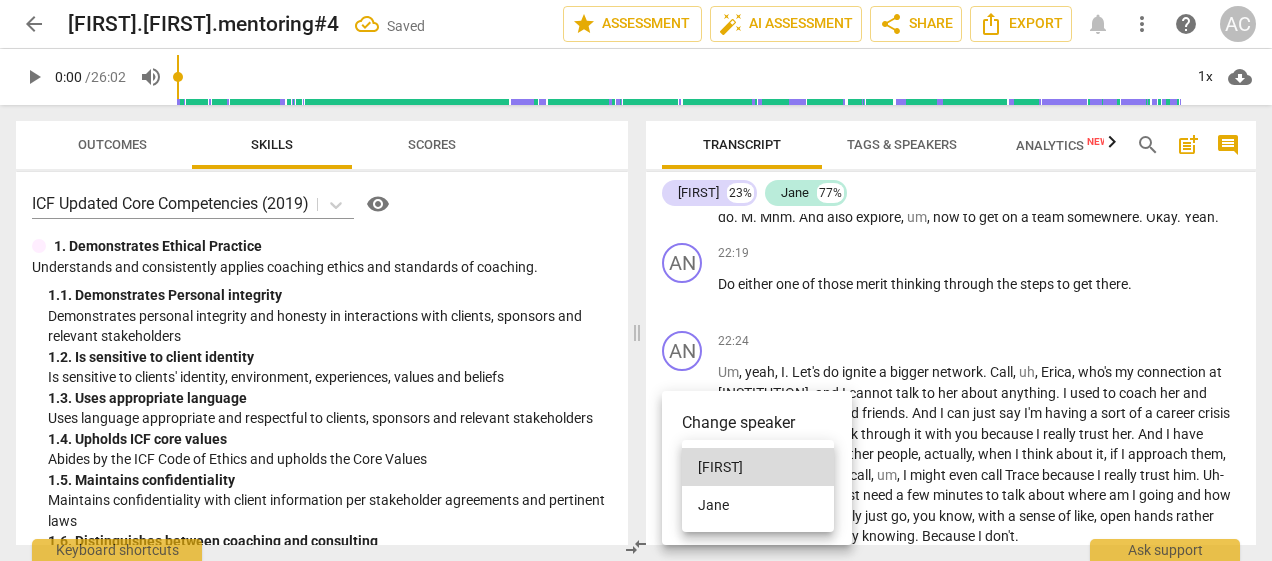 click on "Jane" at bounding box center [758, 505] 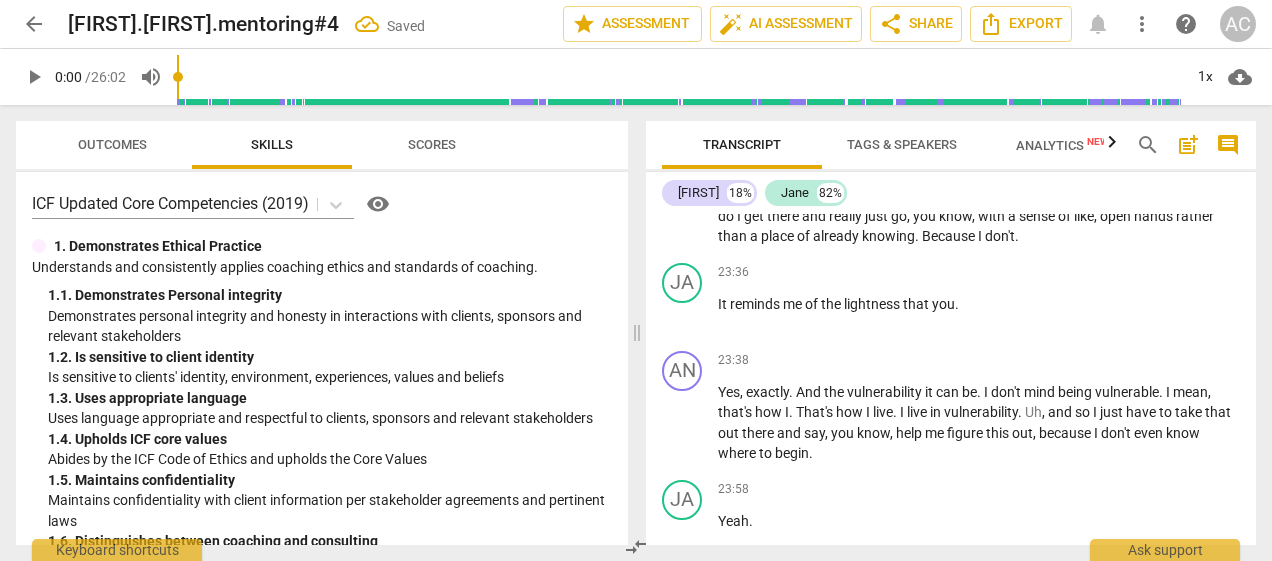 scroll, scrollTop: 7281, scrollLeft: 0, axis: vertical 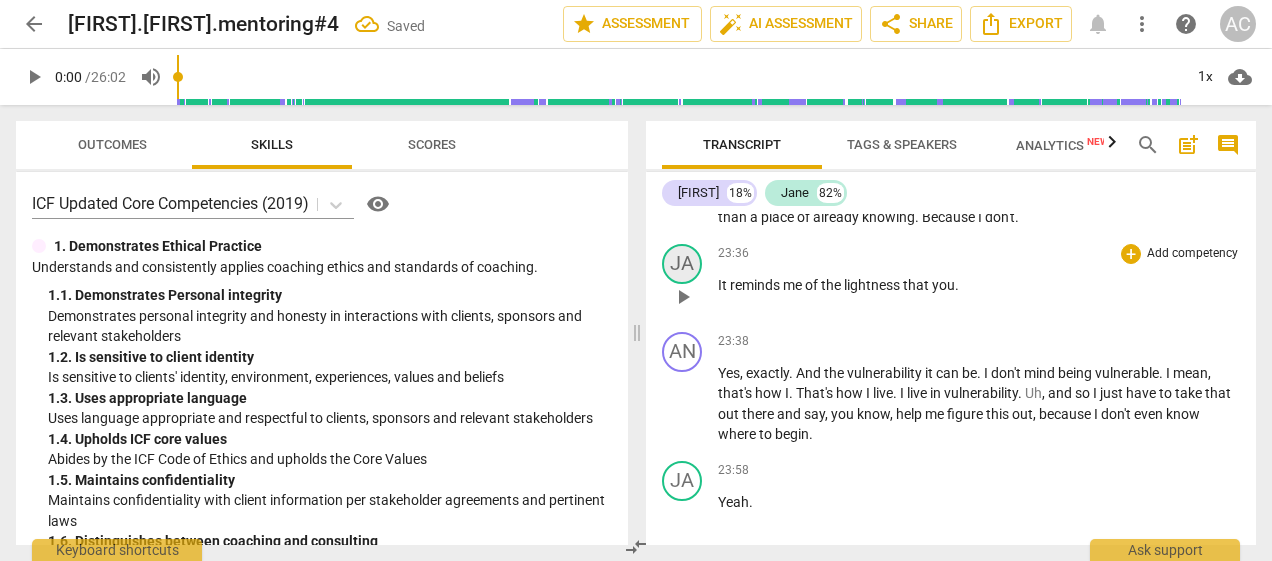 click on "JA" at bounding box center [682, 264] 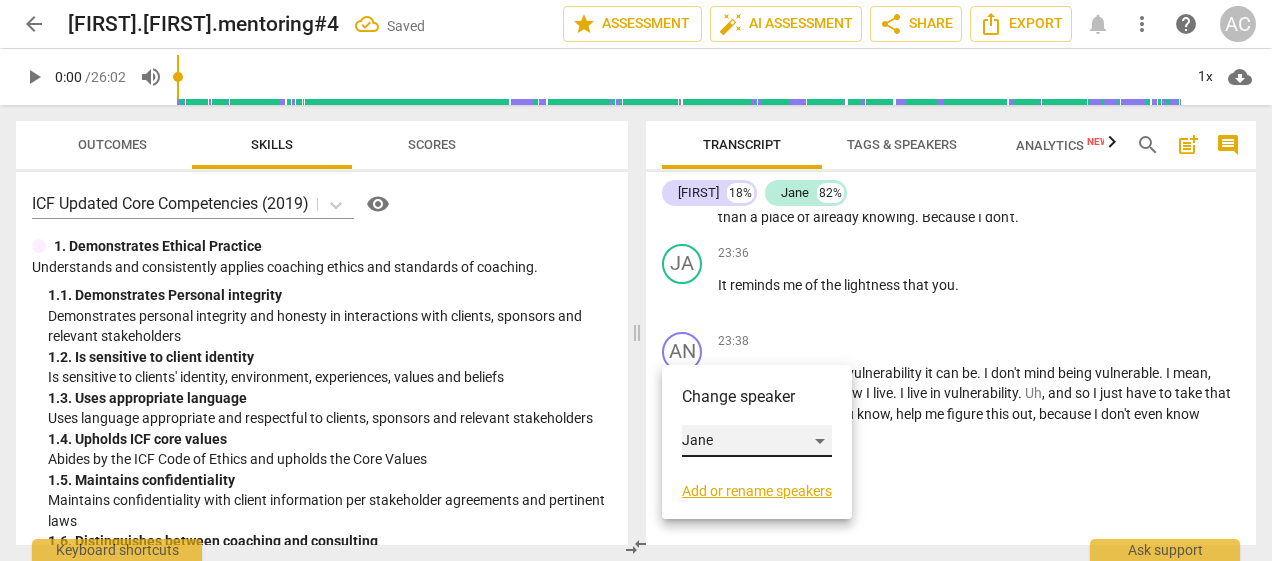 click on "Jane" at bounding box center [757, 441] 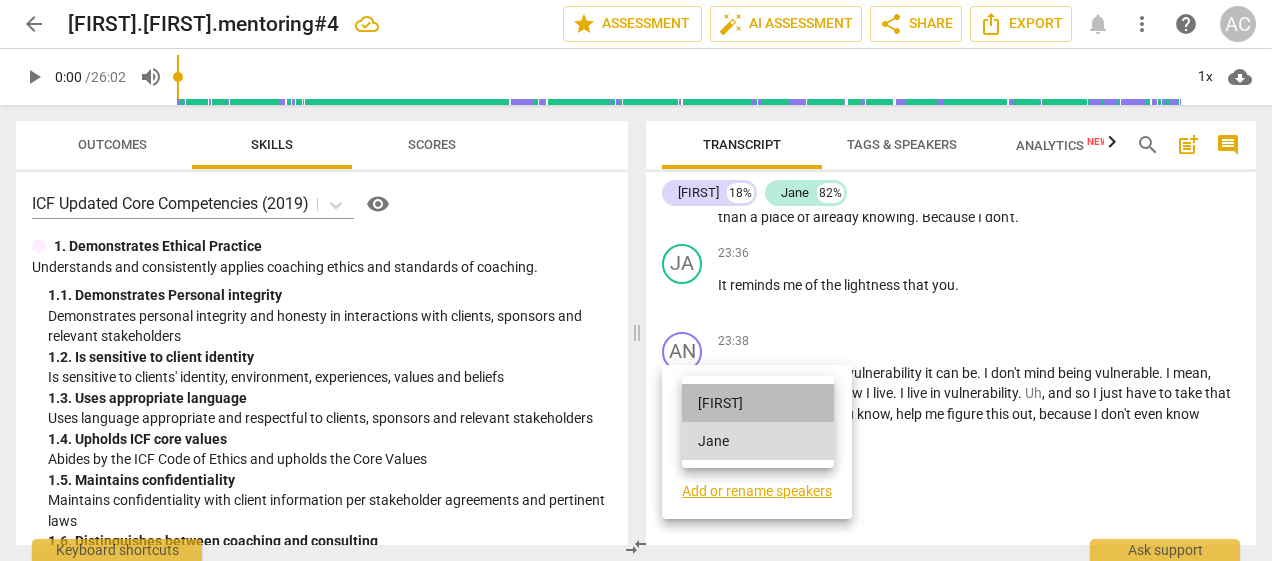 click on "[FIRST]" at bounding box center (758, 403) 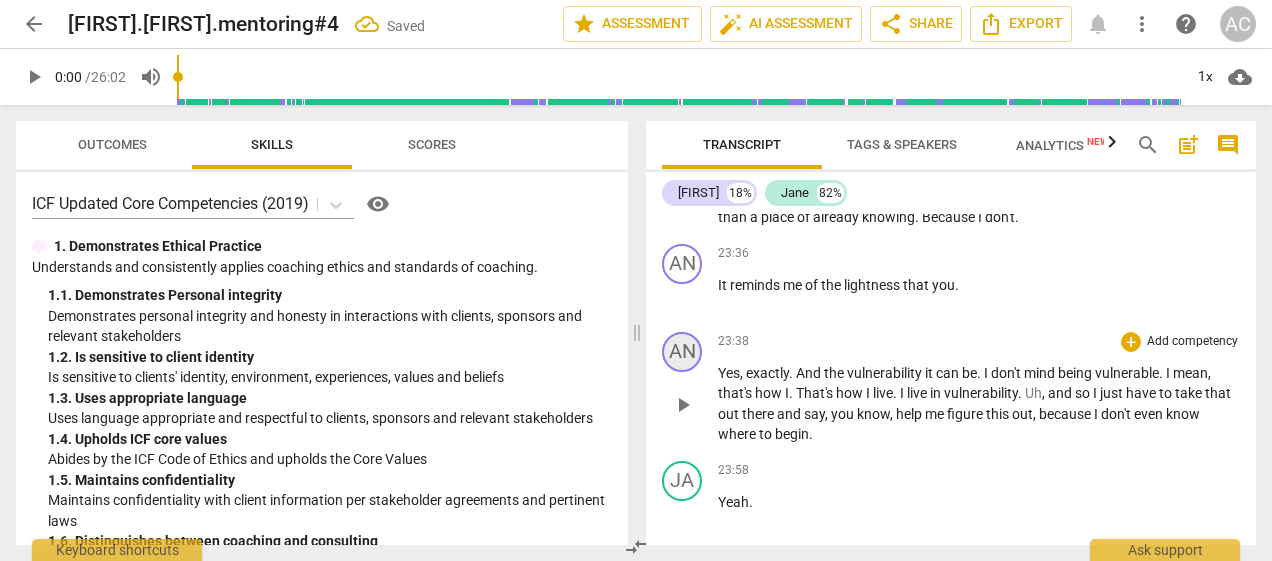 click on "AN" at bounding box center [682, 352] 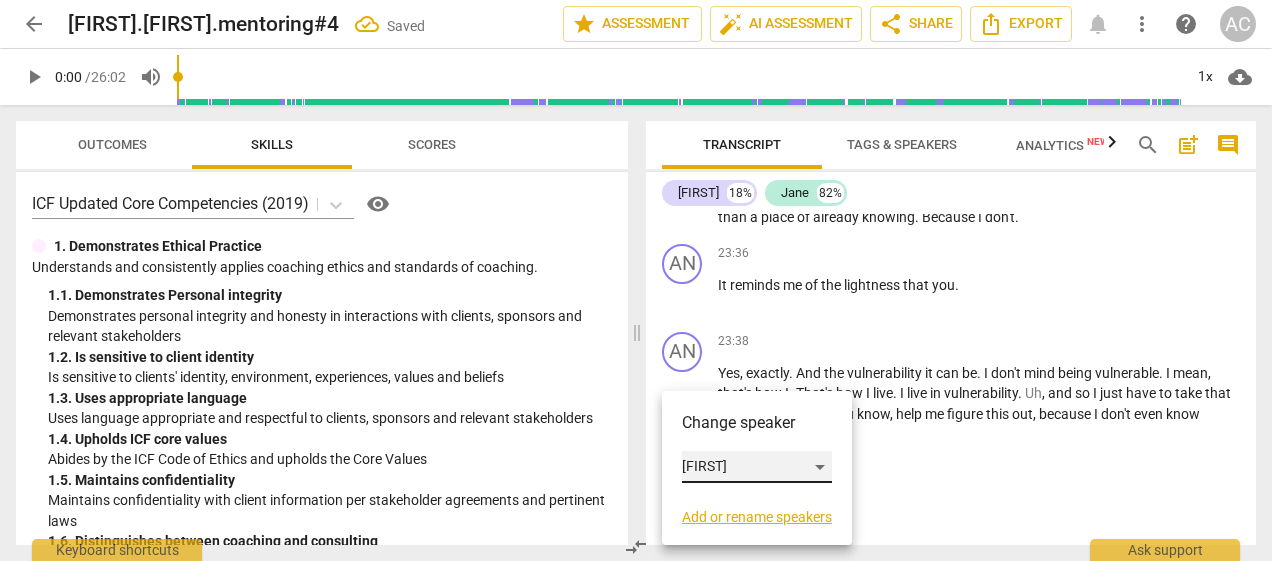 click on "[FIRST]" at bounding box center [757, 467] 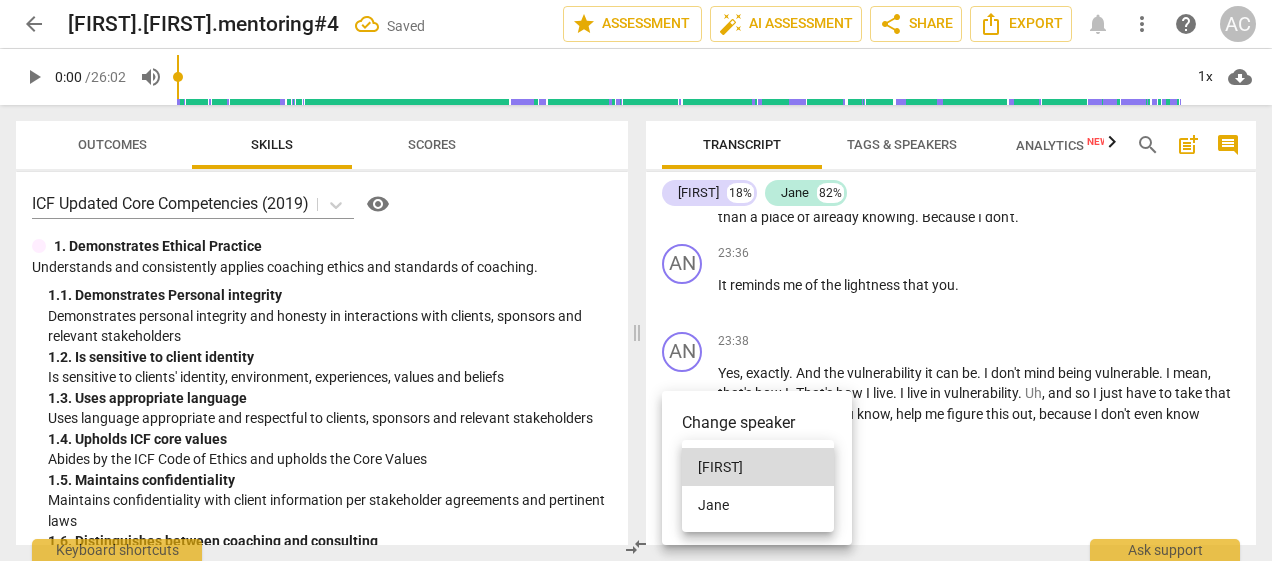 click on "Jane" at bounding box center [758, 505] 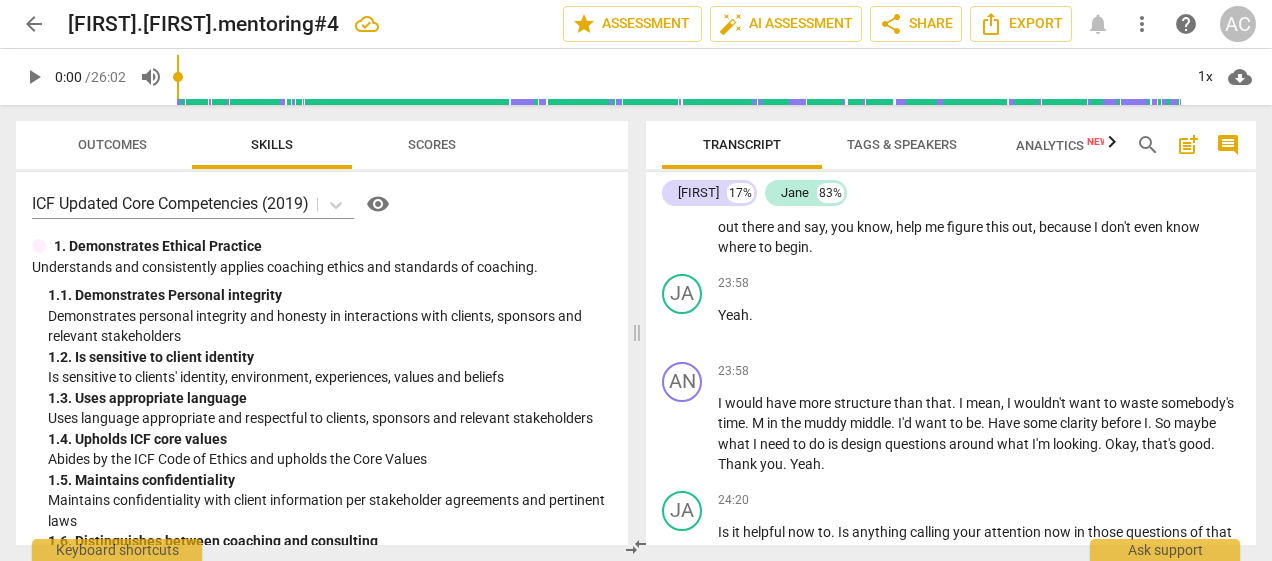 scroll, scrollTop: 7412, scrollLeft: 0, axis: vertical 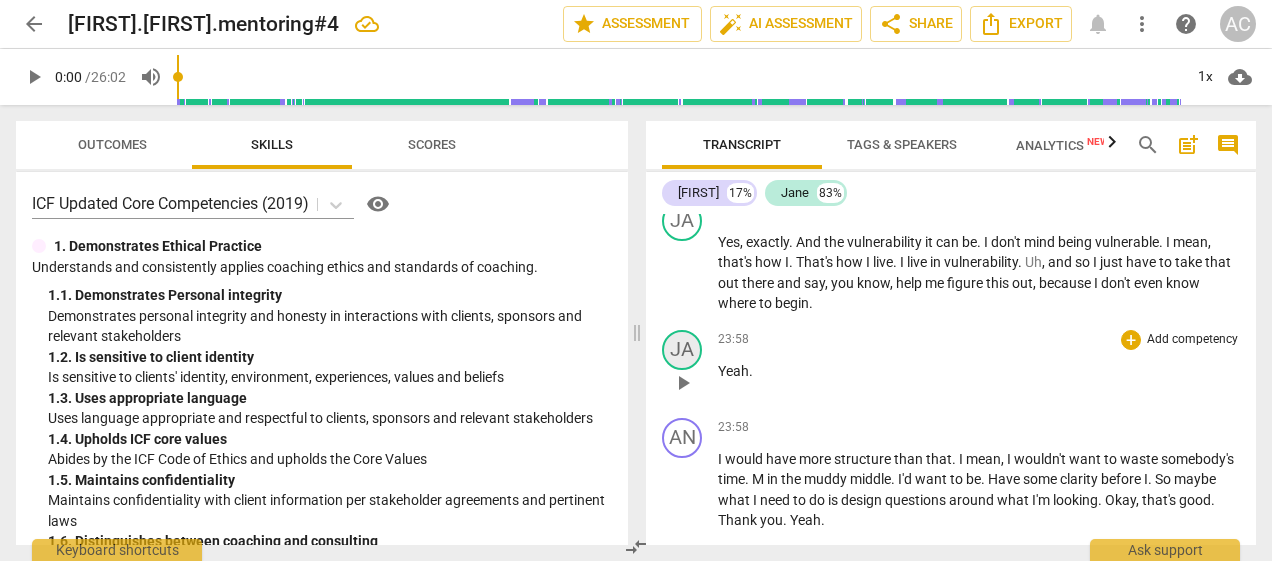 click on "JA" at bounding box center [682, 350] 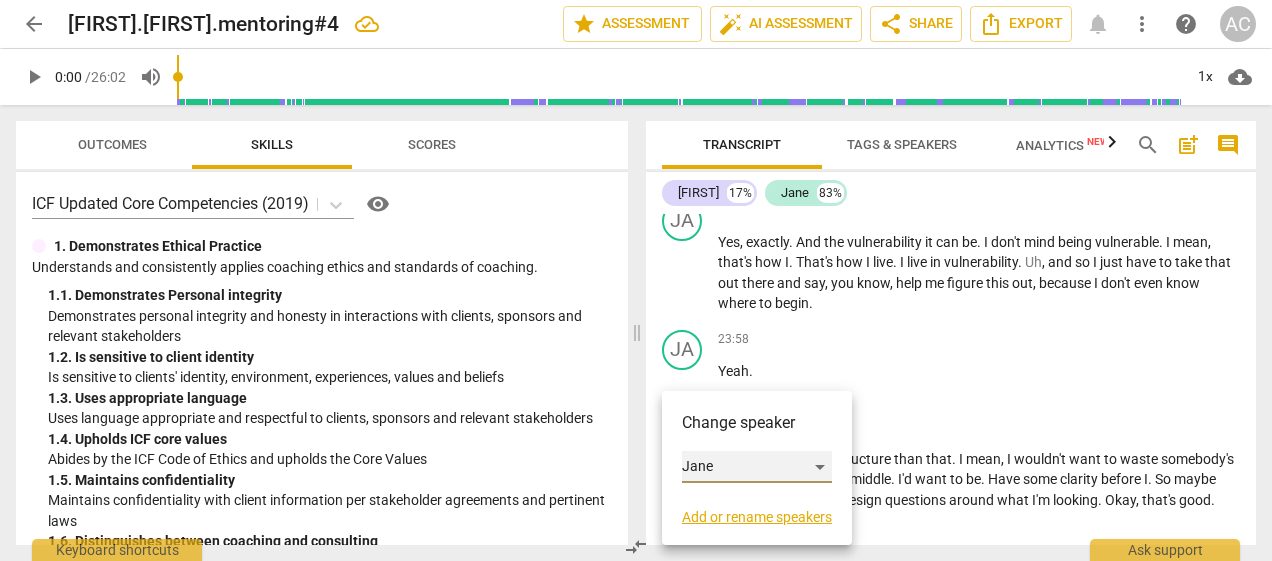 click on "Jane" at bounding box center (757, 467) 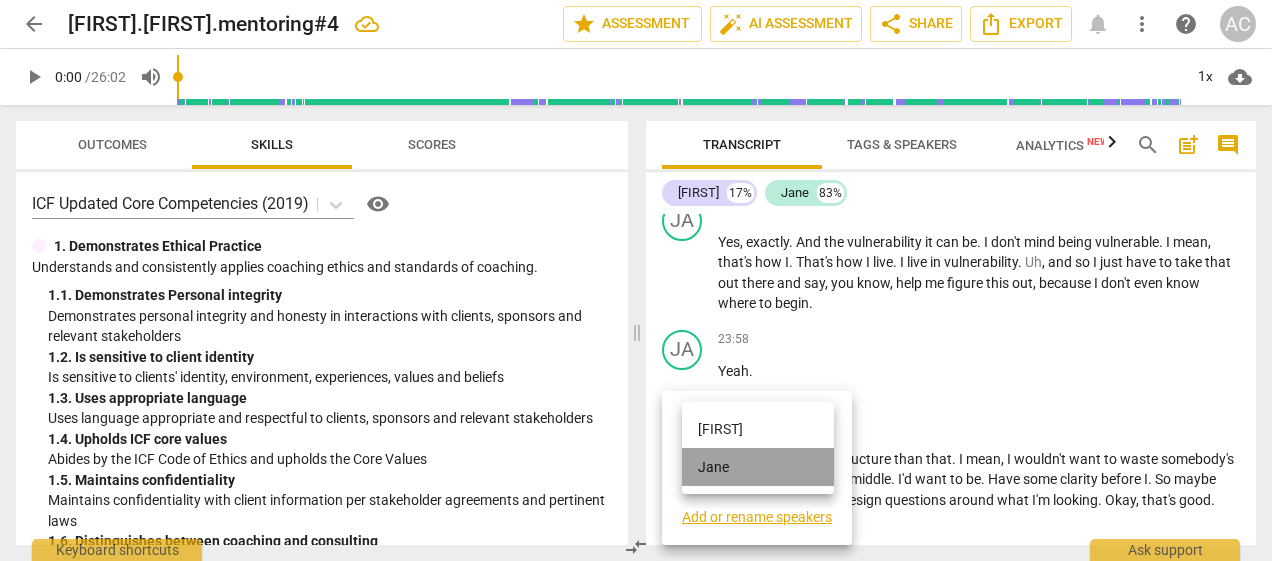 click on "Jane" at bounding box center [758, 467] 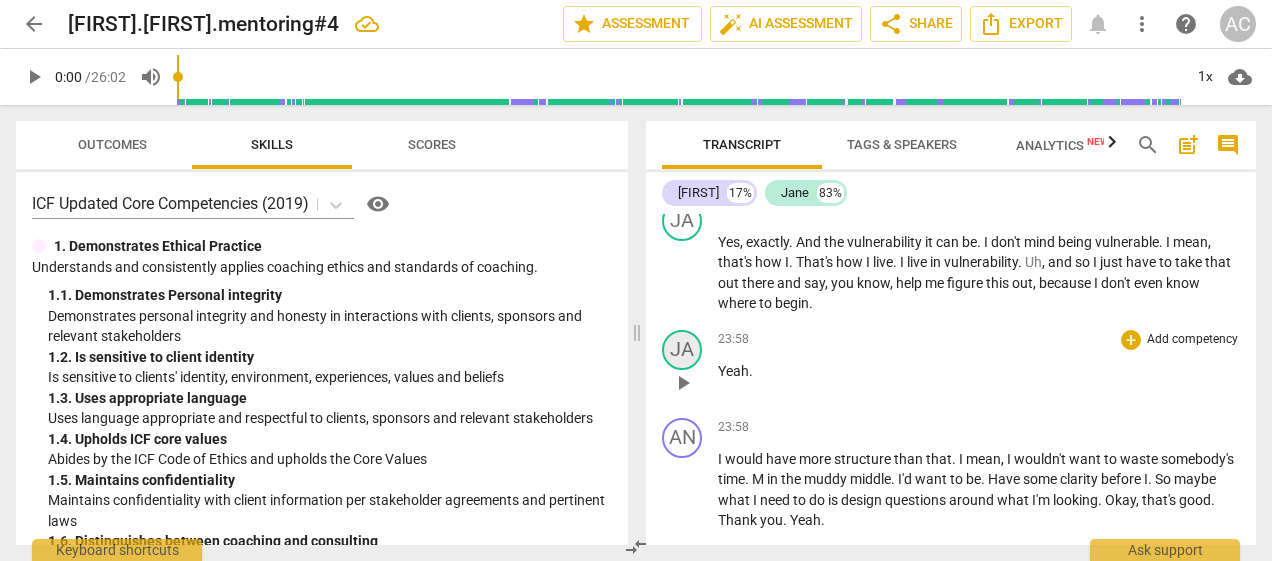 click on "JA" at bounding box center [682, 350] 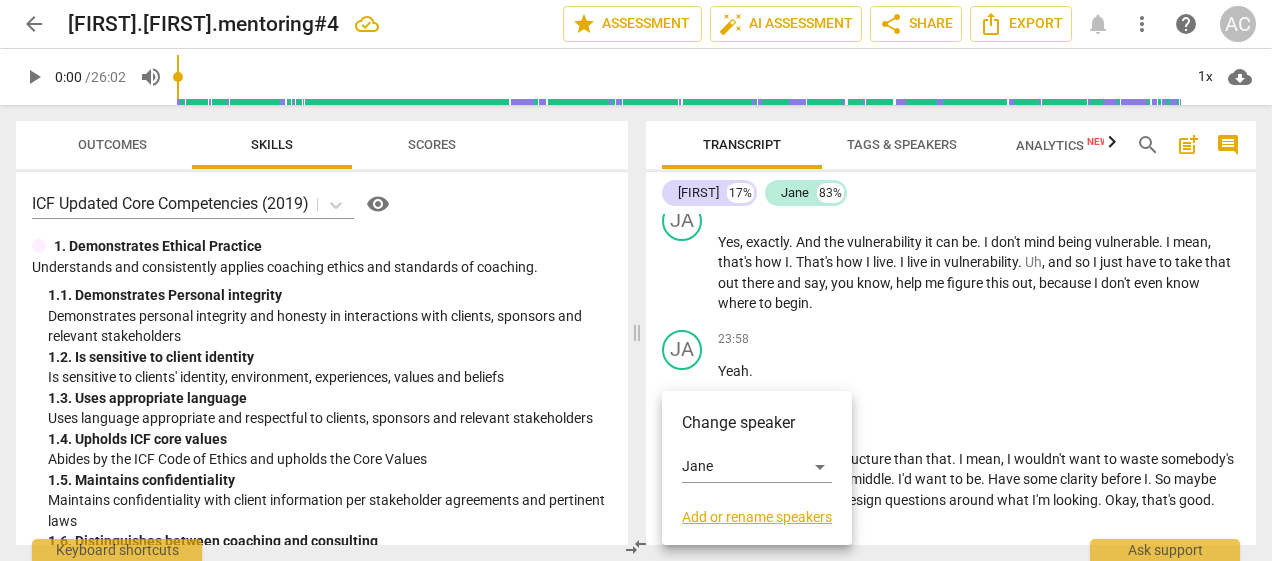 click on "Change speaker Jane Add or rename speakers" at bounding box center [757, 468] 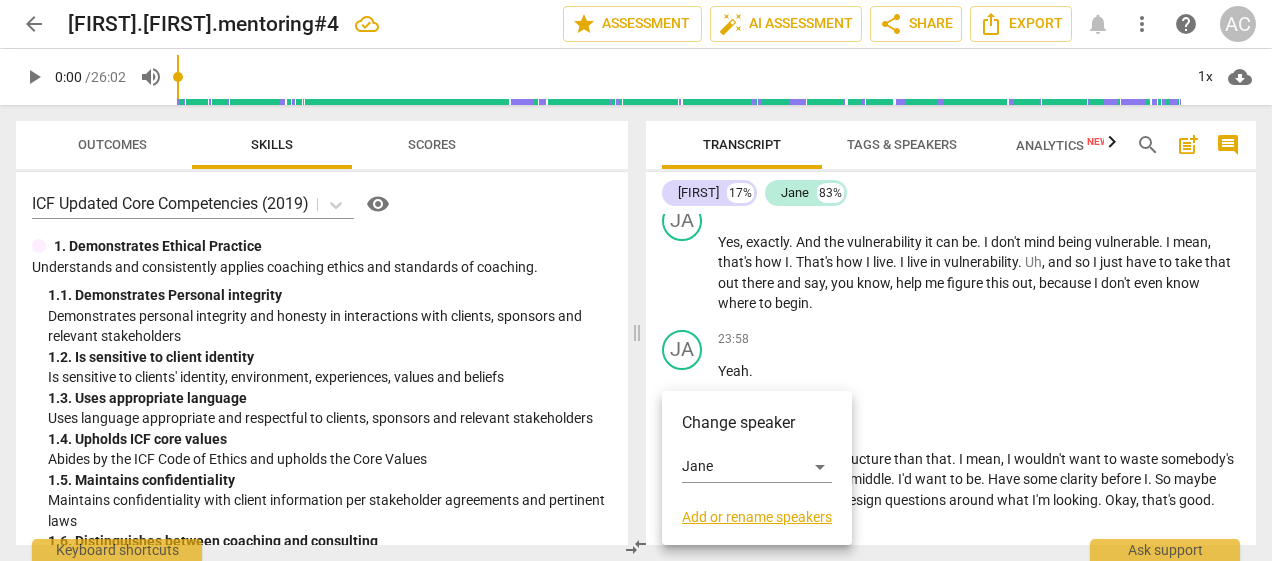 click on "Change speaker Jane Add or rename speakers" at bounding box center (757, 468) 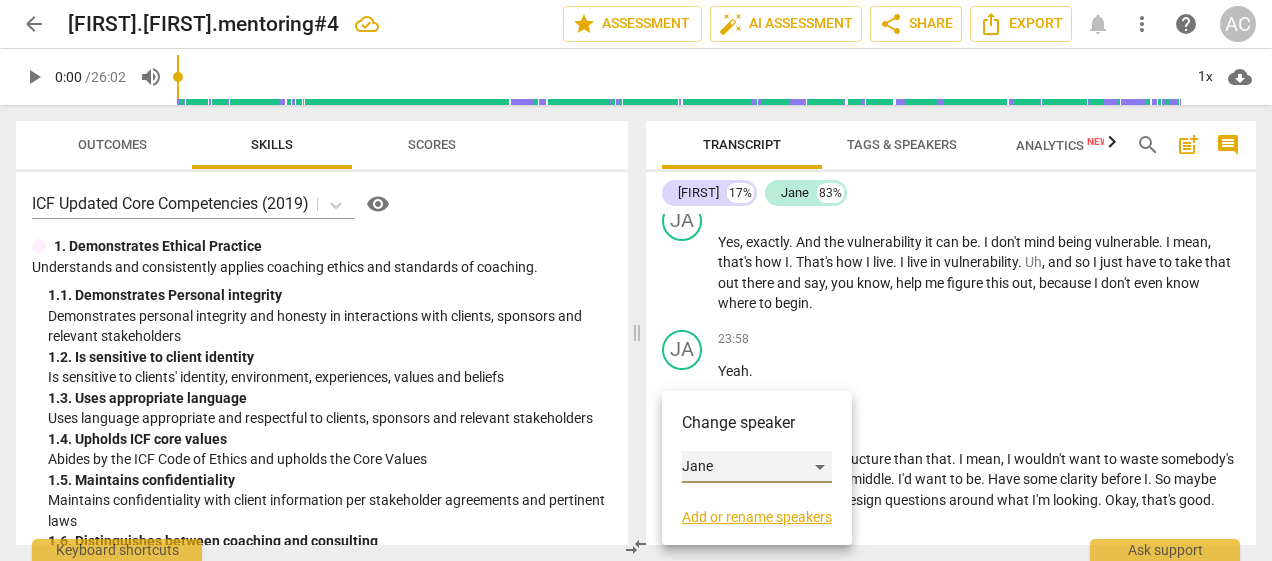 click on "Jane" at bounding box center (757, 467) 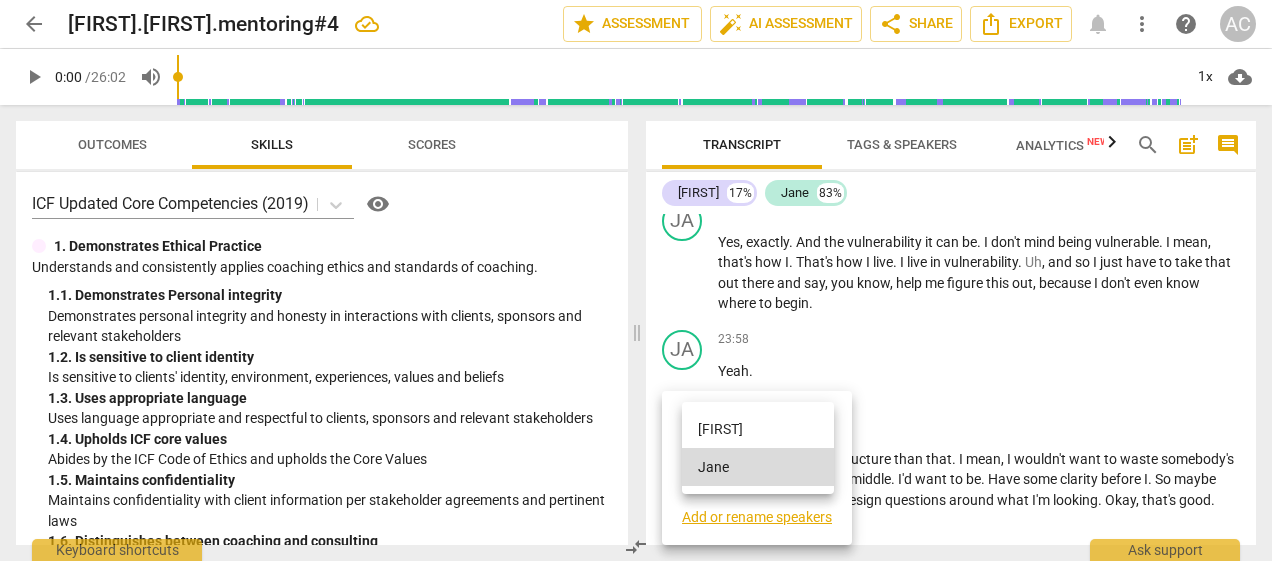 click on "[FIRST]" at bounding box center (758, 429) 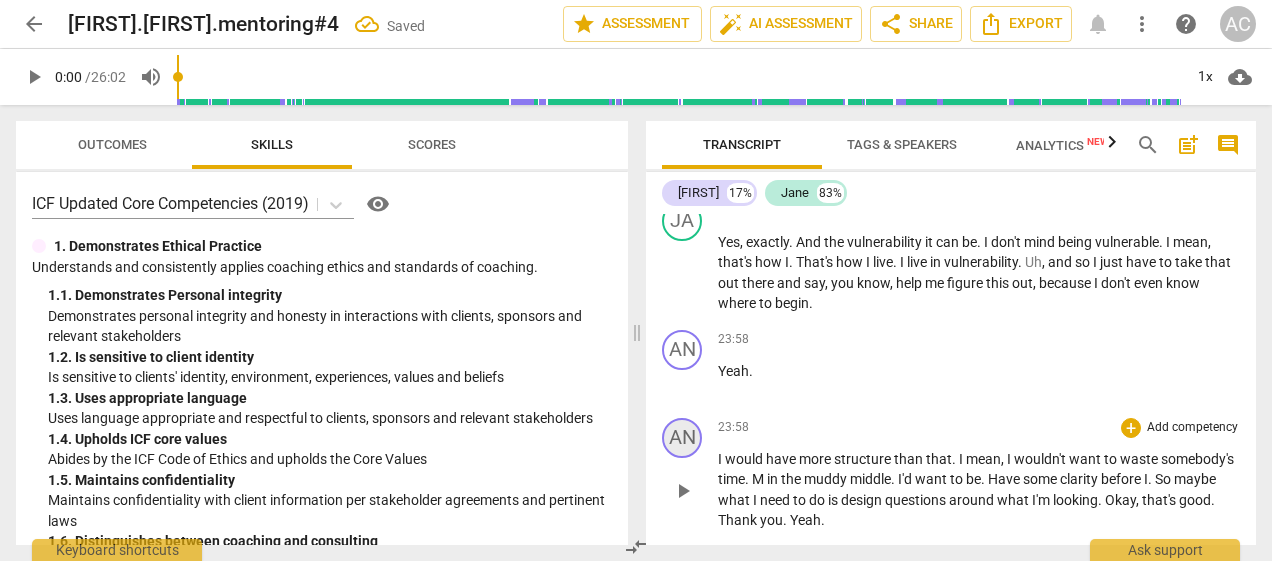 click on "AN" at bounding box center (682, 438) 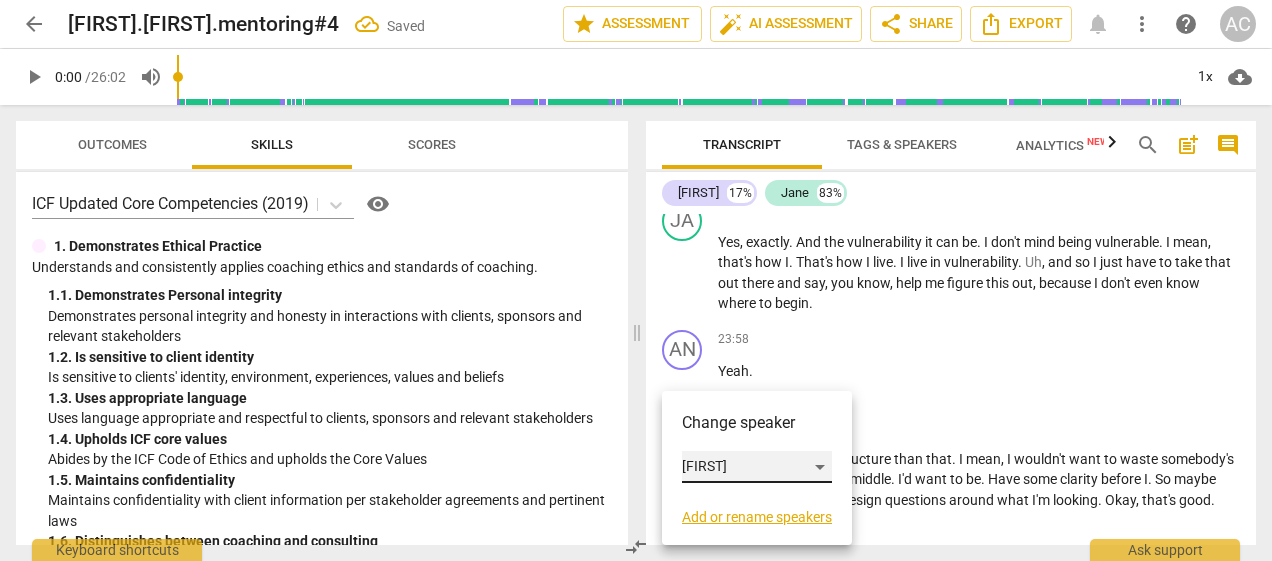 click on "[FIRST]" at bounding box center (757, 467) 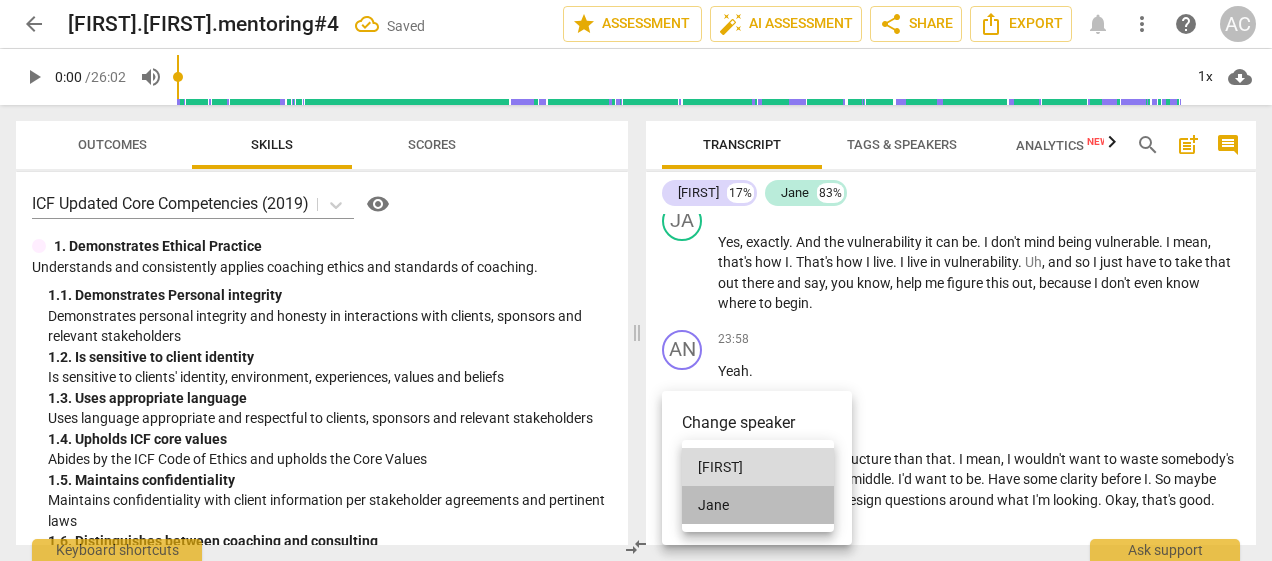 click on "Jane" at bounding box center [758, 505] 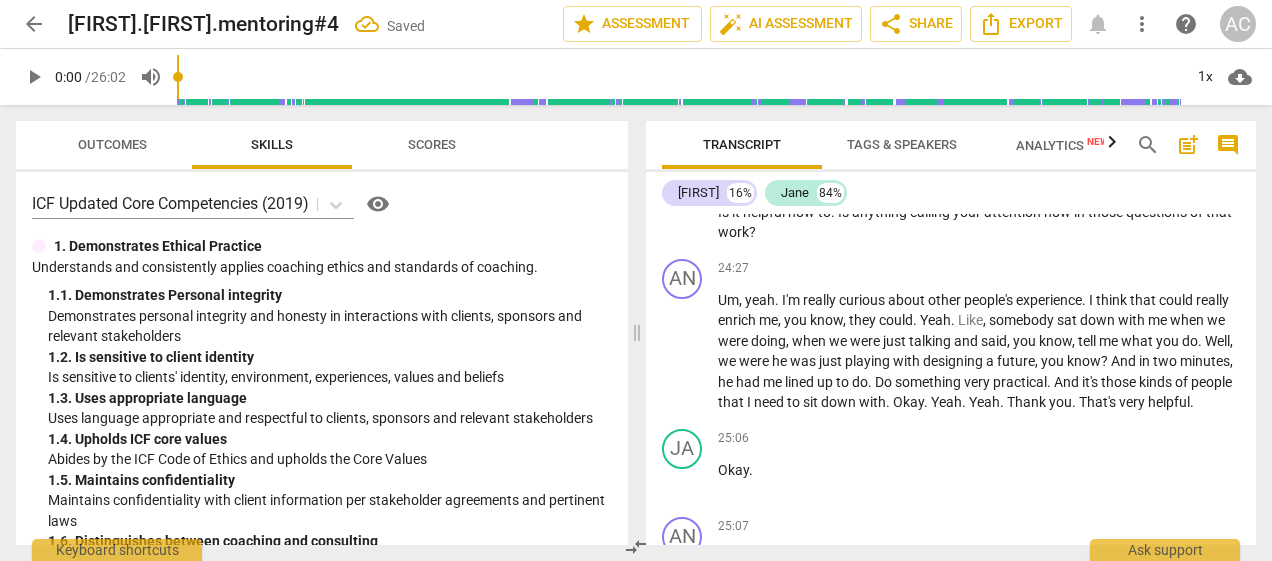 scroll, scrollTop: 7732, scrollLeft: 0, axis: vertical 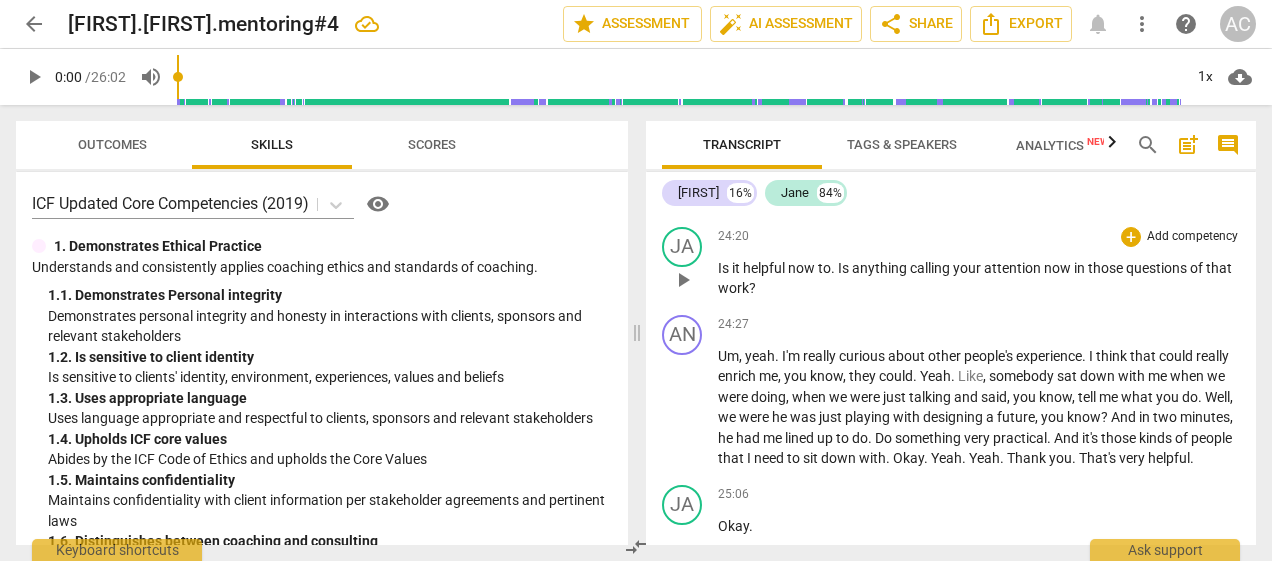 click on "JA play_arrow pause 24:20 + Add competency keyboard_arrow_right Is   it   helpful   now   to .   Is   anything   calling   your   attention   now   in   those   questions   of   that   work ?" at bounding box center [951, 263] 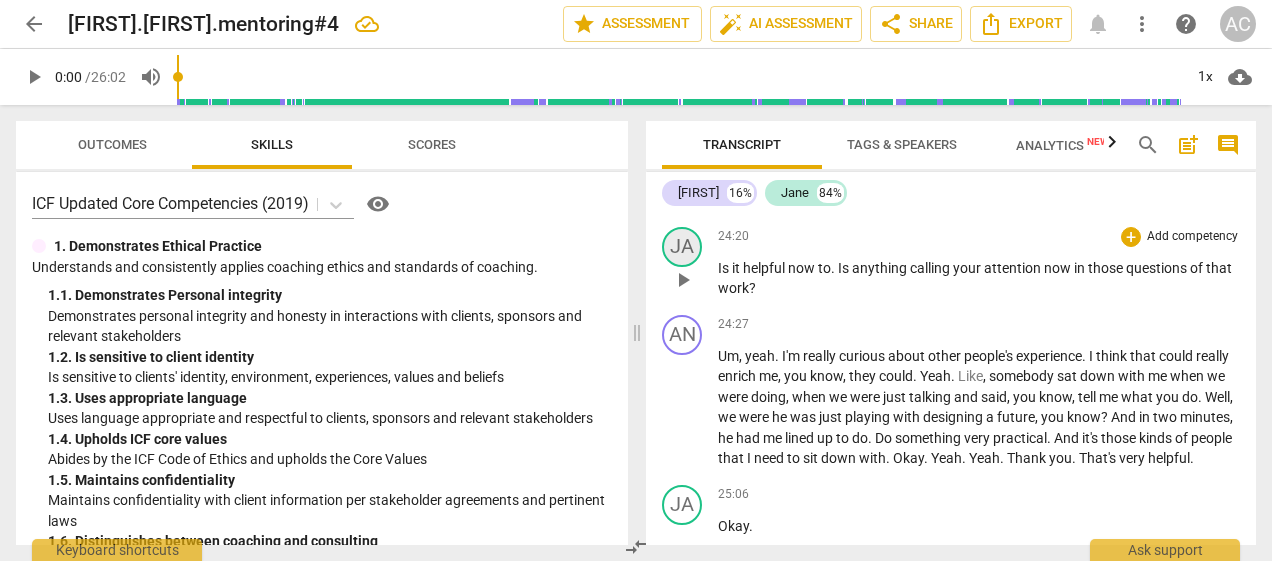 click on "JA" at bounding box center (682, 247) 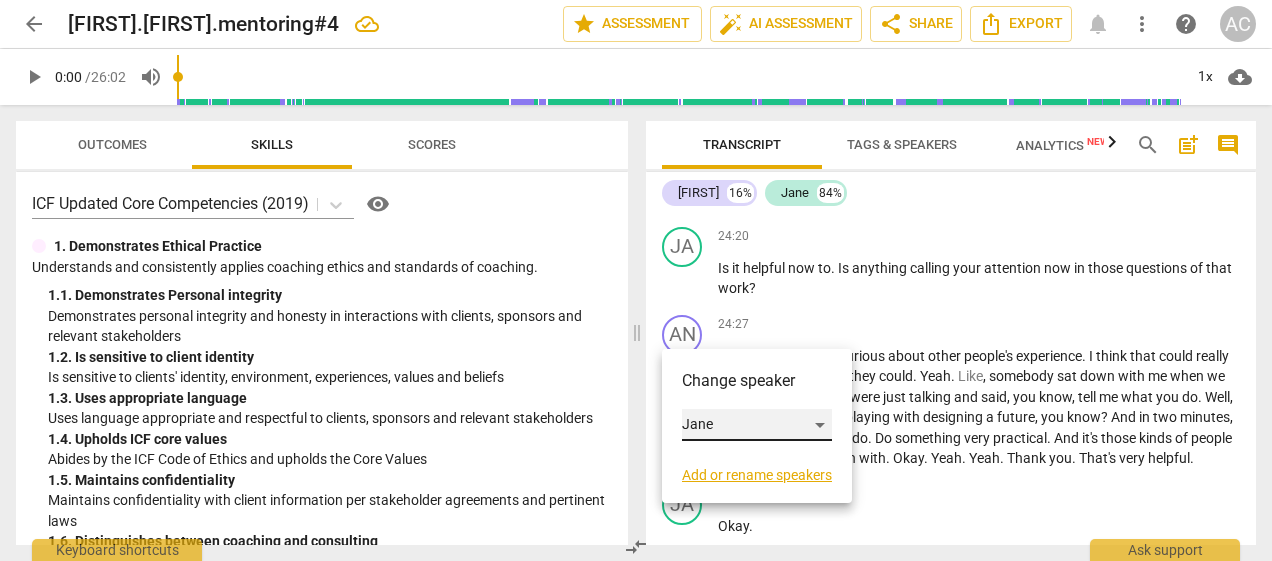 click on "Jane" at bounding box center (757, 425) 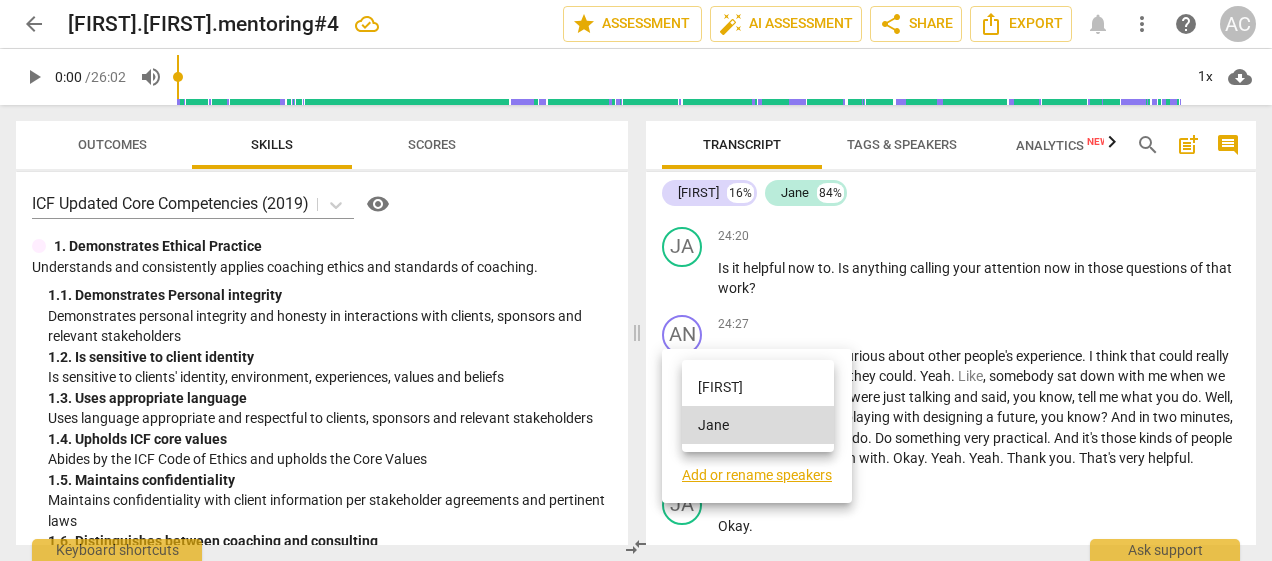 click on "[FIRST]" at bounding box center [758, 387] 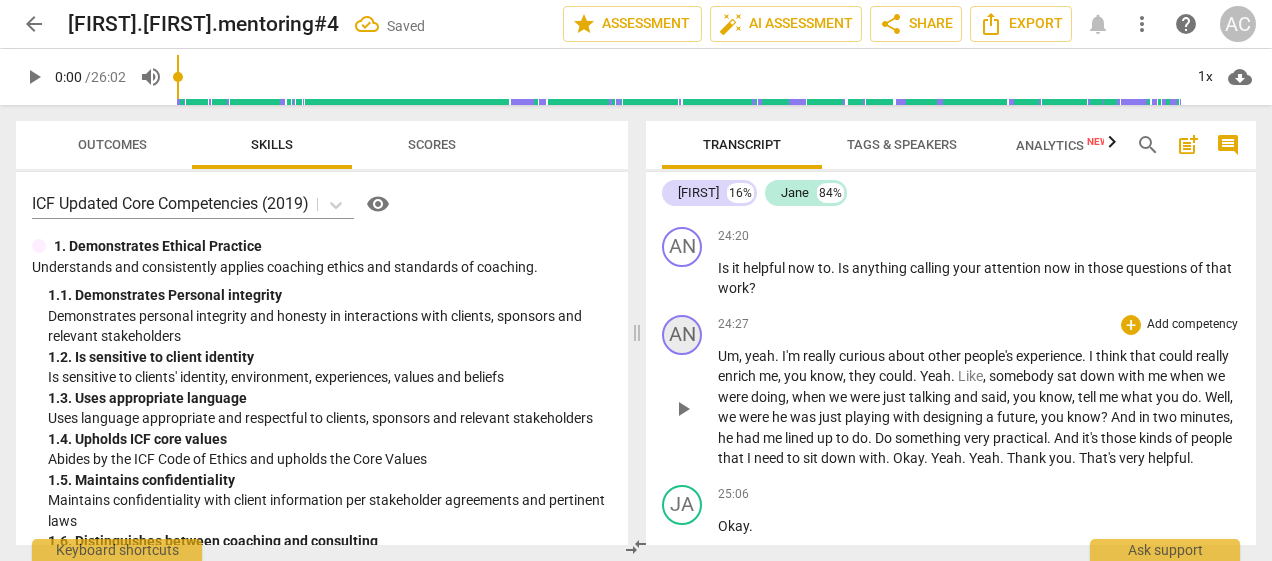 click on "AN" at bounding box center (682, 335) 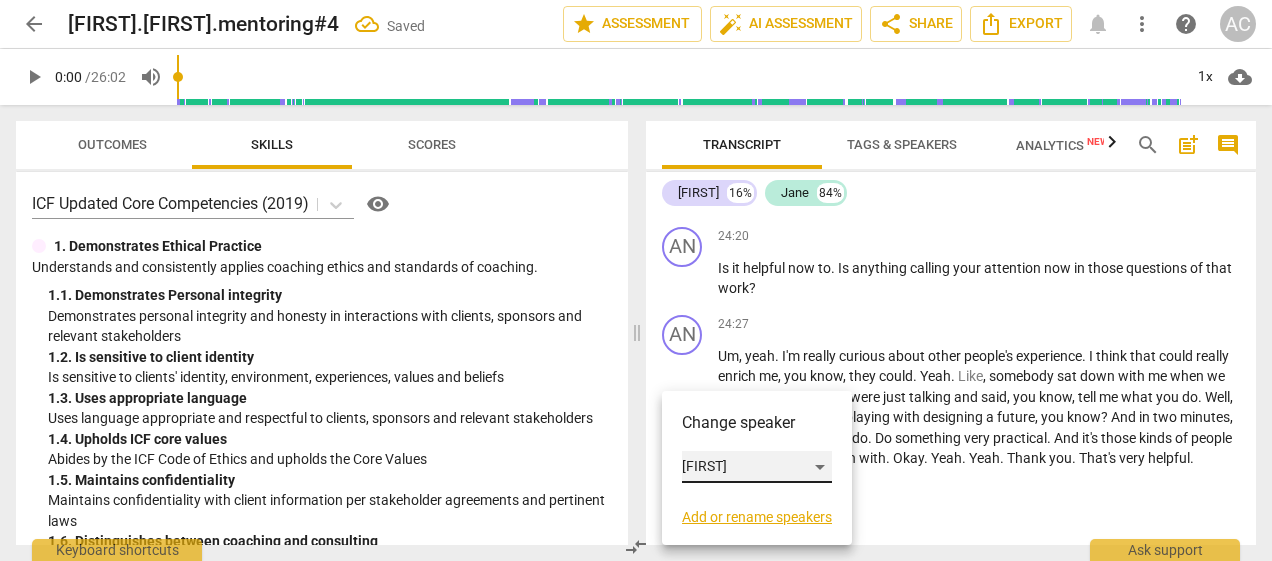 click on "[FIRST]" at bounding box center [757, 467] 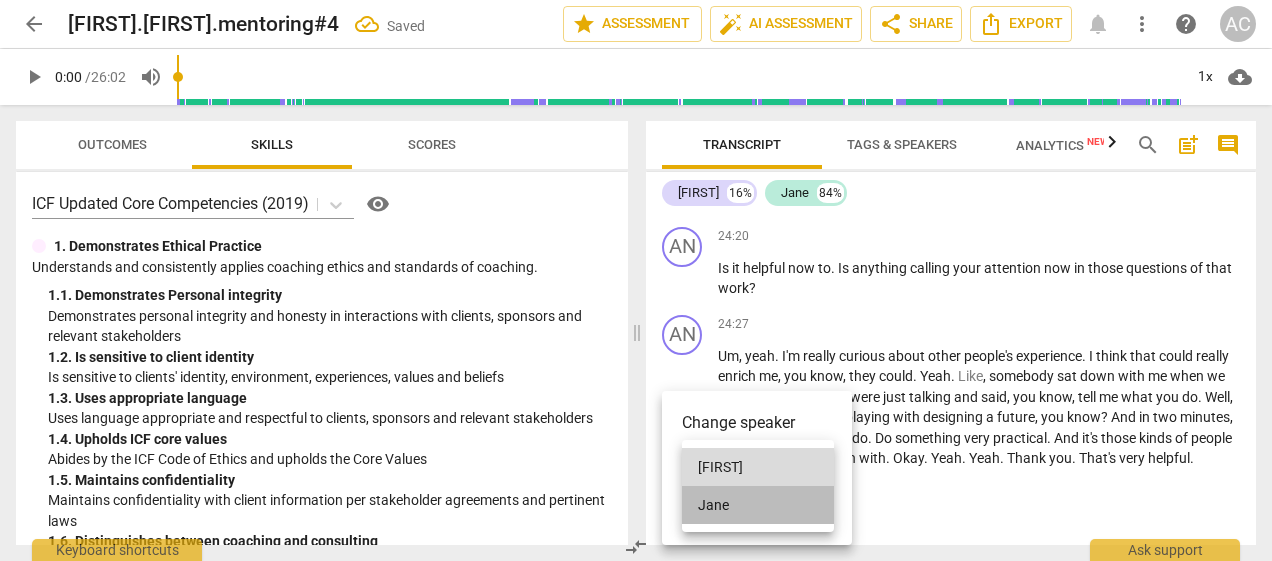 click on "Jane" at bounding box center [758, 505] 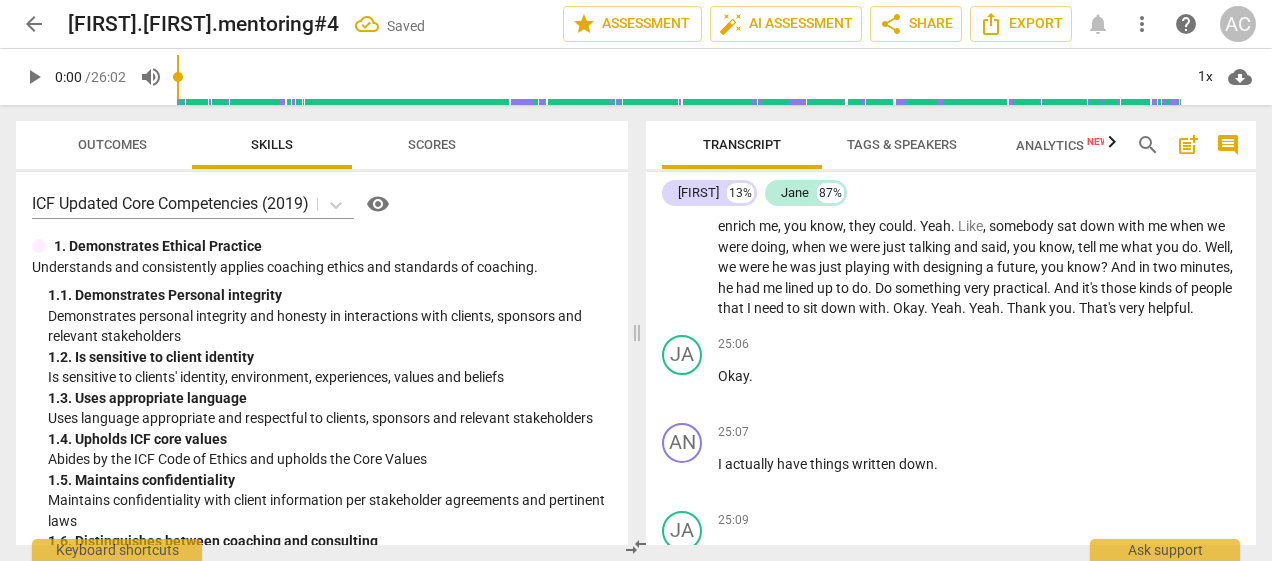scroll, scrollTop: 7976, scrollLeft: 0, axis: vertical 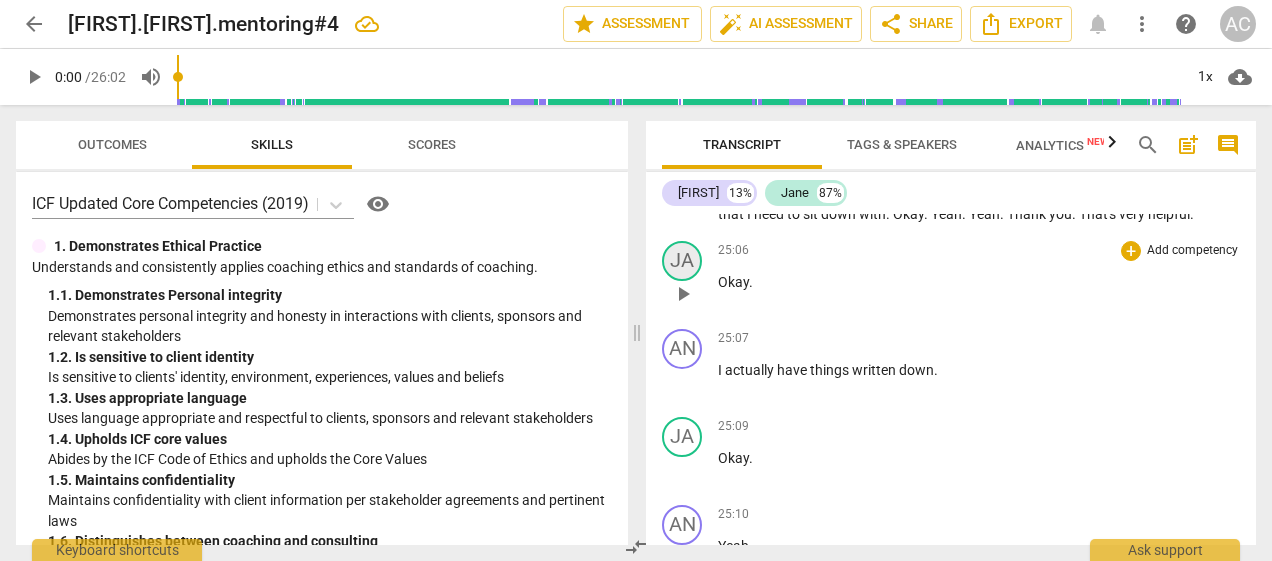 click on "JA" at bounding box center [682, 261] 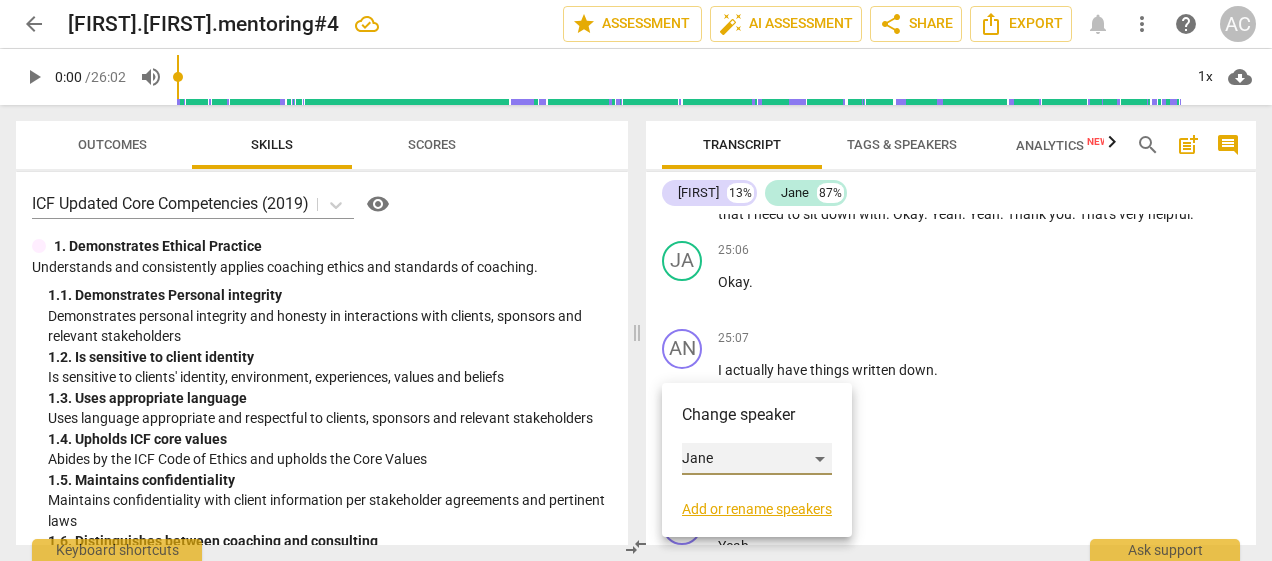 click on "Jane" at bounding box center (757, 459) 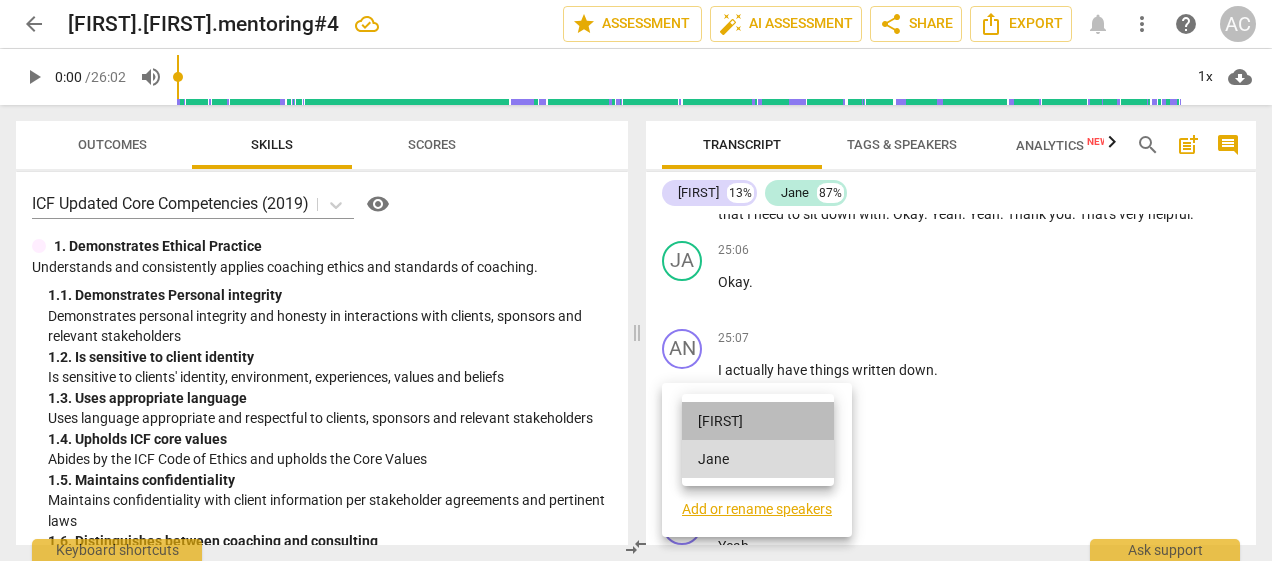 click on "[FIRST]" at bounding box center (758, 421) 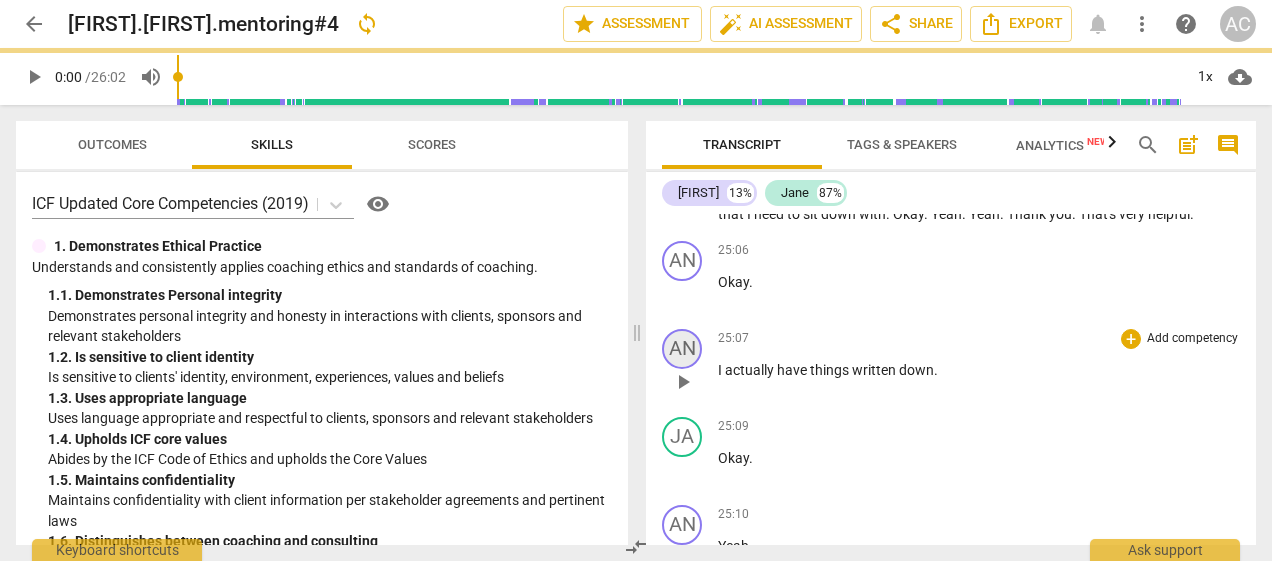 click on "AN" at bounding box center [682, 349] 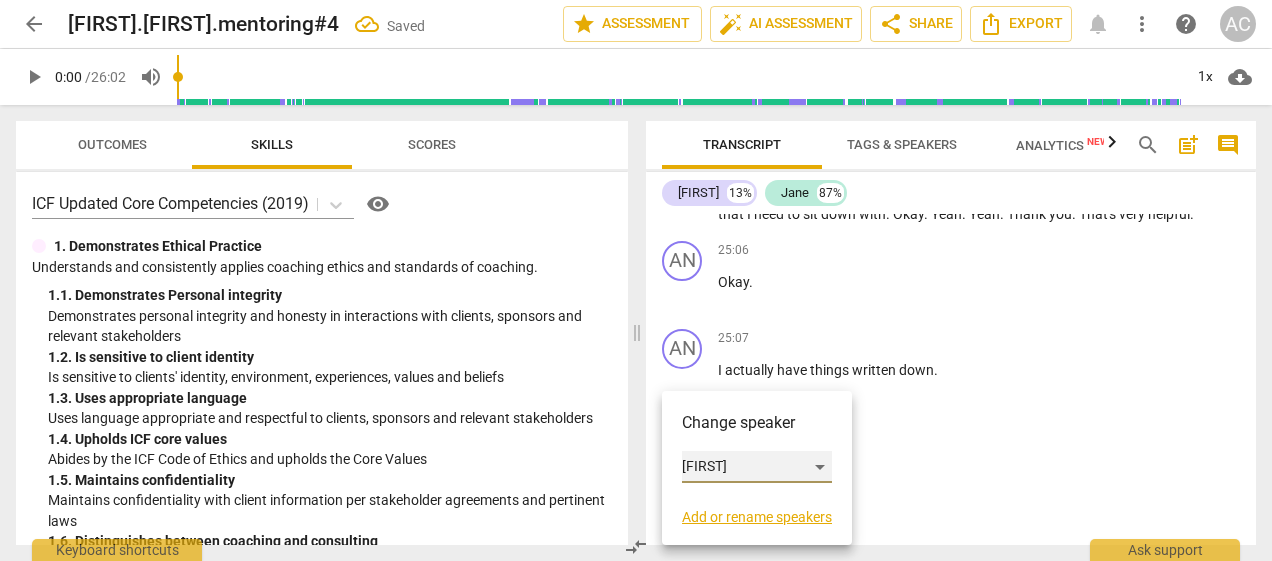 click on "[FIRST]" at bounding box center (757, 467) 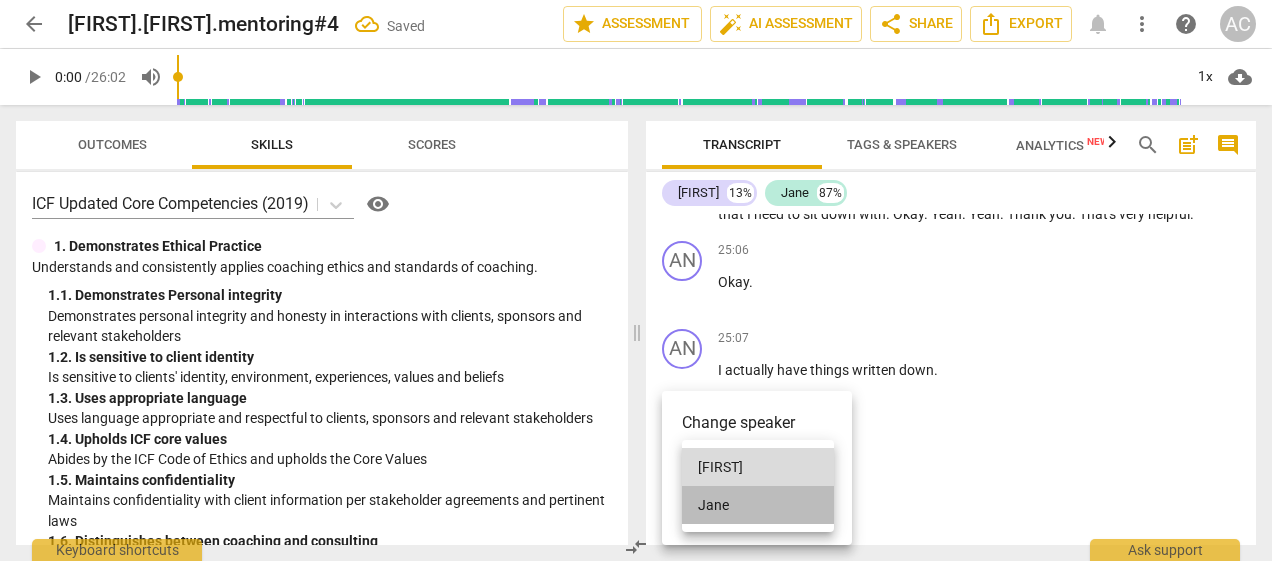 click on "Jane" at bounding box center (758, 505) 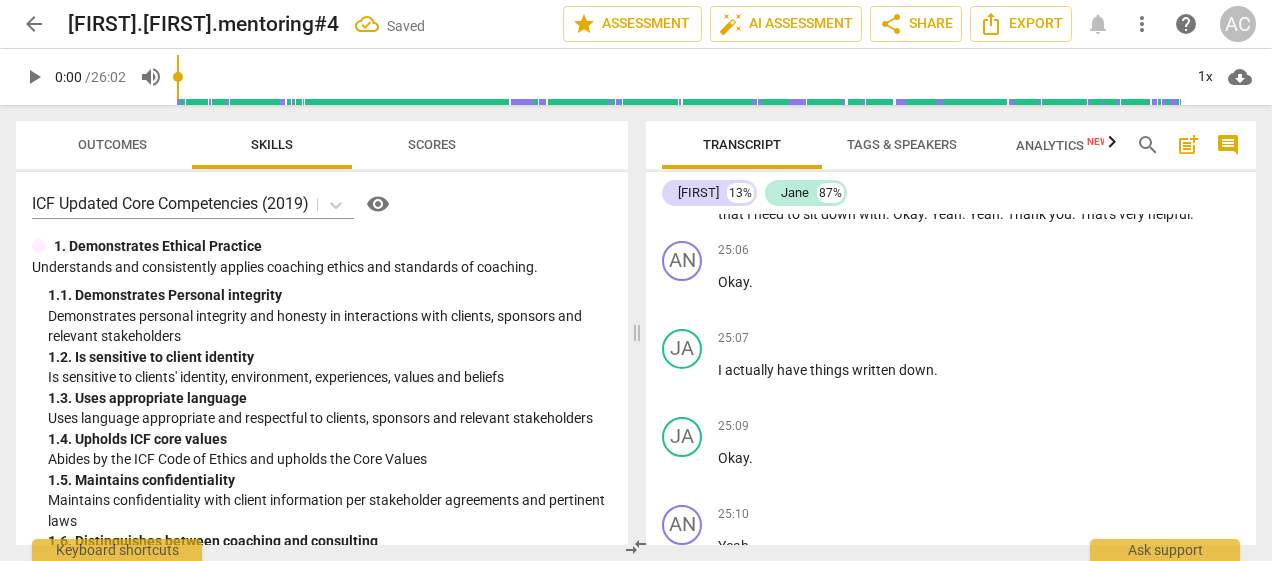 drag, startPoint x: 1256, startPoint y: 504, endPoint x: 1256, endPoint y: 519, distance: 15 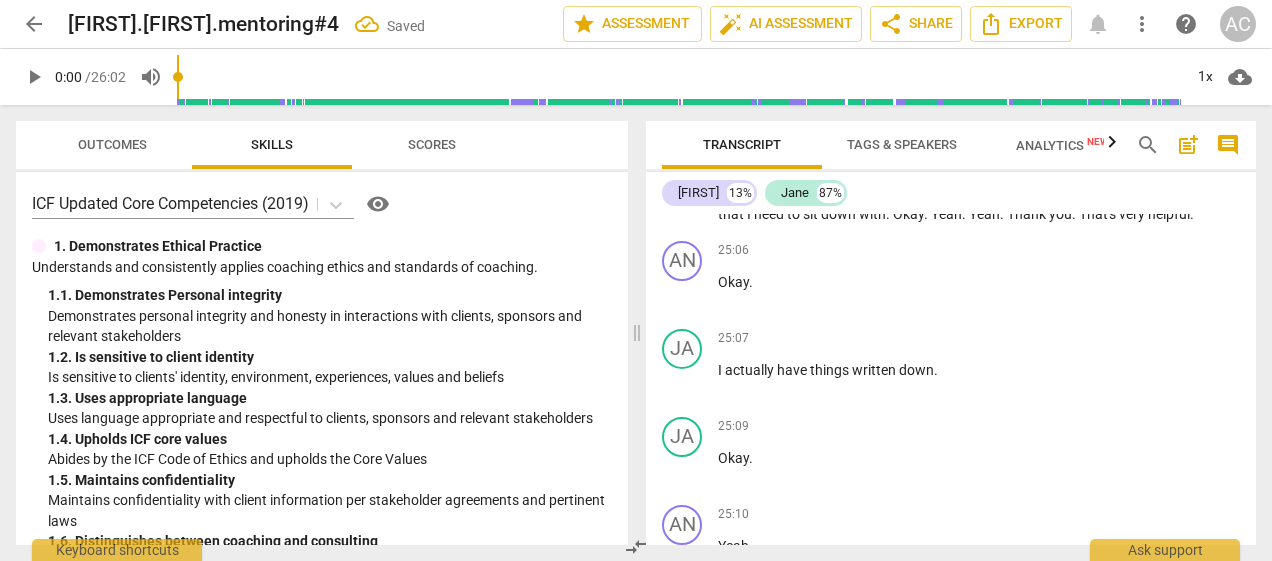 click on "Transcript Tags & Speakers Analytics New search post_add comment Anne 13% Jane 87% AN play_arrow pause 00:00 + Add competency keyboard_arrow_right This computer . Hi , Jane . JA play_arrow pause 00:04 + Add competency keyboard_arrow_right Hi , Ann . How are you doing ? I'm good . I'm excited about jumping in today . AN play_arrow pause 00:11 + Add competency keyboard_arrow_right Okay , tell me , what are we jumping into ? JA play_arrow pause 00:14 + Add competency keyboard_arrow_right Well , I am inspired to really focus on my professional purpose this month . The month of August is professional purpose month in Jane Naylor land . And so , um , what I want to talk about is who am I as a . You know , how do I weave together all my past experience and create something new for myself ? Okay . AN play_arrow pause 00:50 + Add competency What should we" at bounding box center [955, 333] 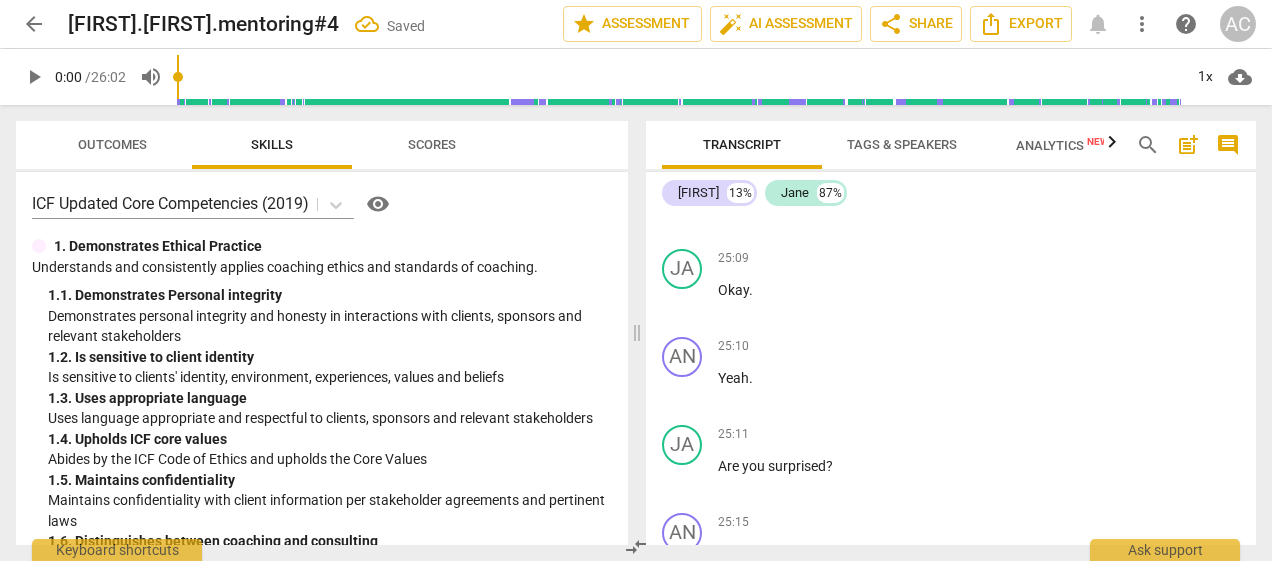 scroll, scrollTop: 8182, scrollLeft: 0, axis: vertical 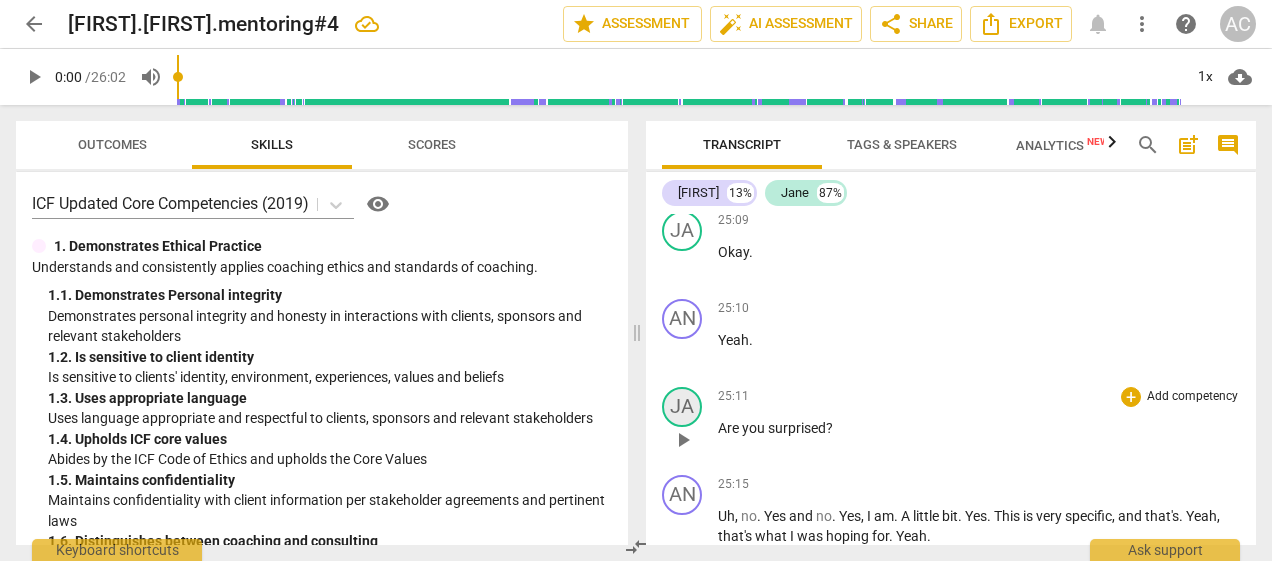 click on "JA" at bounding box center [682, 407] 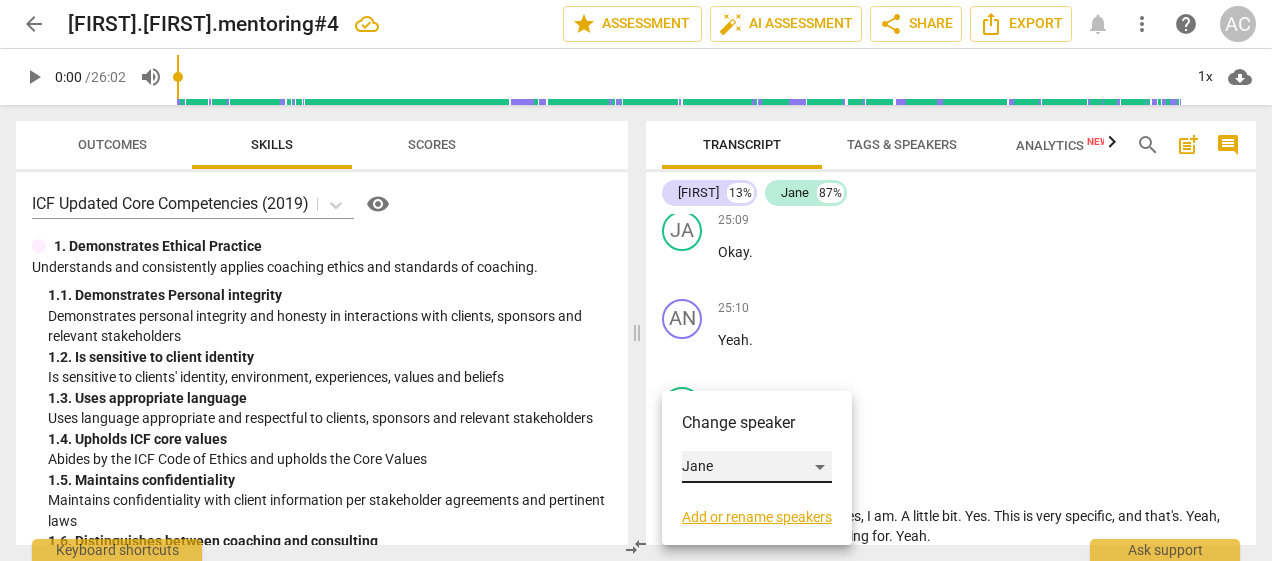click on "Jane" at bounding box center (757, 467) 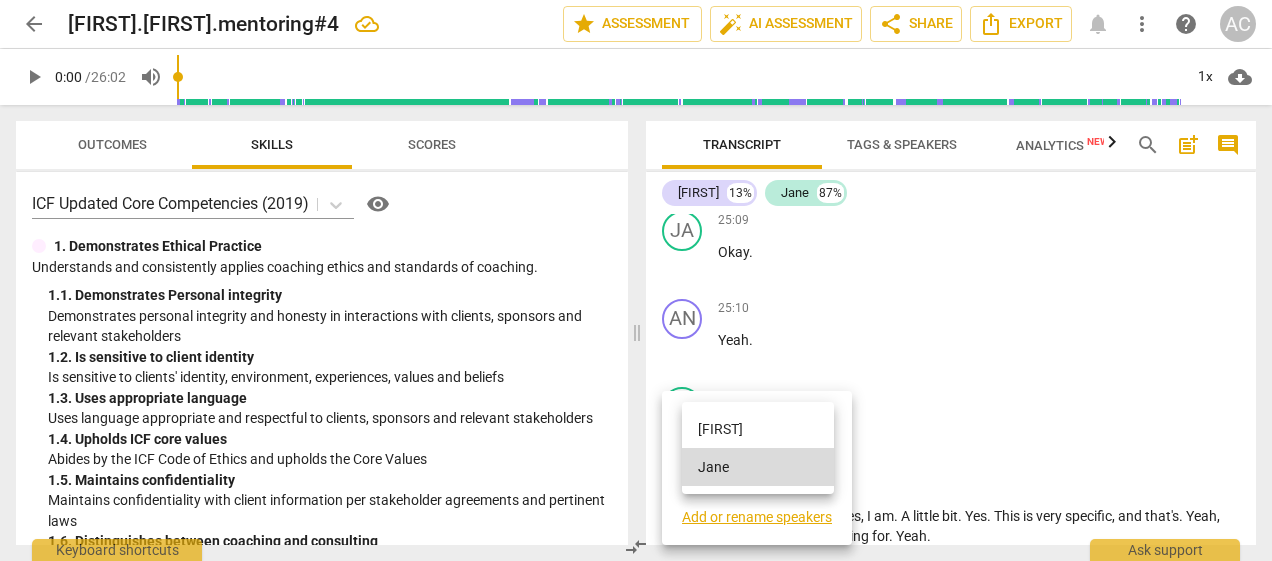 click on "[FIRST]" at bounding box center (758, 429) 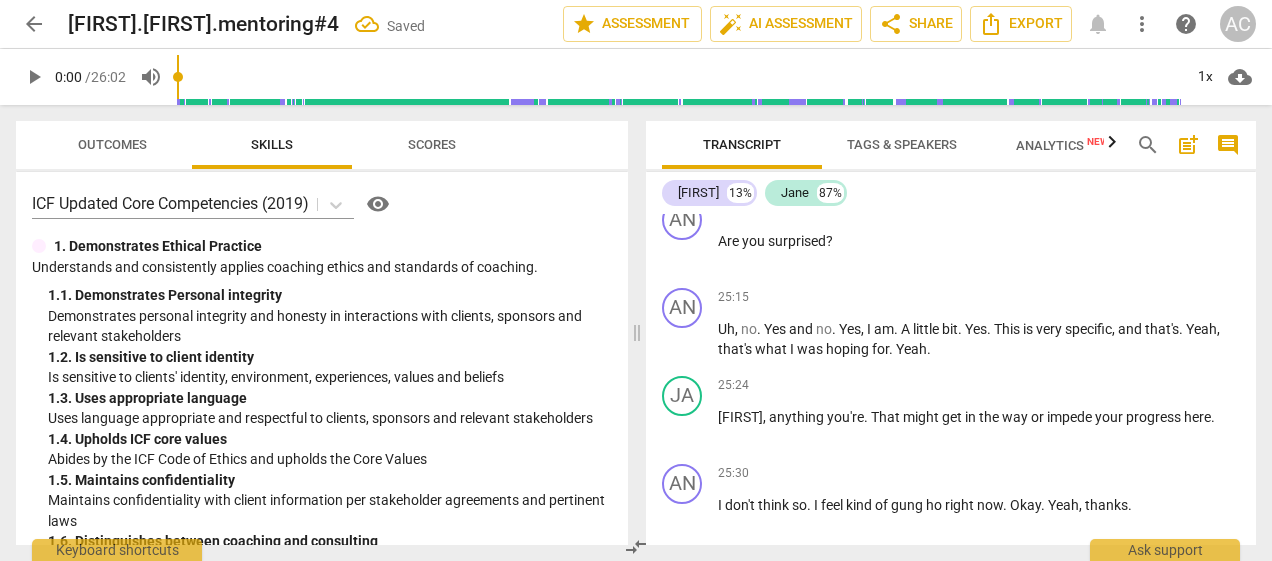 scroll, scrollTop: 8388, scrollLeft: 0, axis: vertical 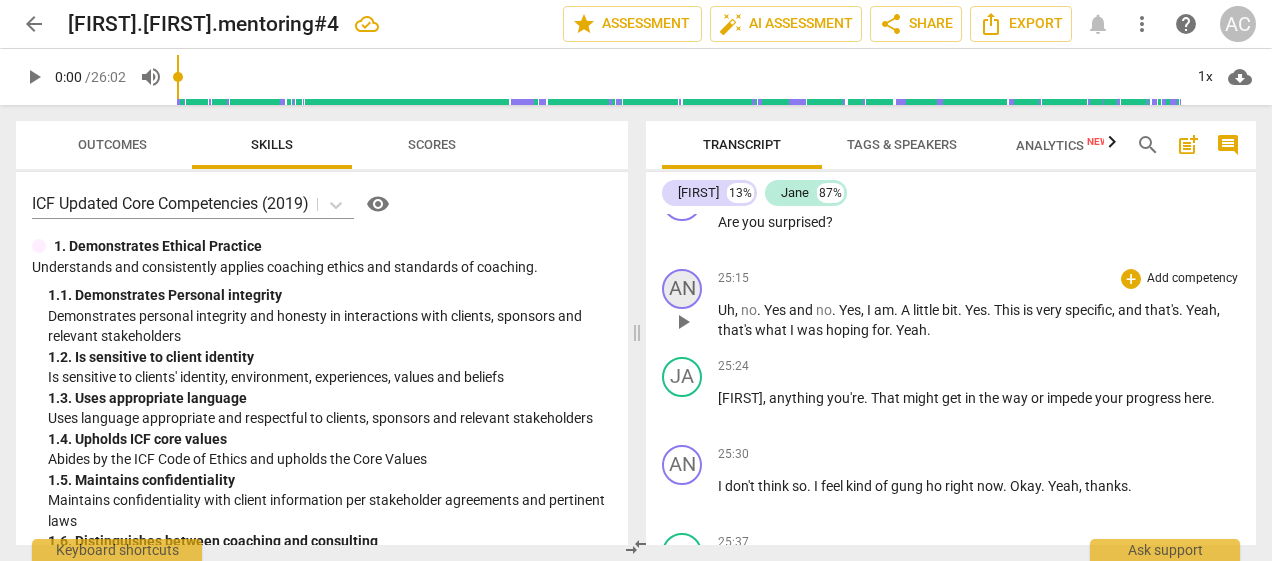 click on "AN" at bounding box center (682, 289) 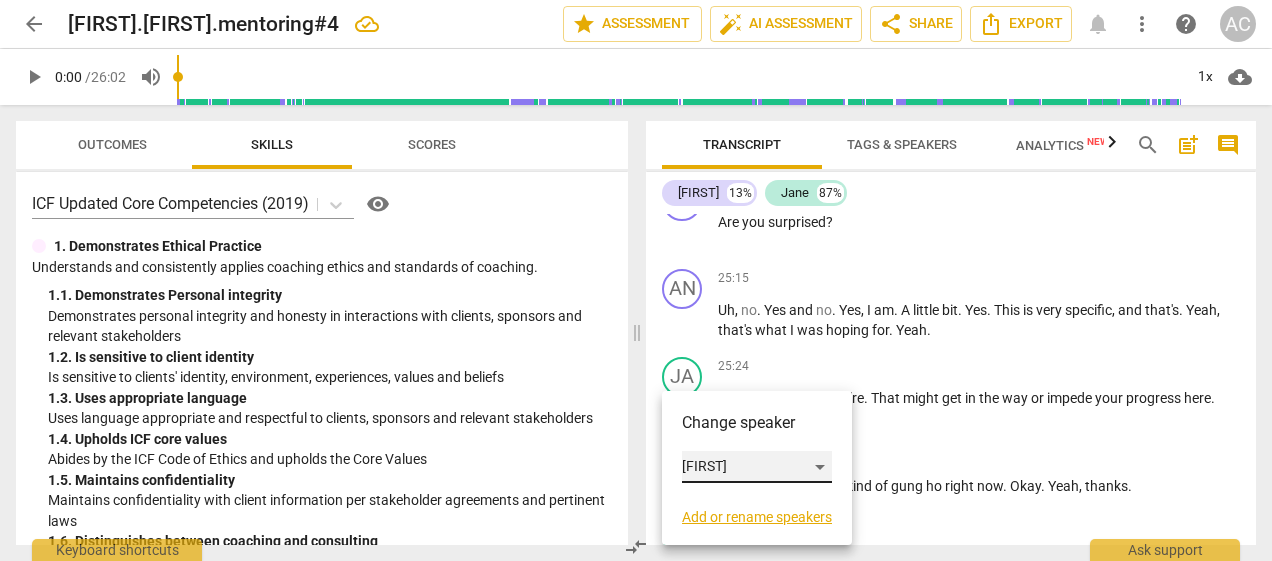 click on "[FIRST]" at bounding box center [757, 467] 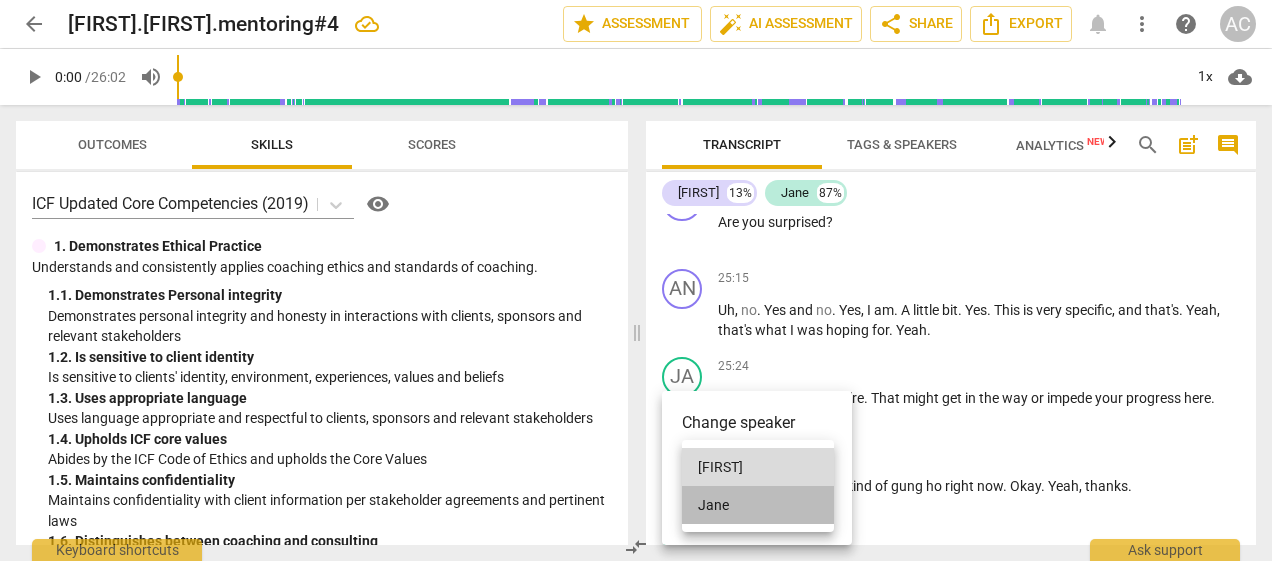click on "Jane" at bounding box center [758, 505] 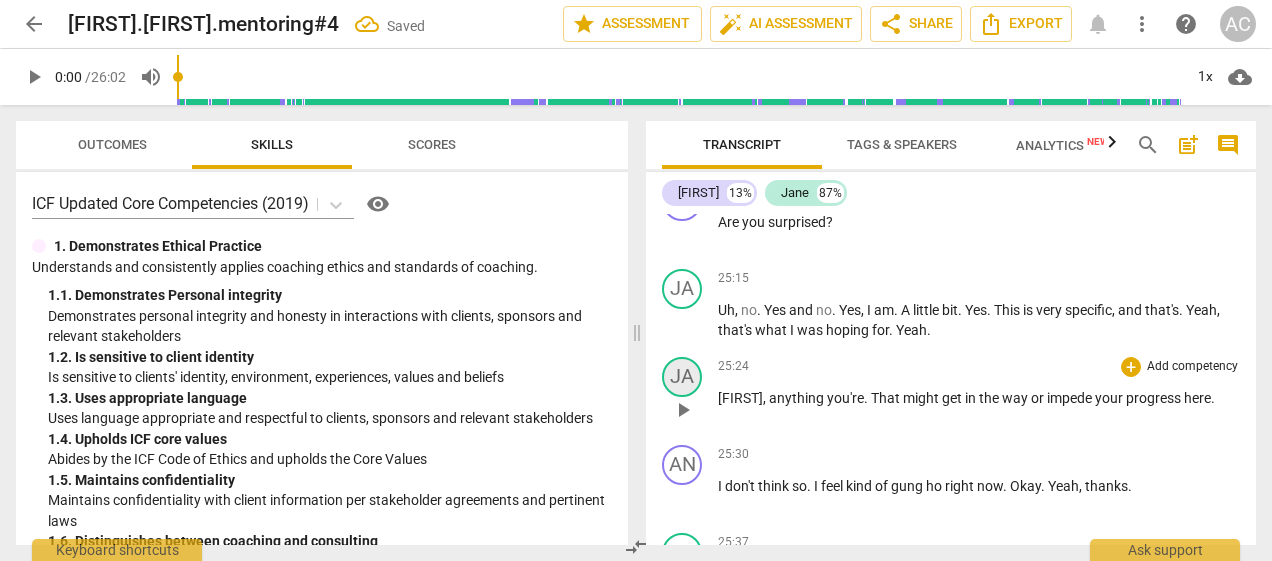 click on "JA" at bounding box center [682, 377] 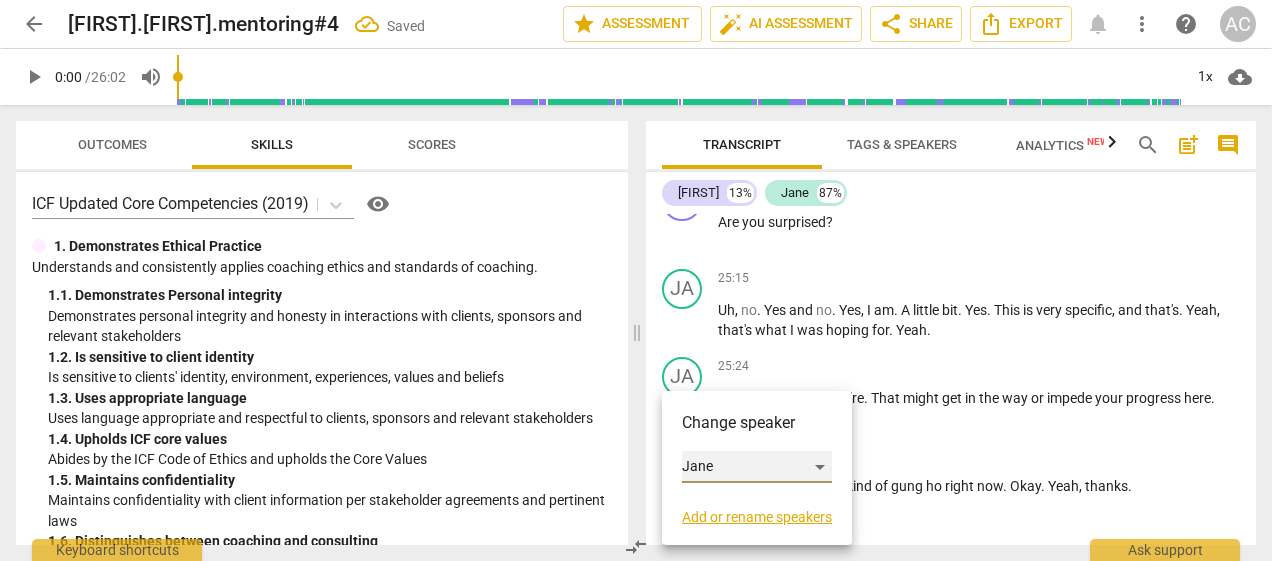 click on "Jane" at bounding box center [757, 467] 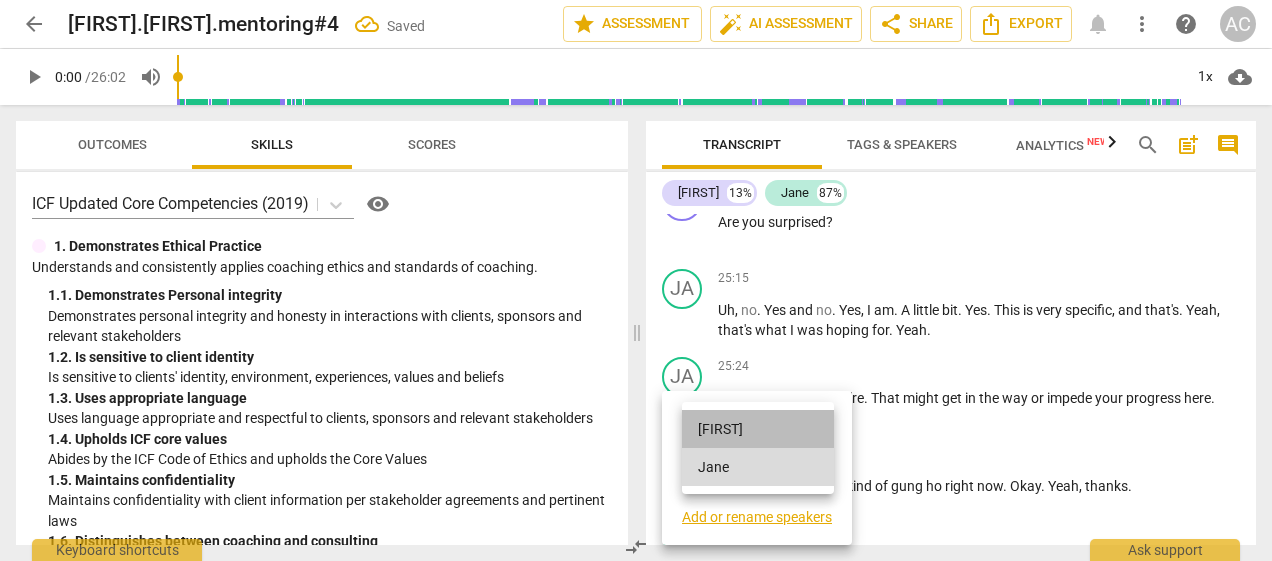 click on "[FIRST]" at bounding box center (758, 429) 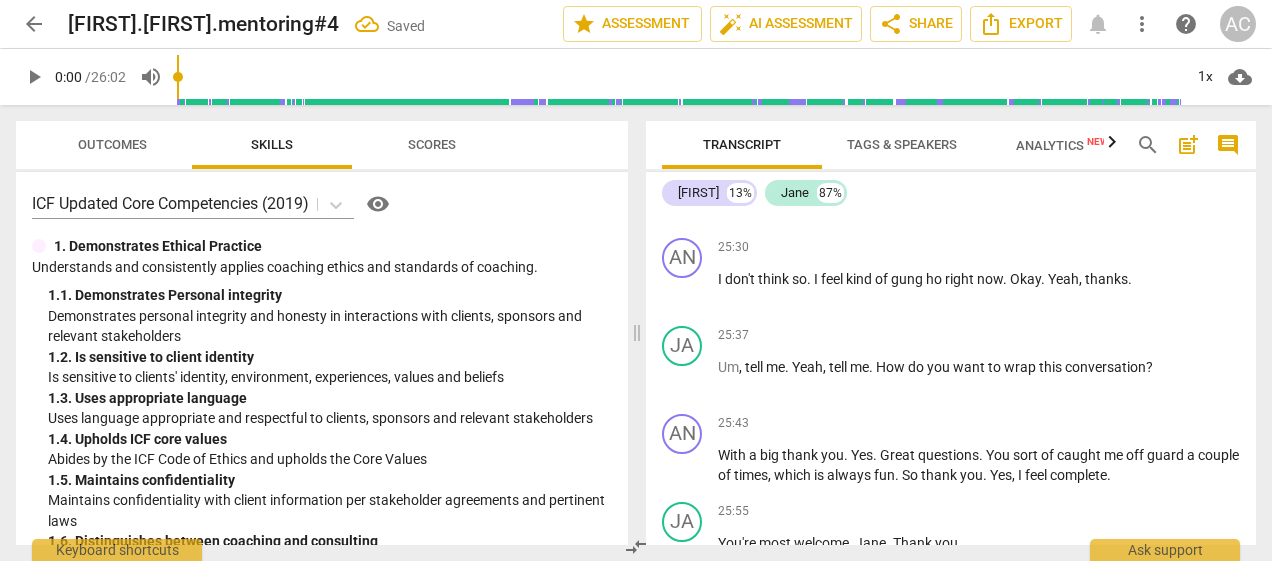 scroll, scrollTop: 8632, scrollLeft: 0, axis: vertical 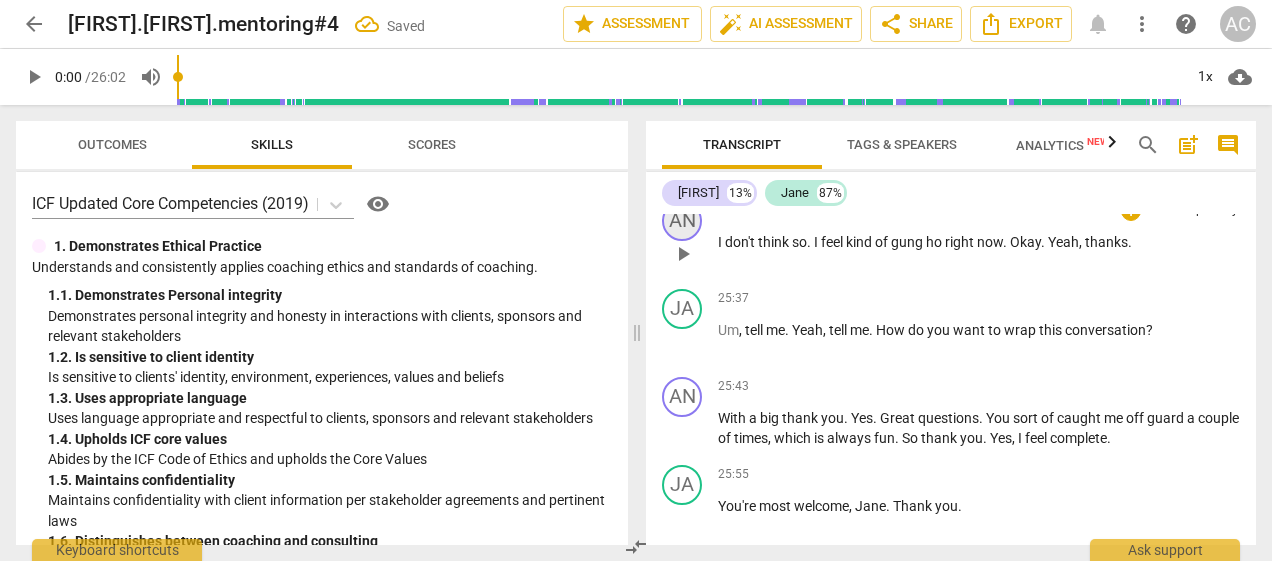 click on "AN" at bounding box center [682, 221] 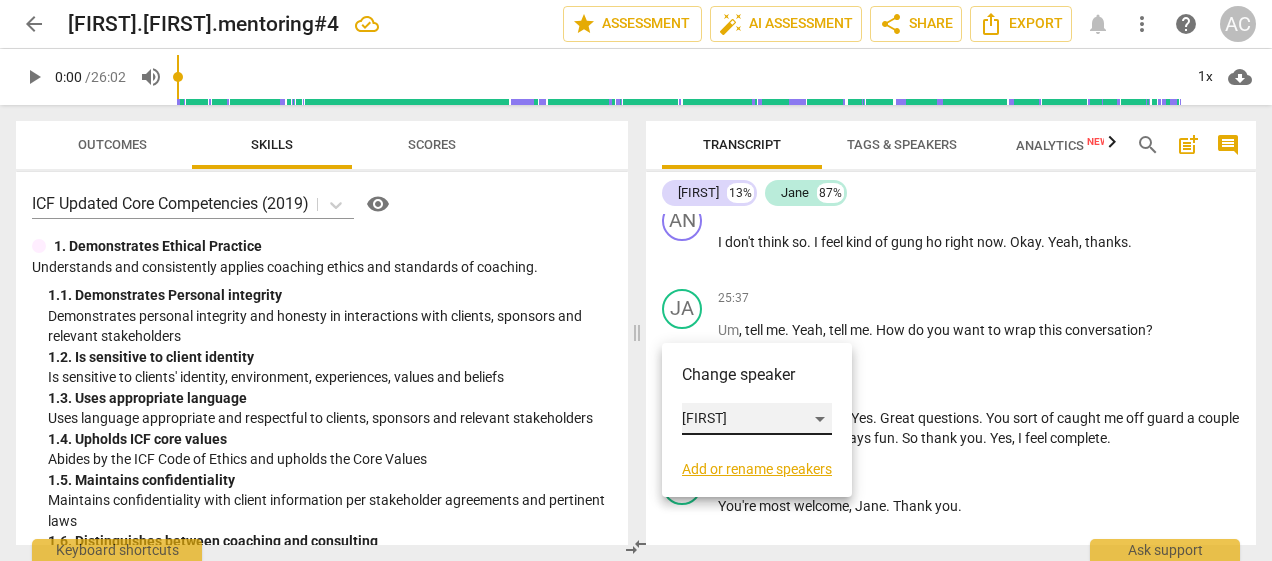 click on "[FIRST]" at bounding box center [757, 419] 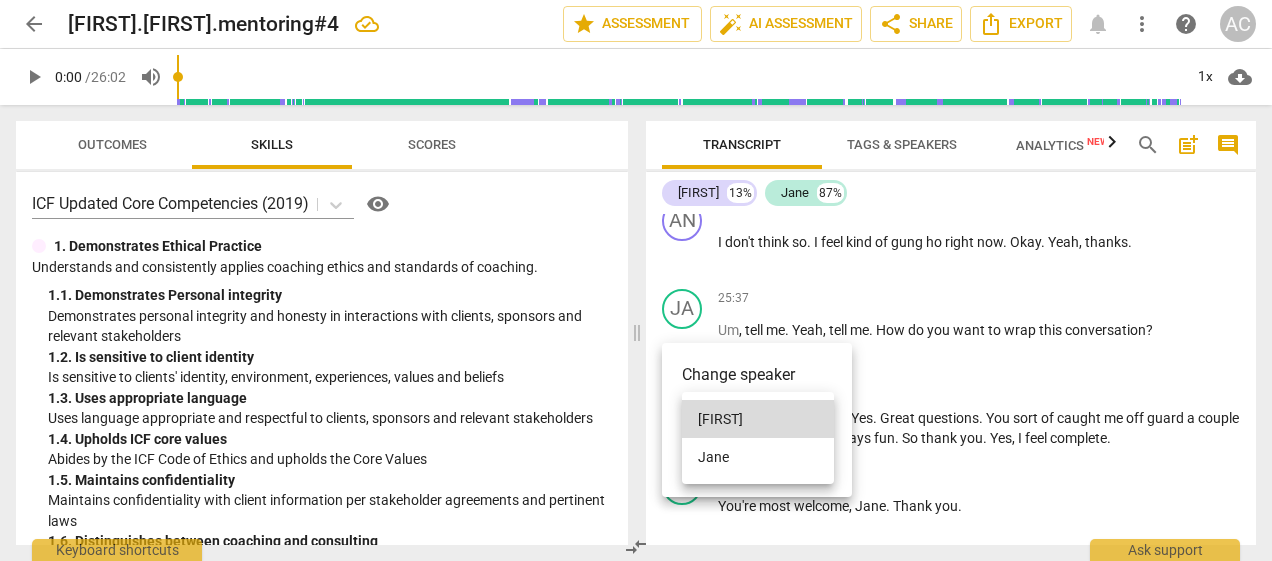 click on "Jane" at bounding box center [758, 457] 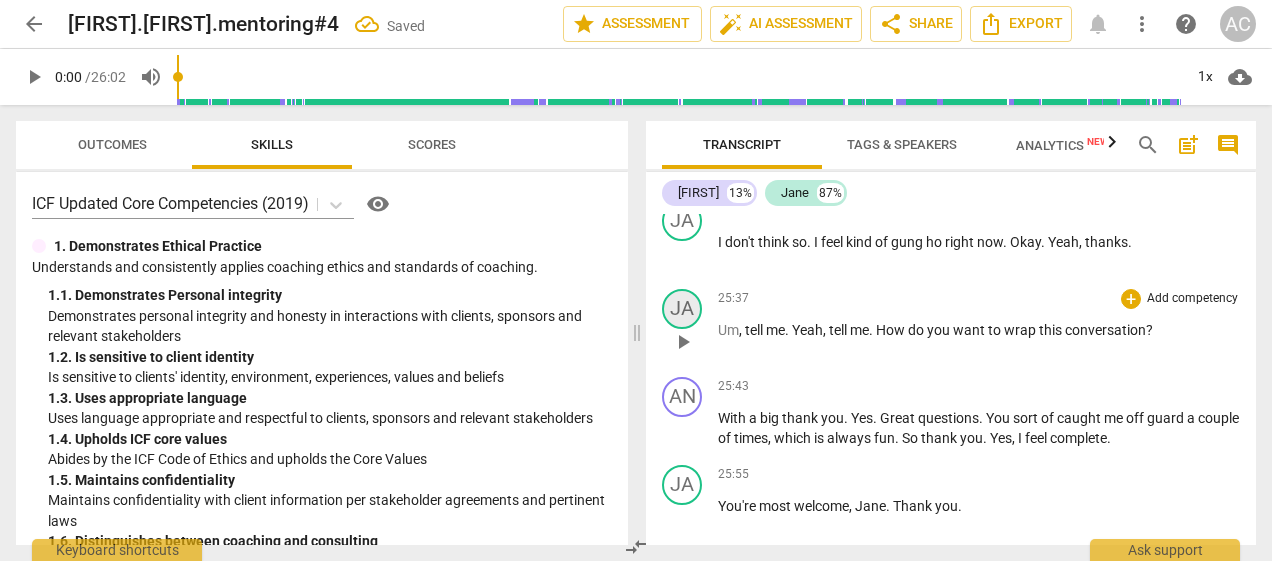 click on "JA" at bounding box center (682, 309) 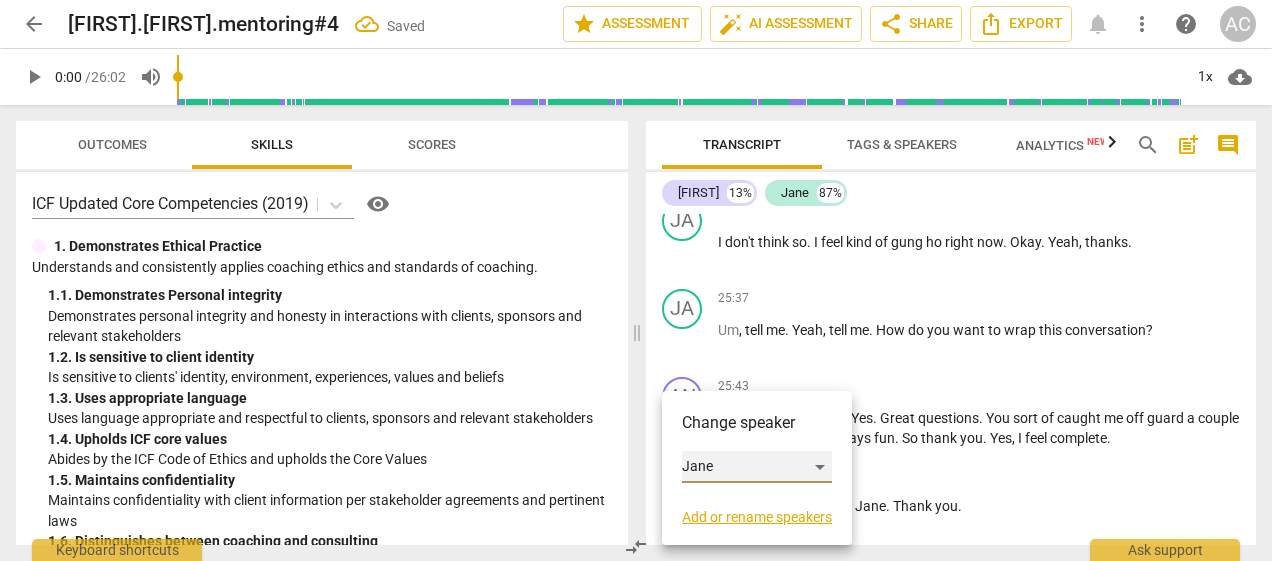 click on "Jane" at bounding box center [757, 467] 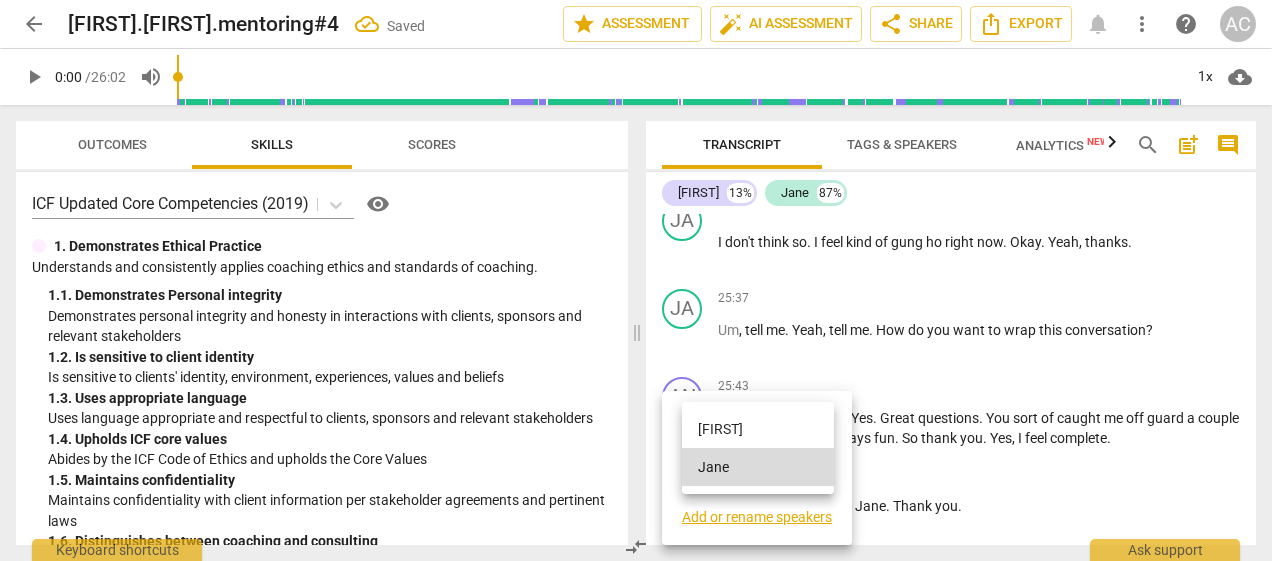 click on "[FIRST]" at bounding box center [758, 429] 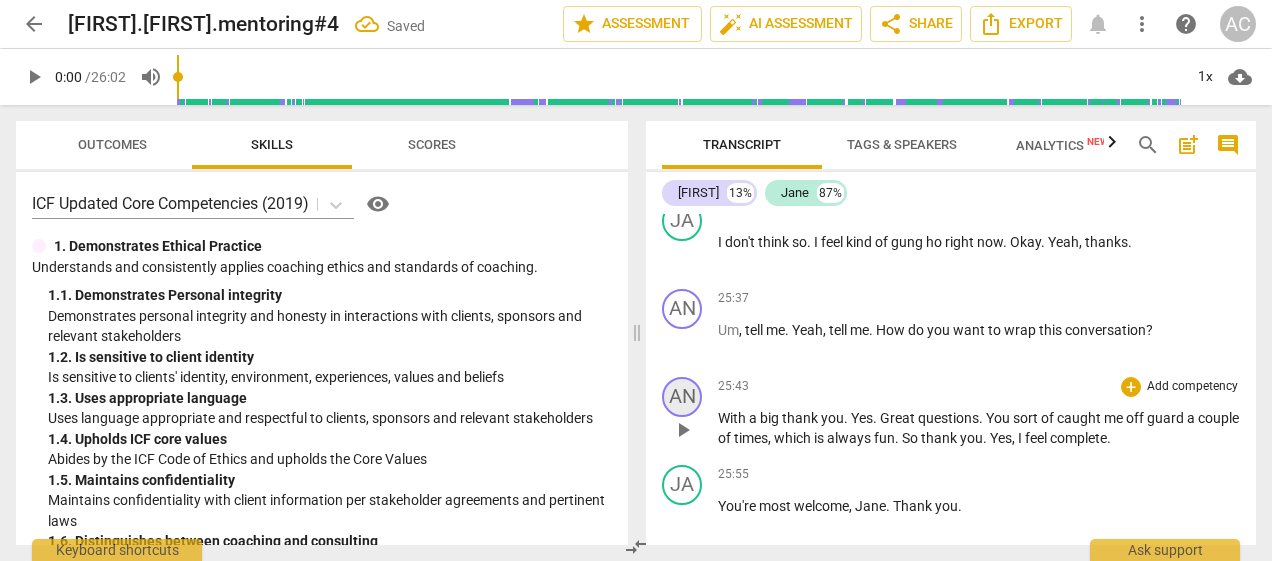 click on "AN" at bounding box center (682, 397) 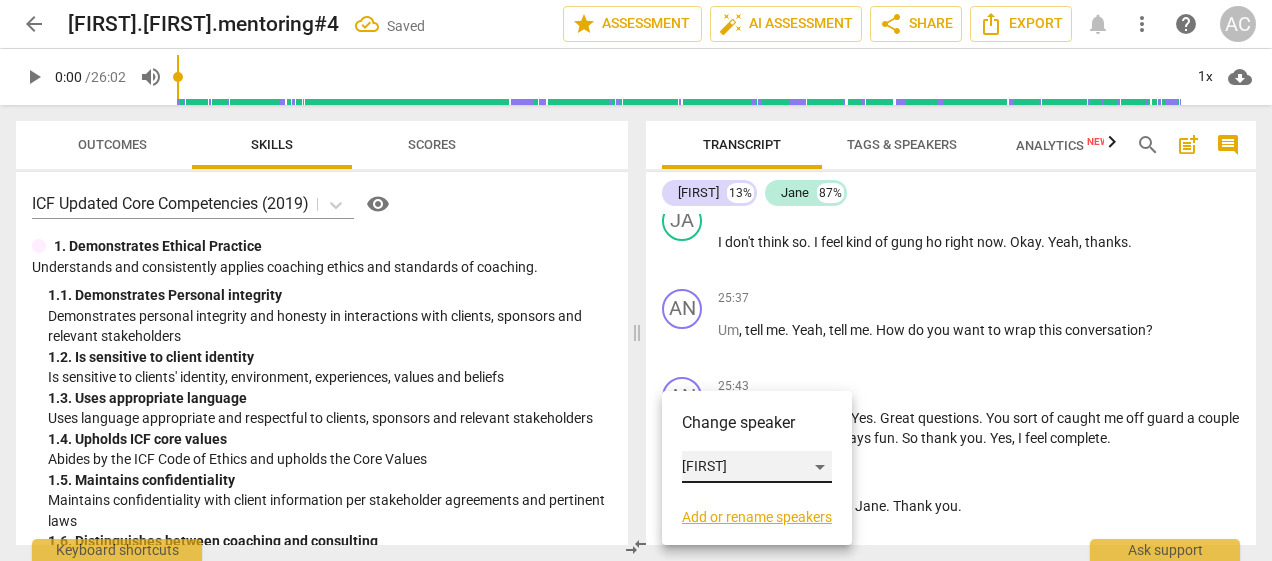click on "[FIRST]" at bounding box center (757, 467) 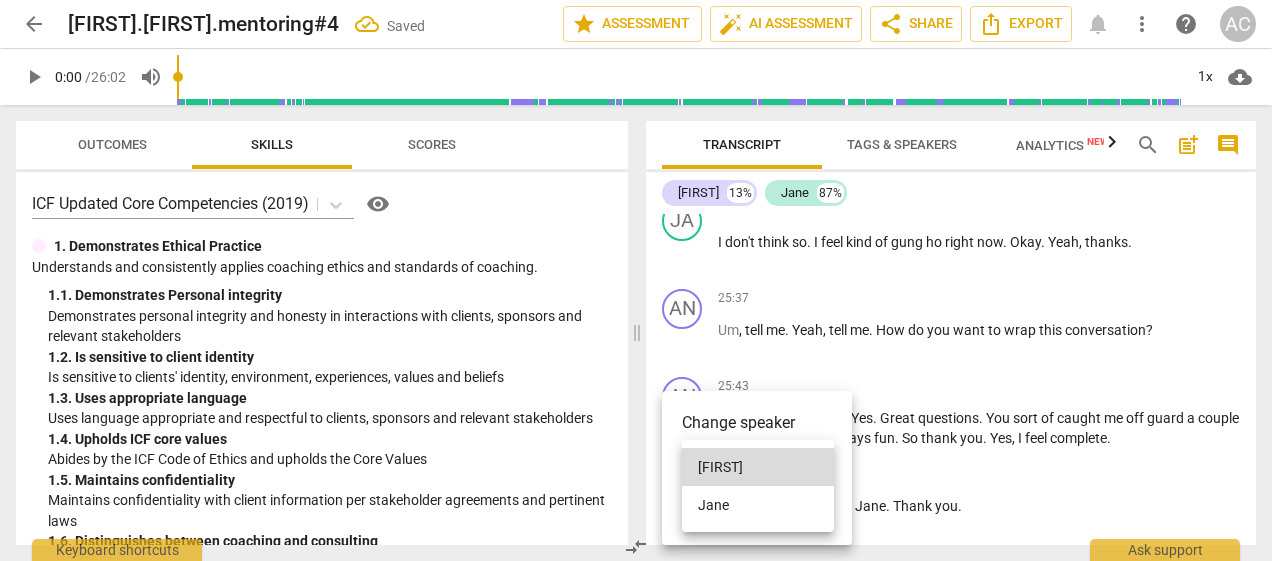 click on "Jane" at bounding box center [758, 505] 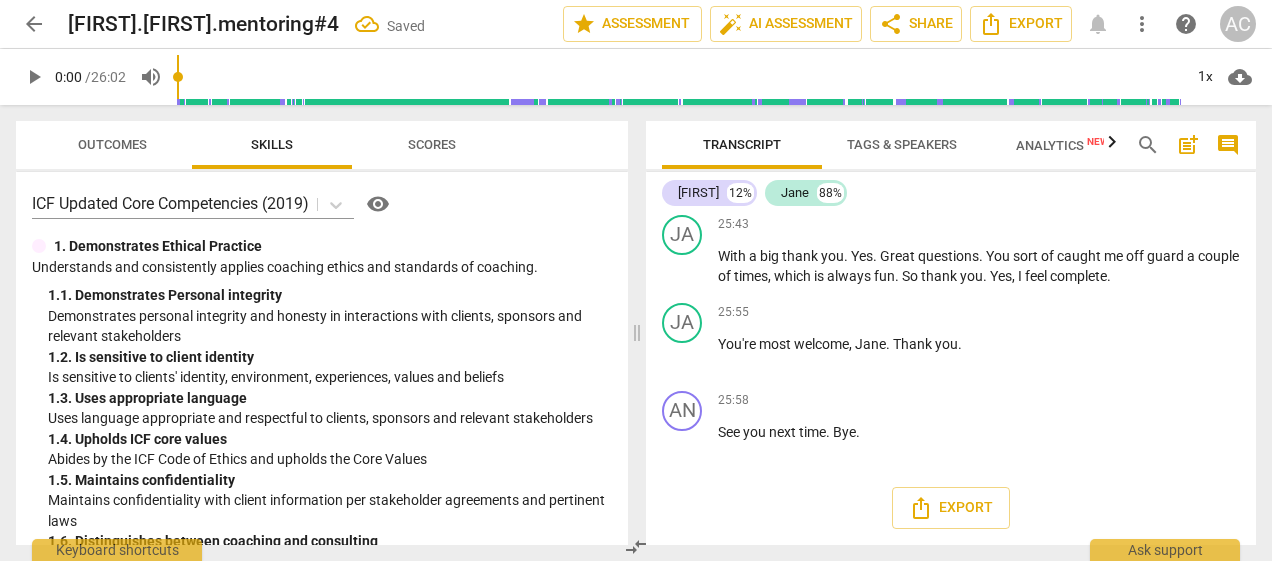 scroll, scrollTop: 8839, scrollLeft: 0, axis: vertical 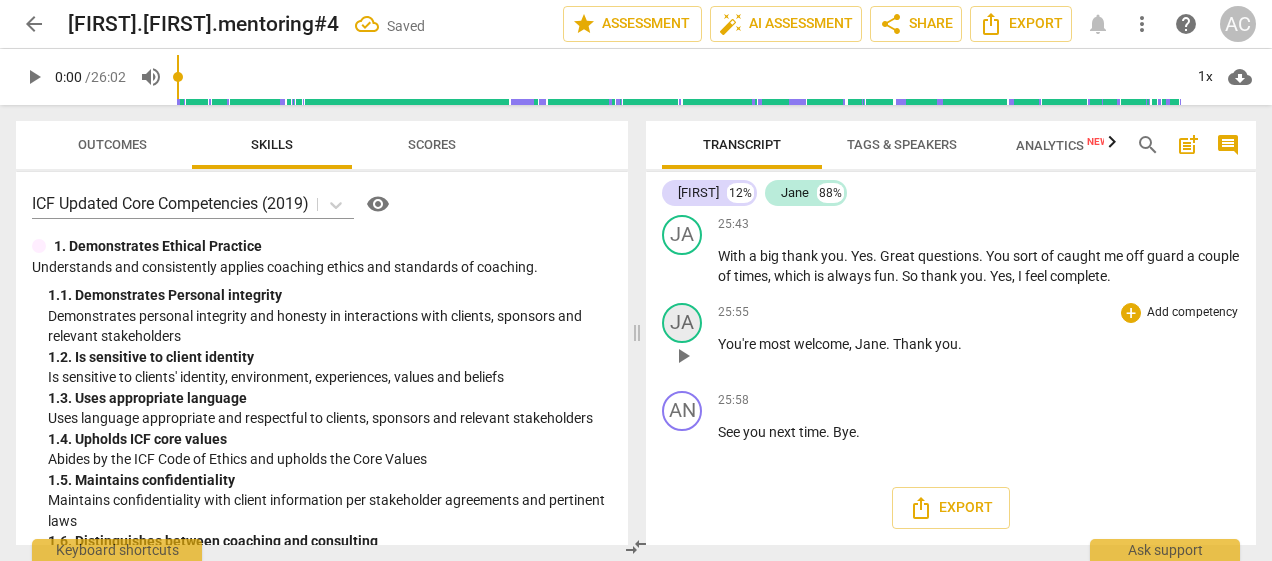 click on "JA" at bounding box center [682, 323] 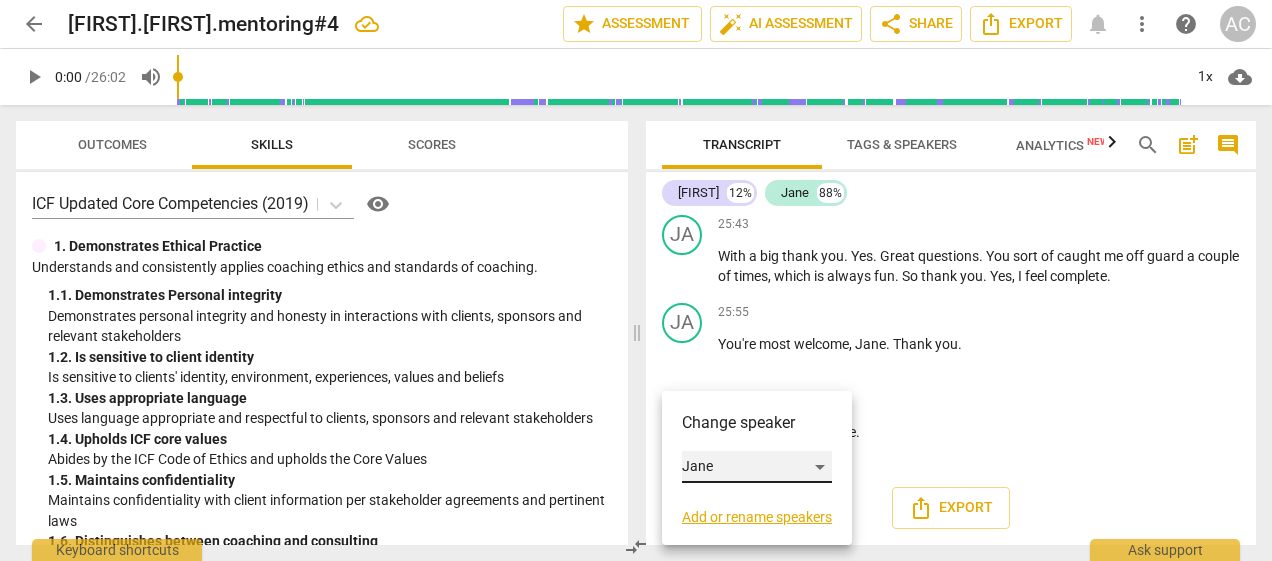 click on "Jane" at bounding box center [757, 467] 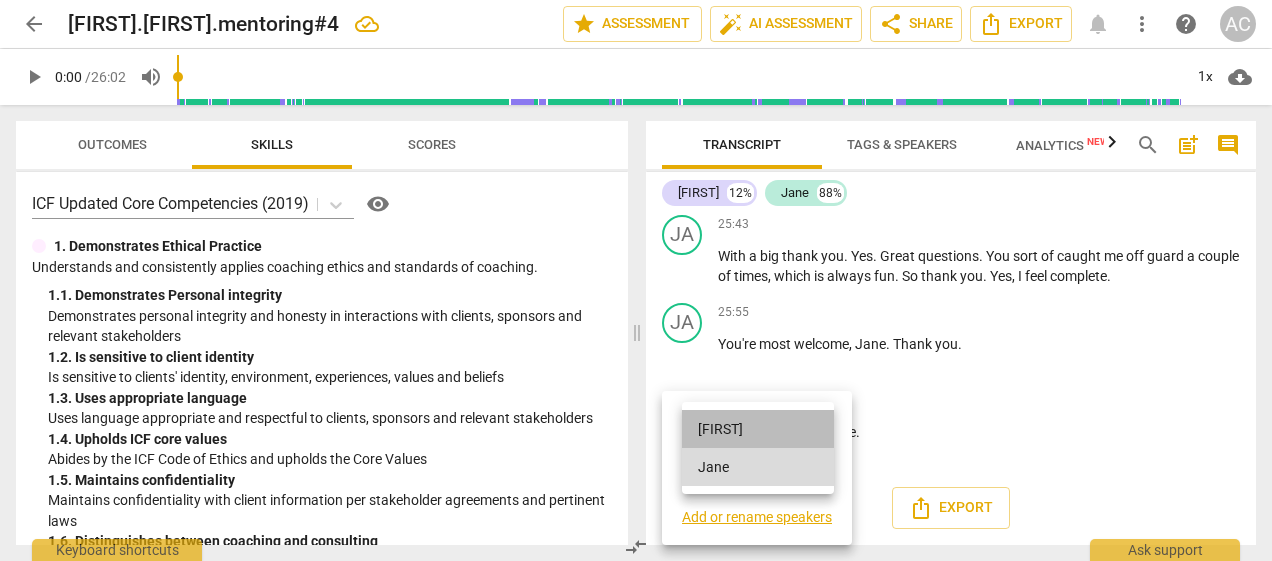 click on "[FIRST]" at bounding box center (758, 429) 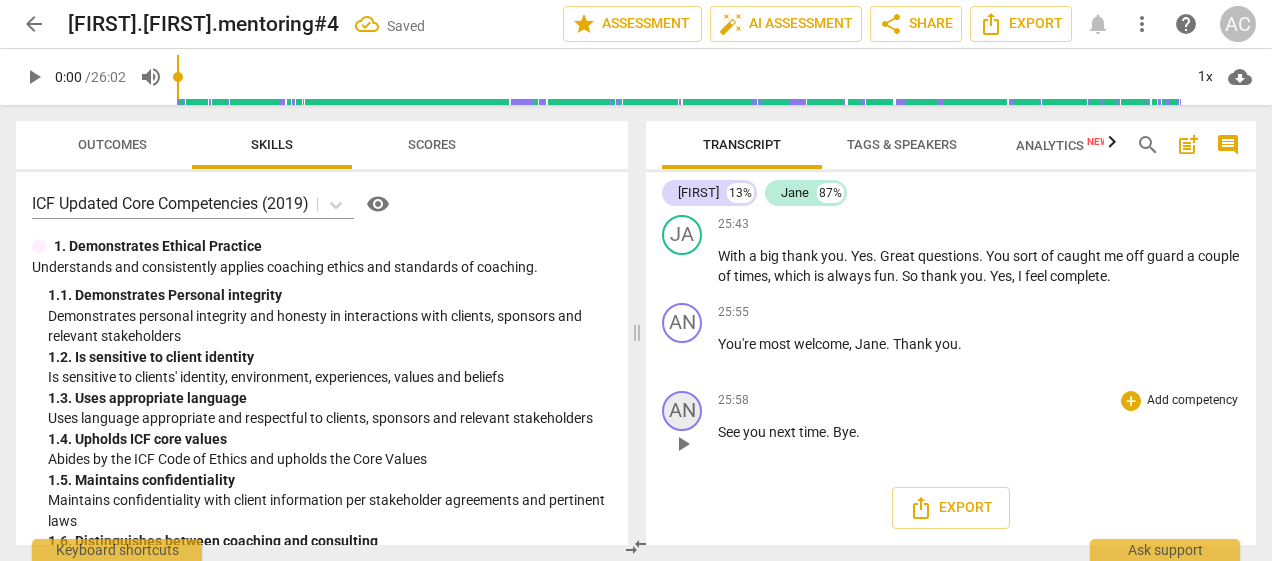 click on "AN" at bounding box center [682, 411] 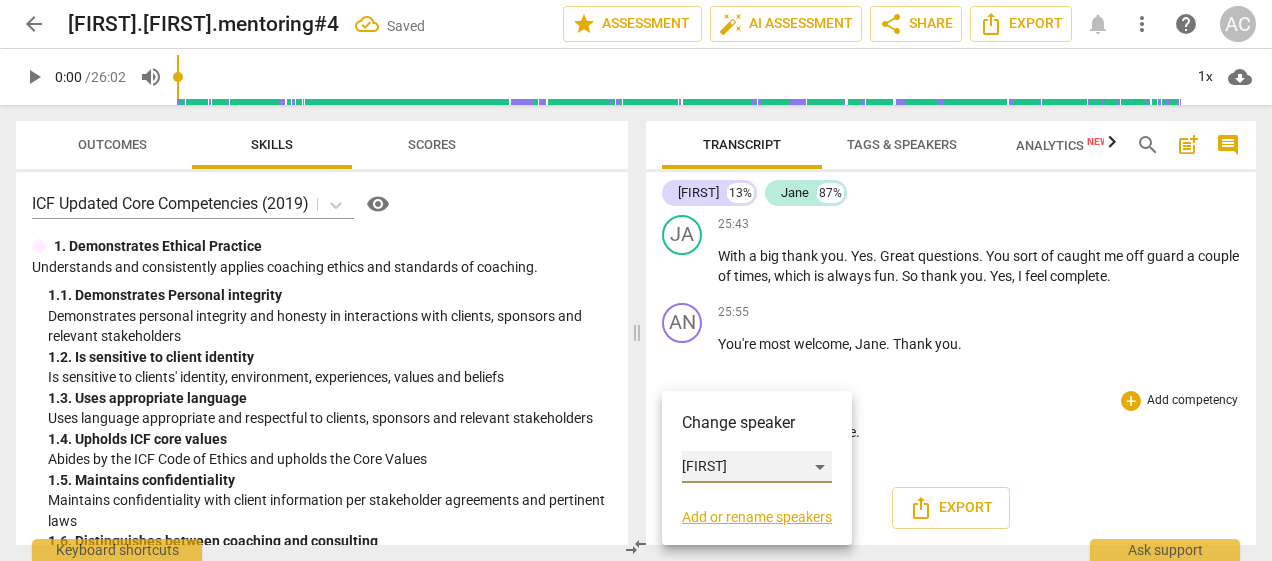 click on "[FIRST]" at bounding box center (757, 467) 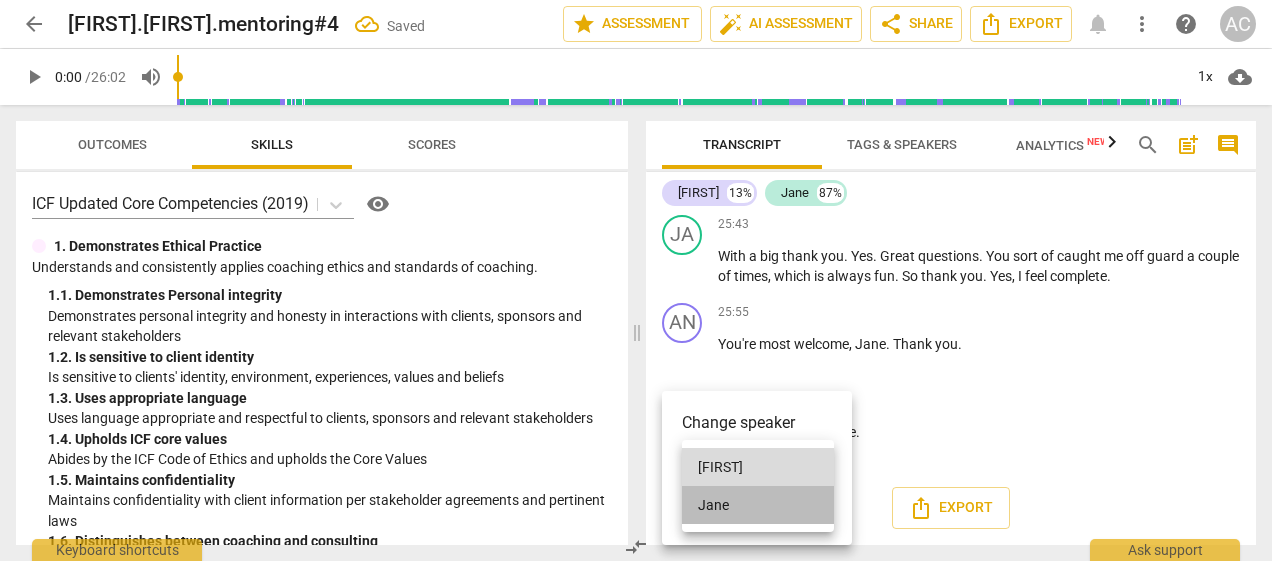 click on "Jane" at bounding box center [758, 505] 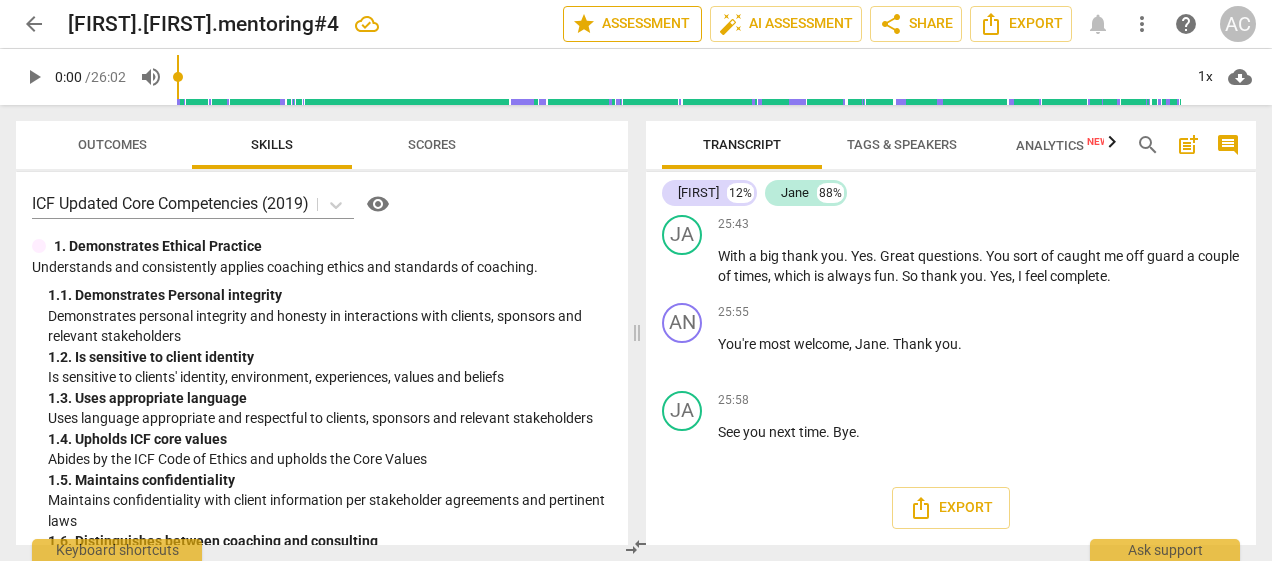 click on "star    Assessment" at bounding box center [632, 24] 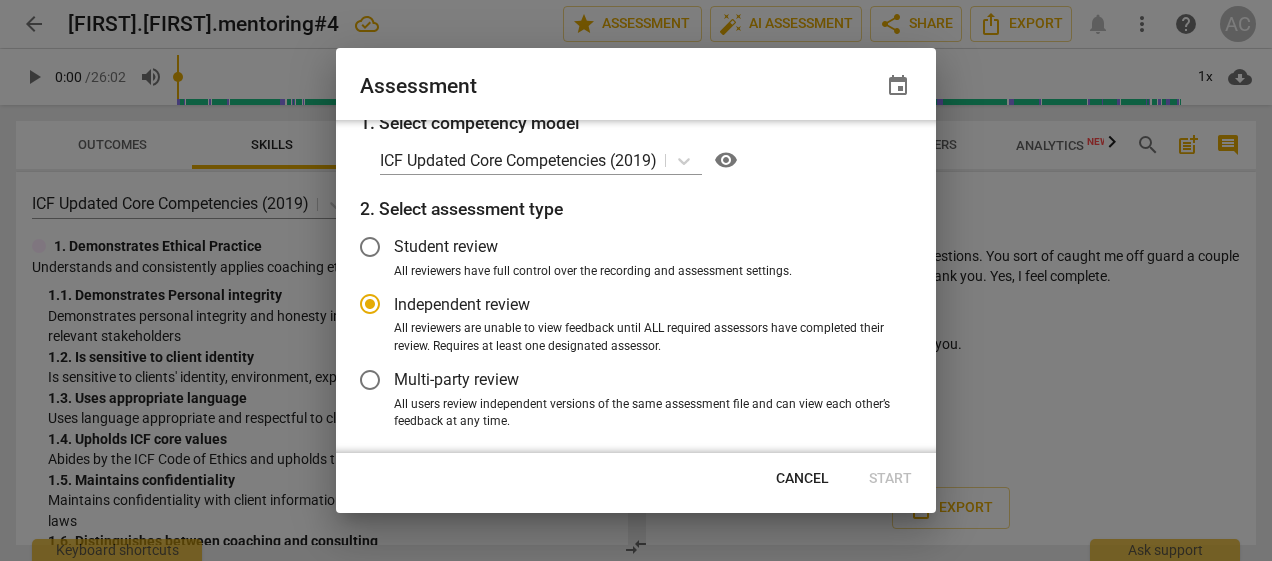 scroll, scrollTop: 0, scrollLeft: 0, axis: both 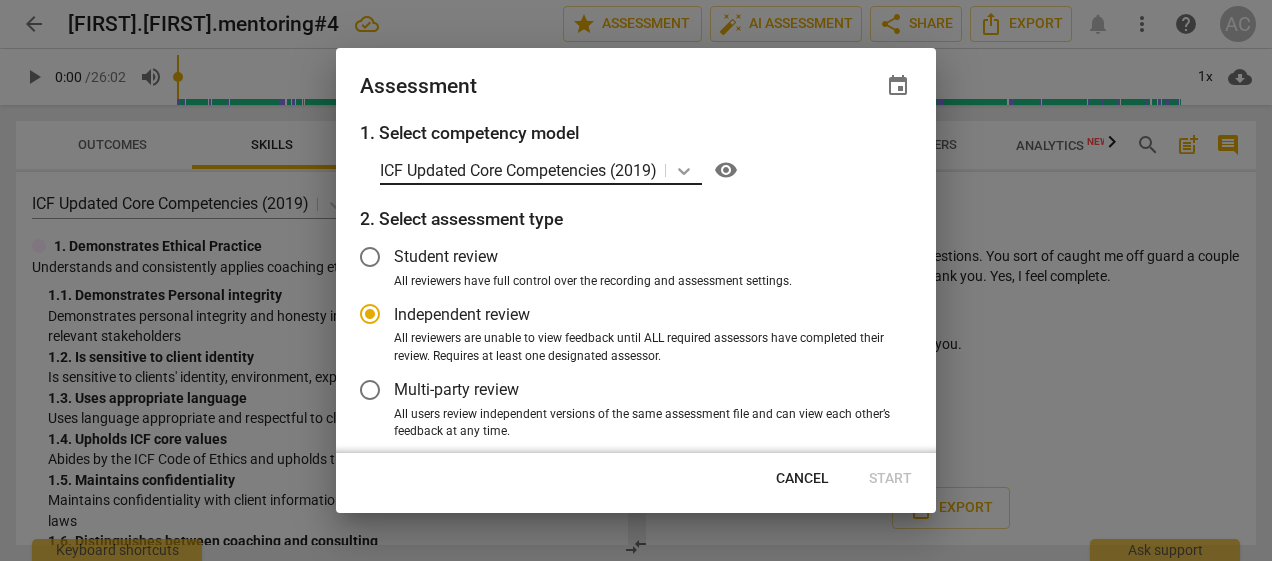 click at bounding box center [684, 170] 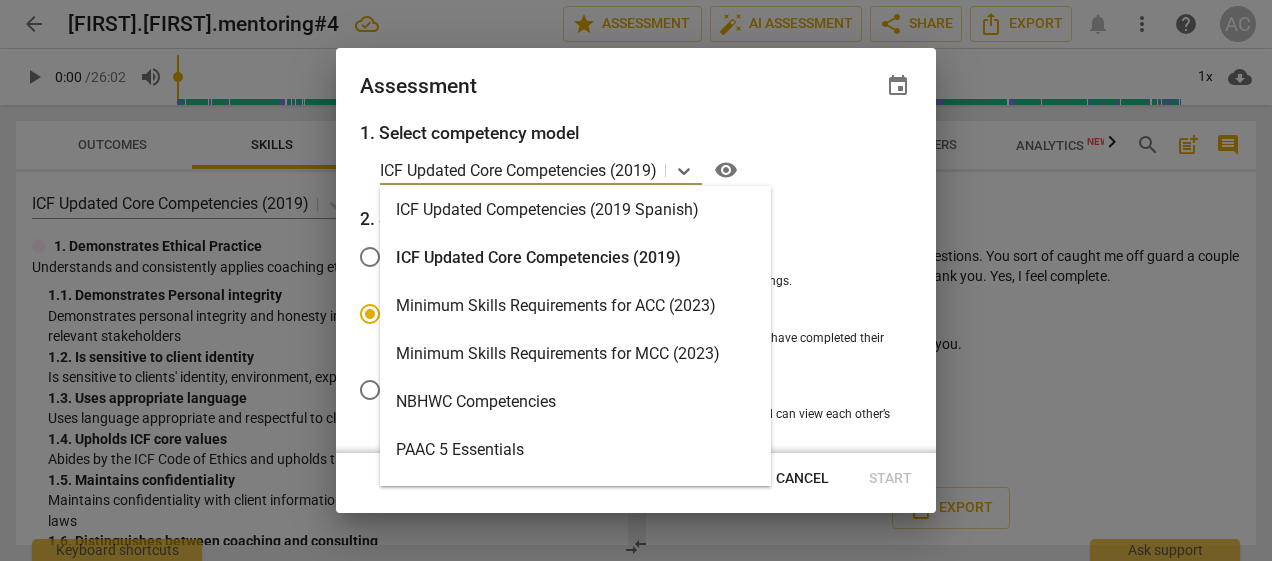 scroll, scrollTop: 355, scrollLeft: 0, axis: vertical 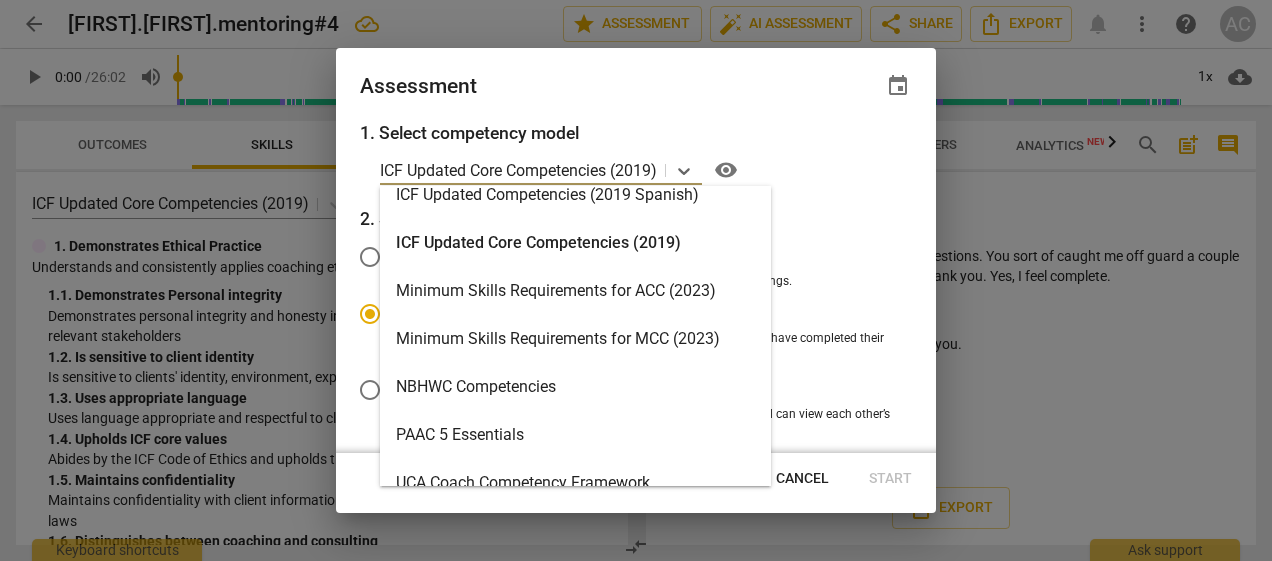 click on "15 results available. Use Up and Down to choose options, press Enter to select the currently focused option, press Escape to exit the menu, press Tab to select the option and exit the menu. ICF Updated Core Competencies (2019) visibility" at bounding box center [646, 170] 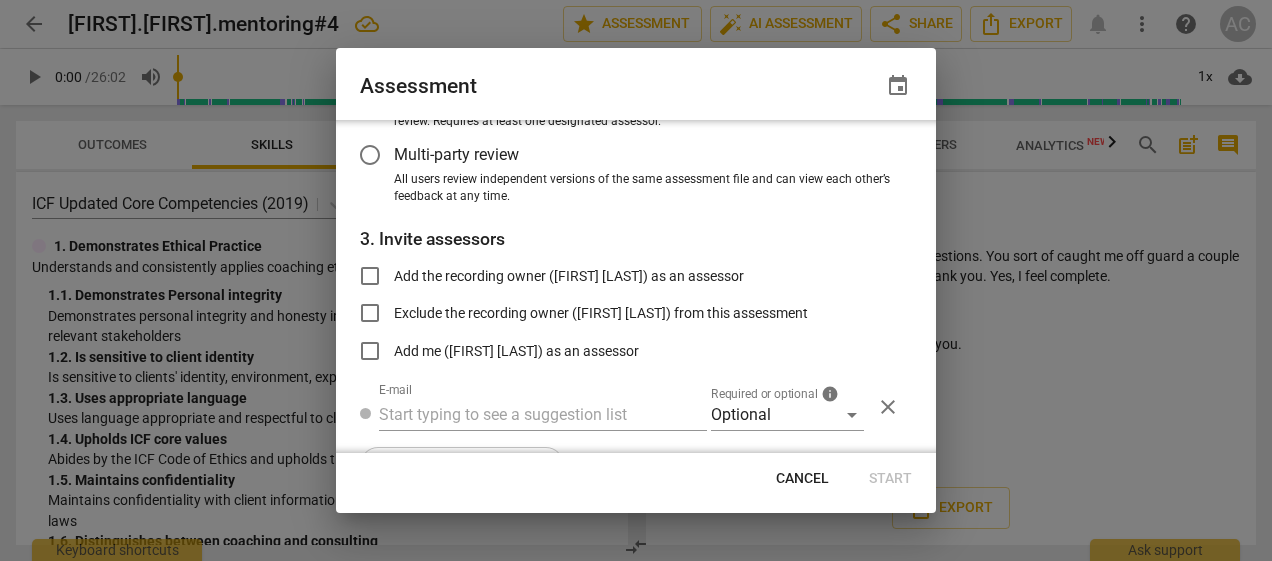 scroll, scrollTop: 288, scrollLeft: 0, axis: vertical 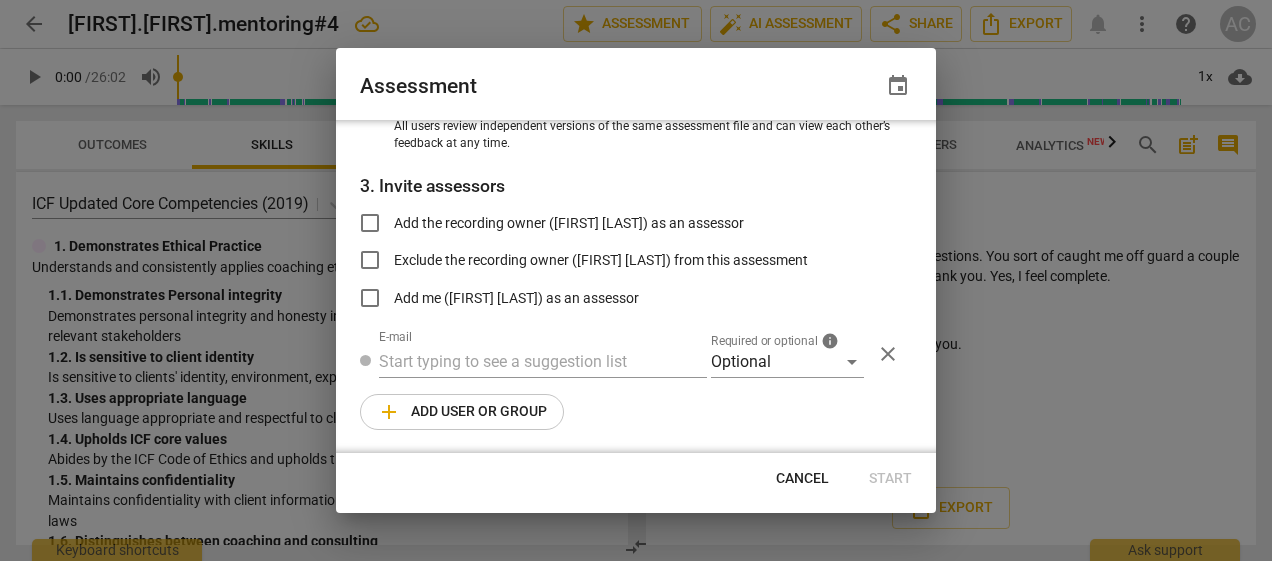 radio on "false" 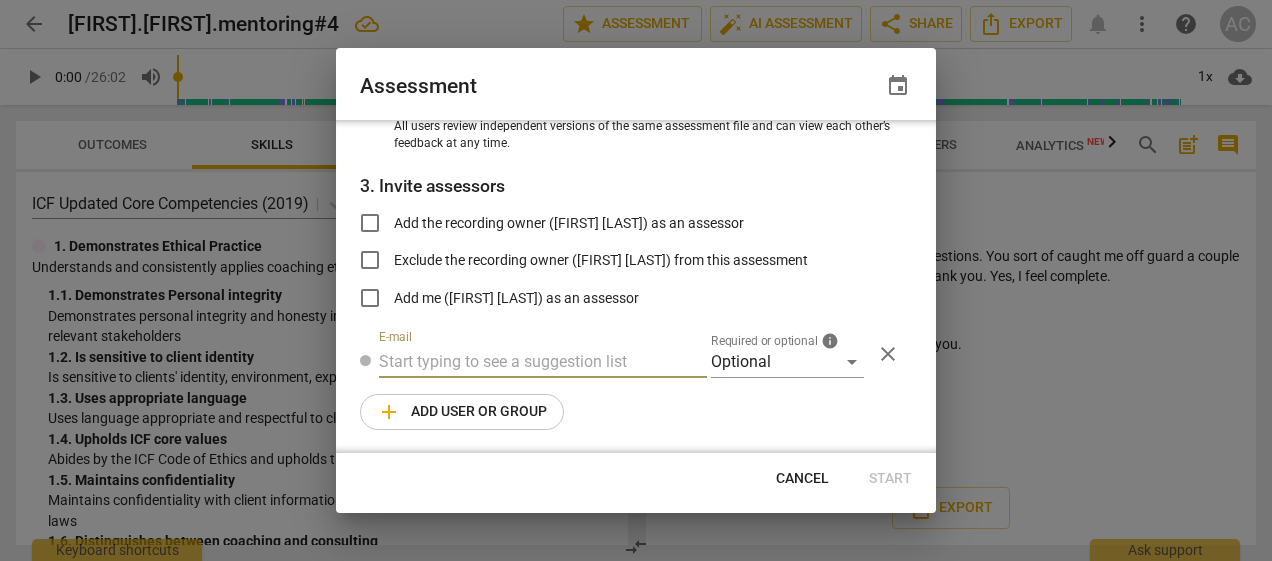 click at bounding box center (543, 362) 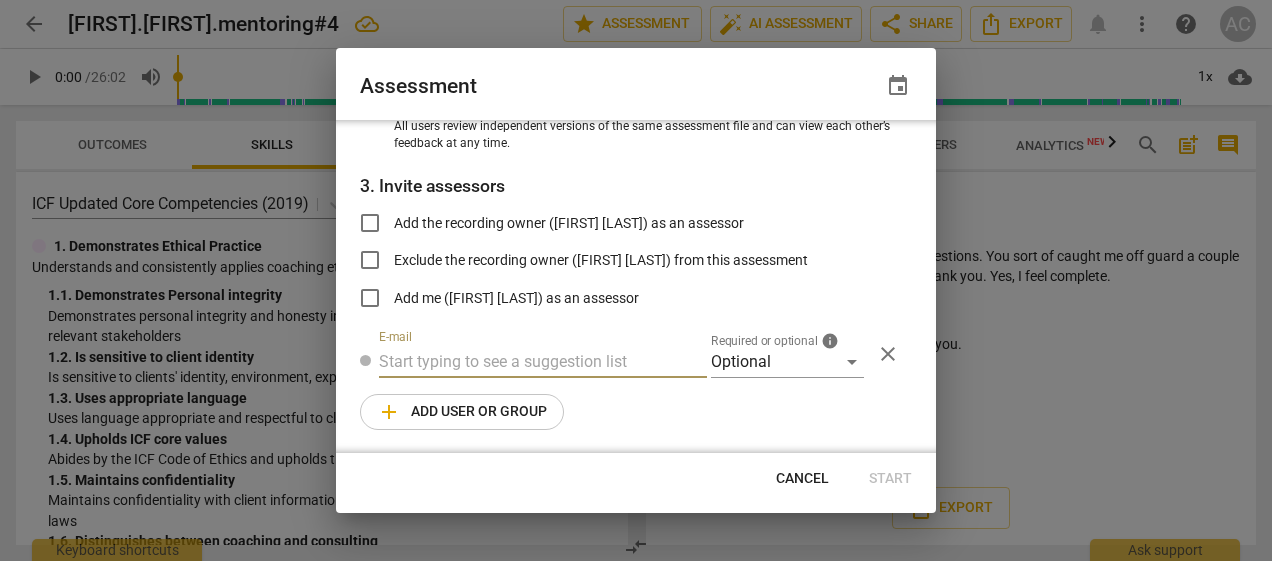 type on "m" 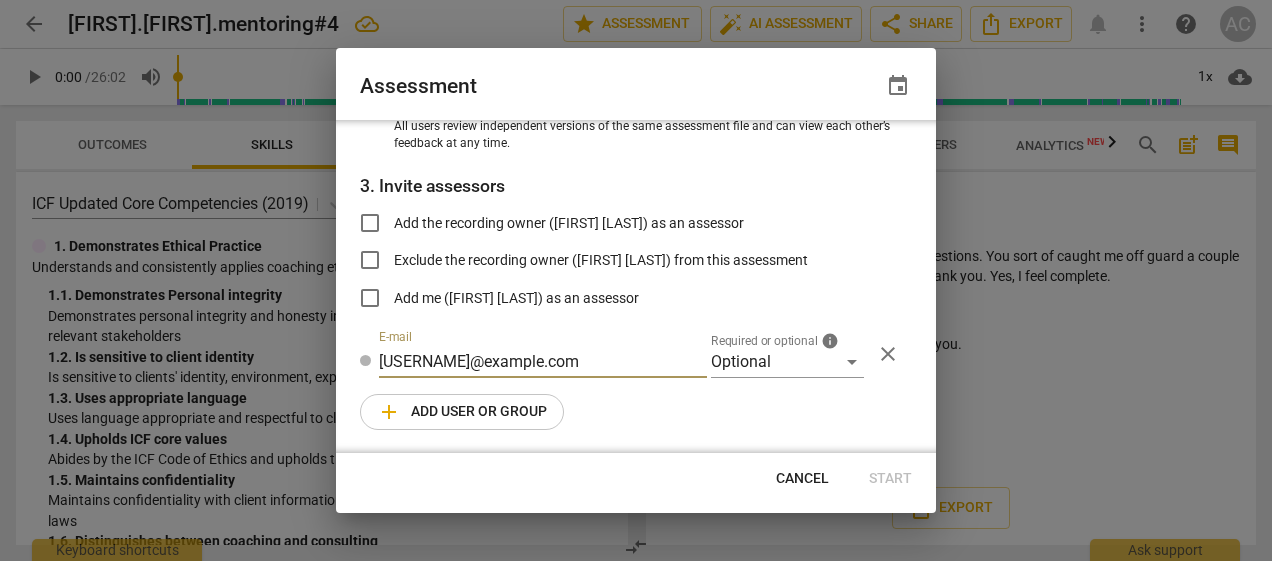 type on "[USERNAME]@example.com" 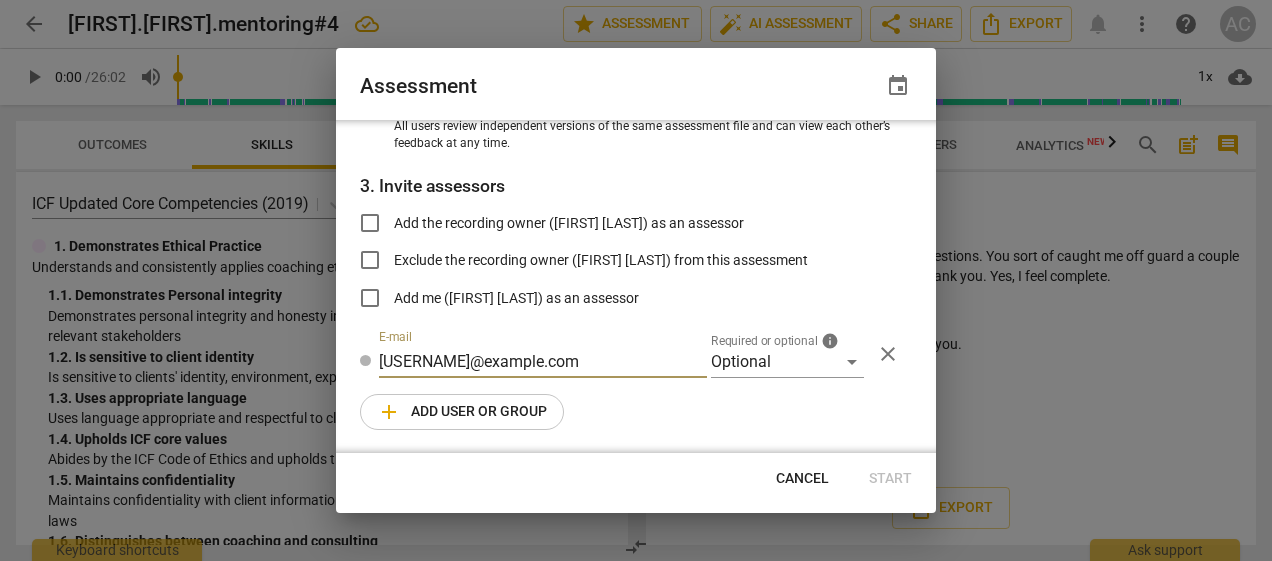 click on "add Add user or group" at bounding box center [462, 412] 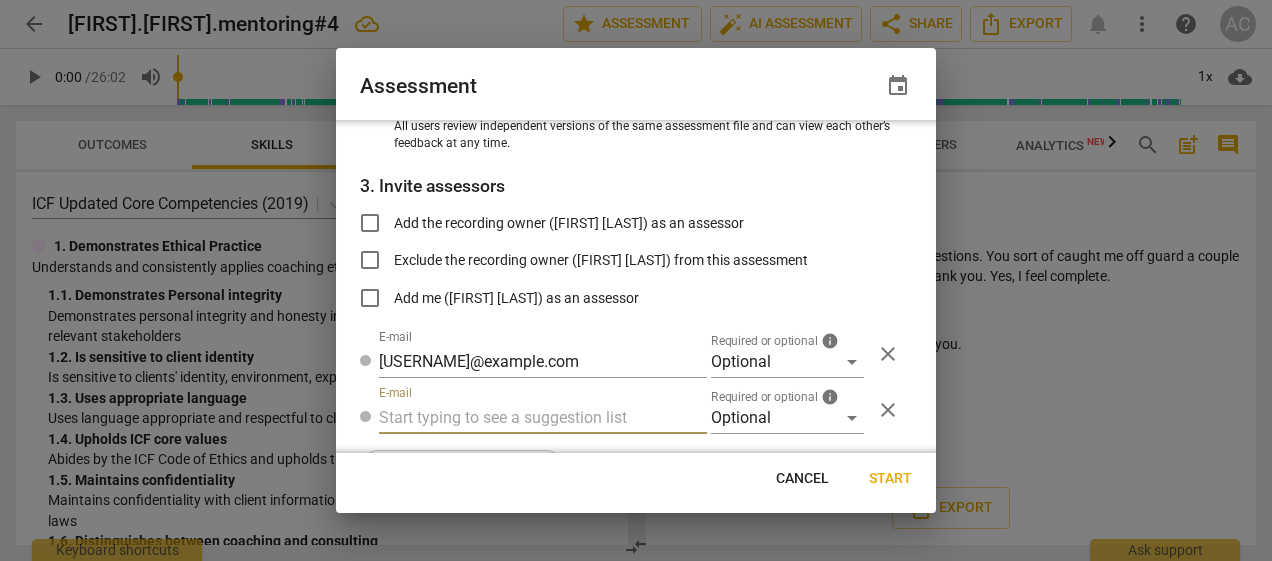 click on "Start" at bounding box center [890, 479] 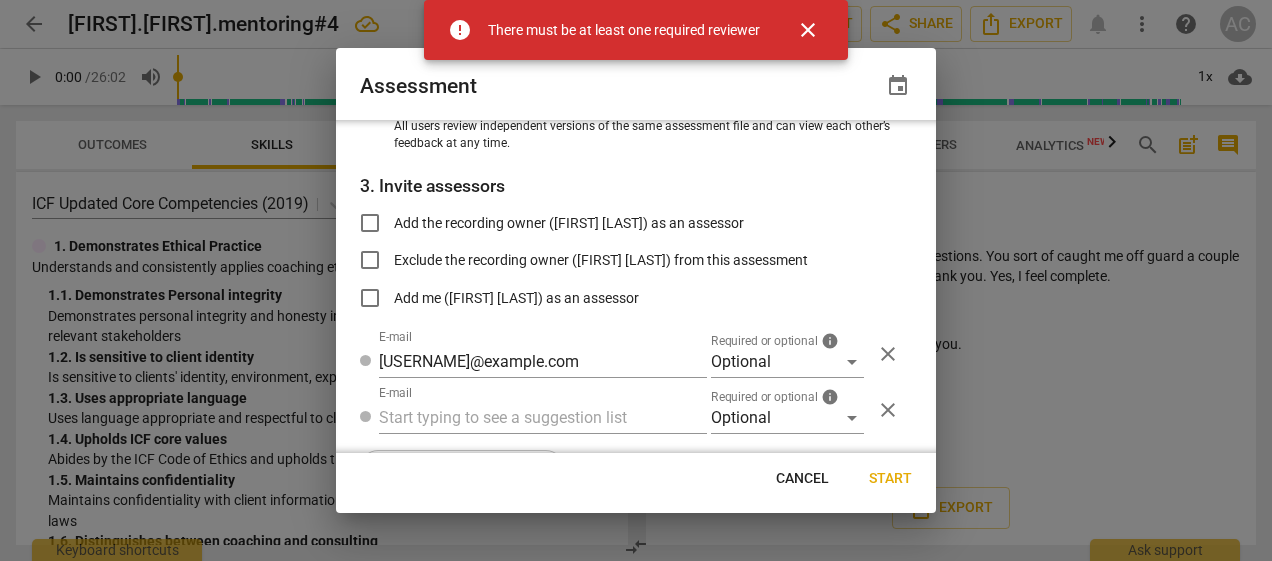 click on "close" at bounding box center [888, 410] 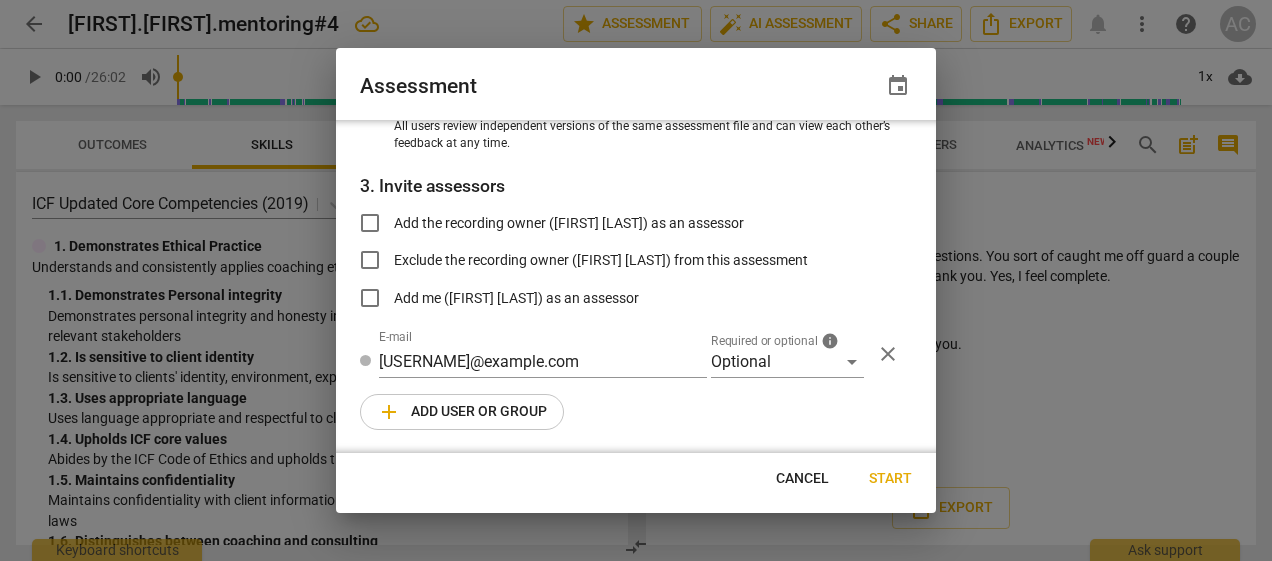 radio on "false" 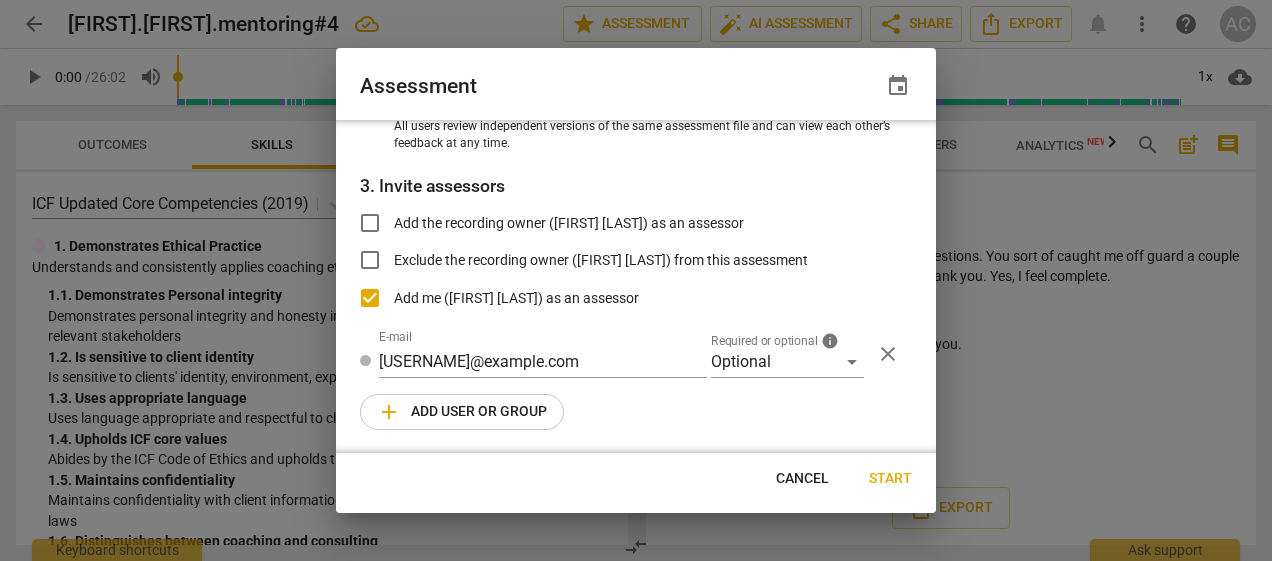 click on "Start" at bounding box center (890, 479) 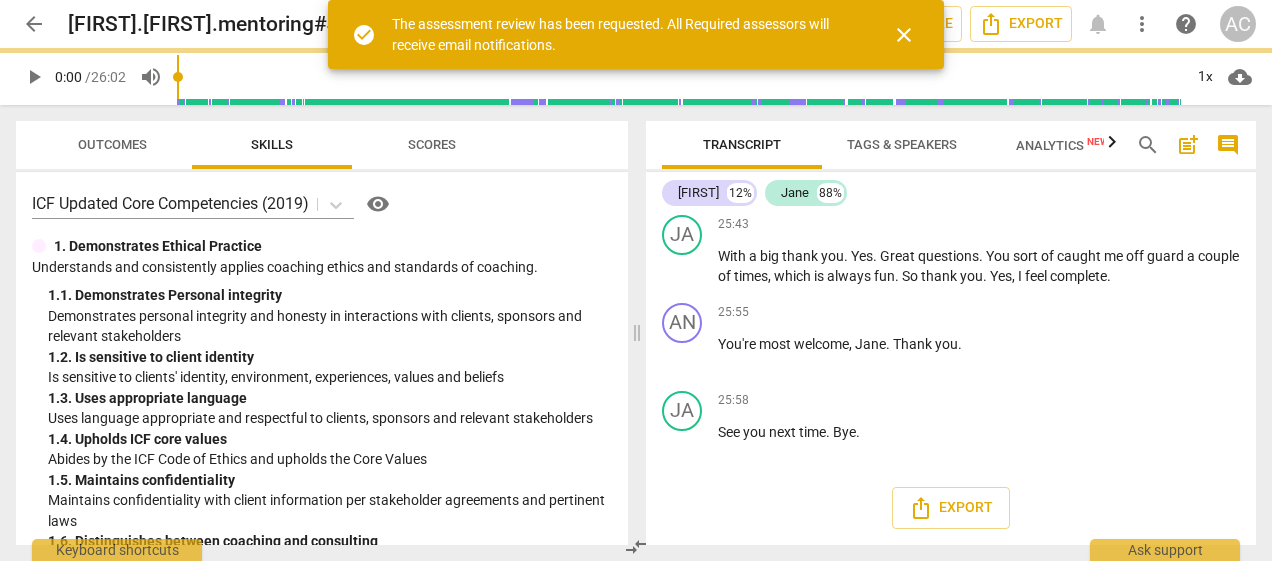 scroll, scrollTop: 222, scrollLeft: 0, axis: vertical 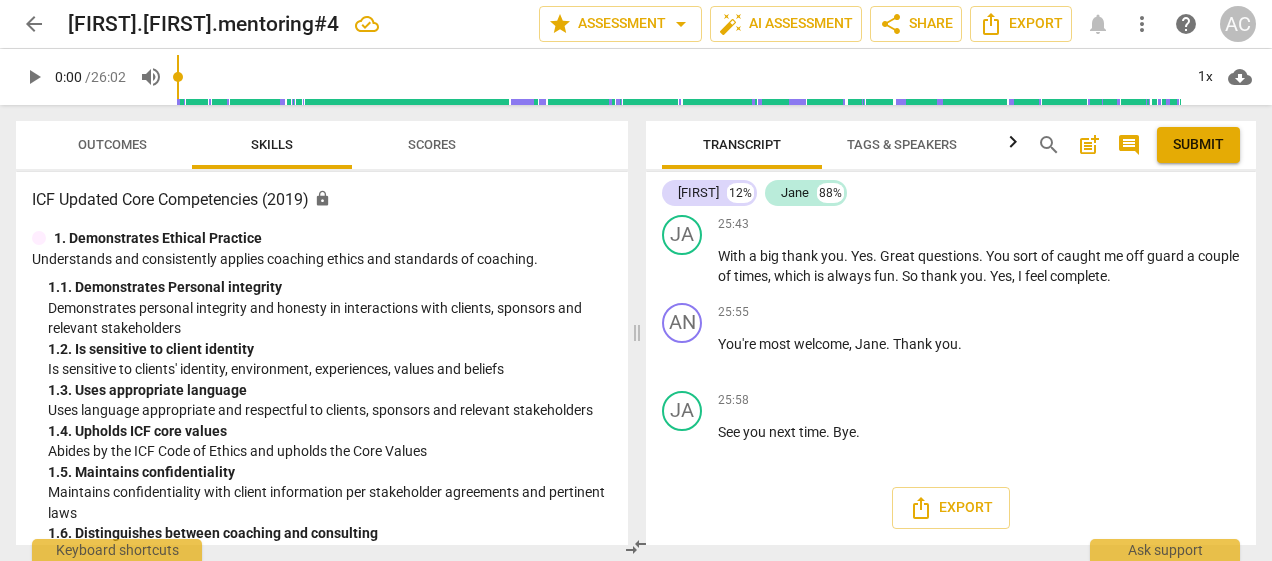 click on "Submit" at bounding box center [1198, 145] 